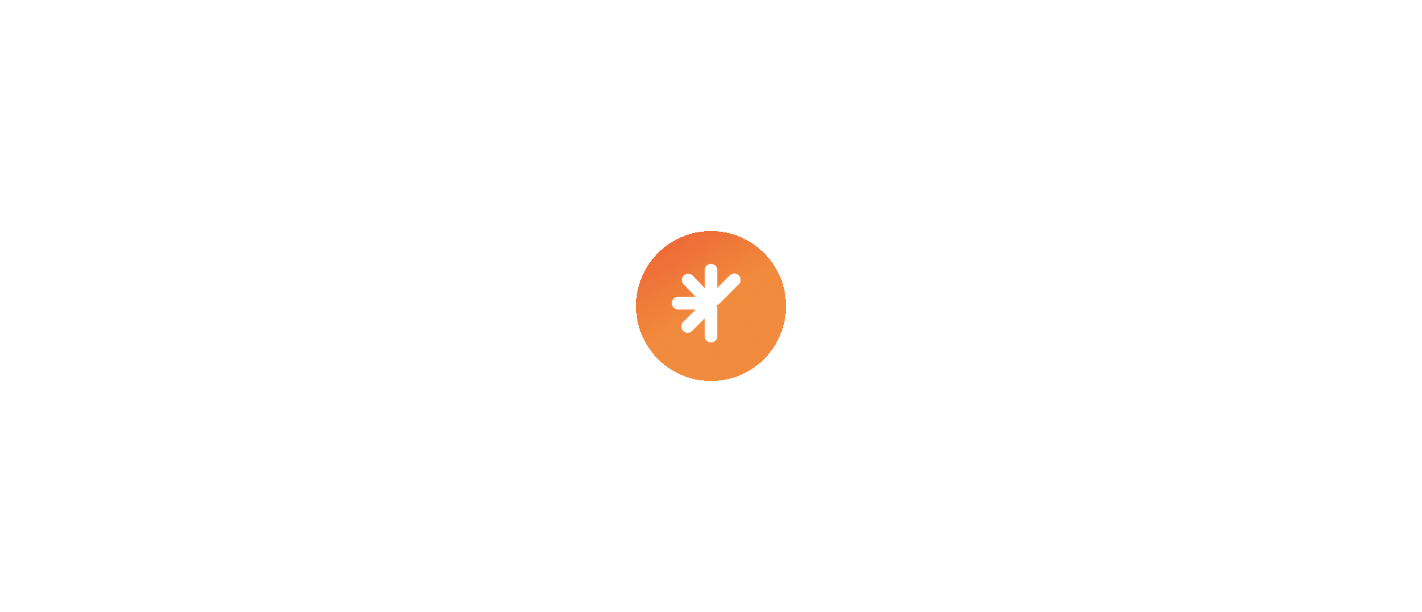 scroll, scrollTop: 0, scrollLeft: 0, axis: both 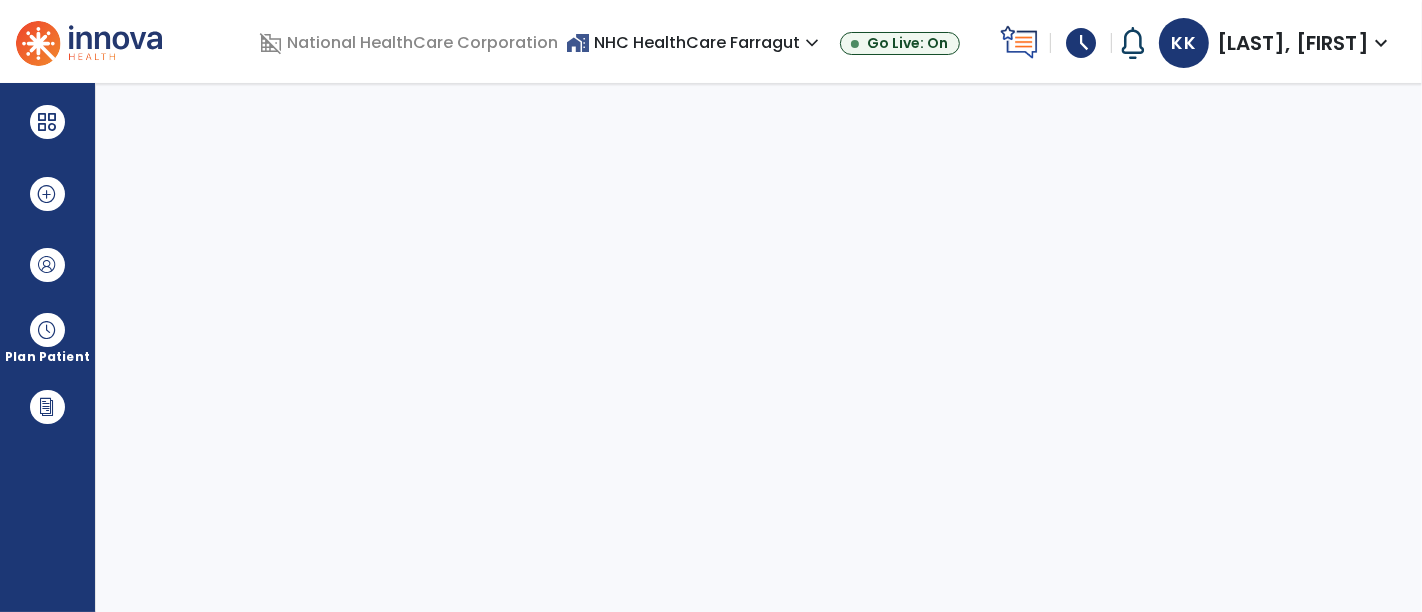 select on "****" 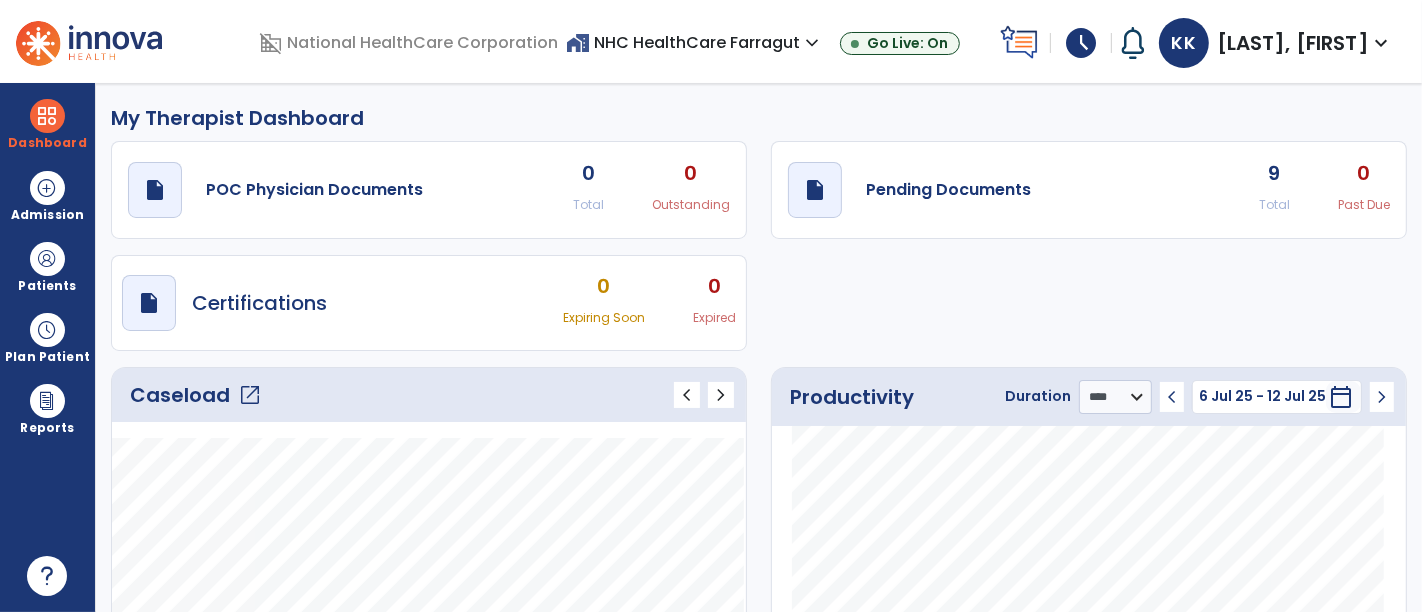 click on "open_in_new" 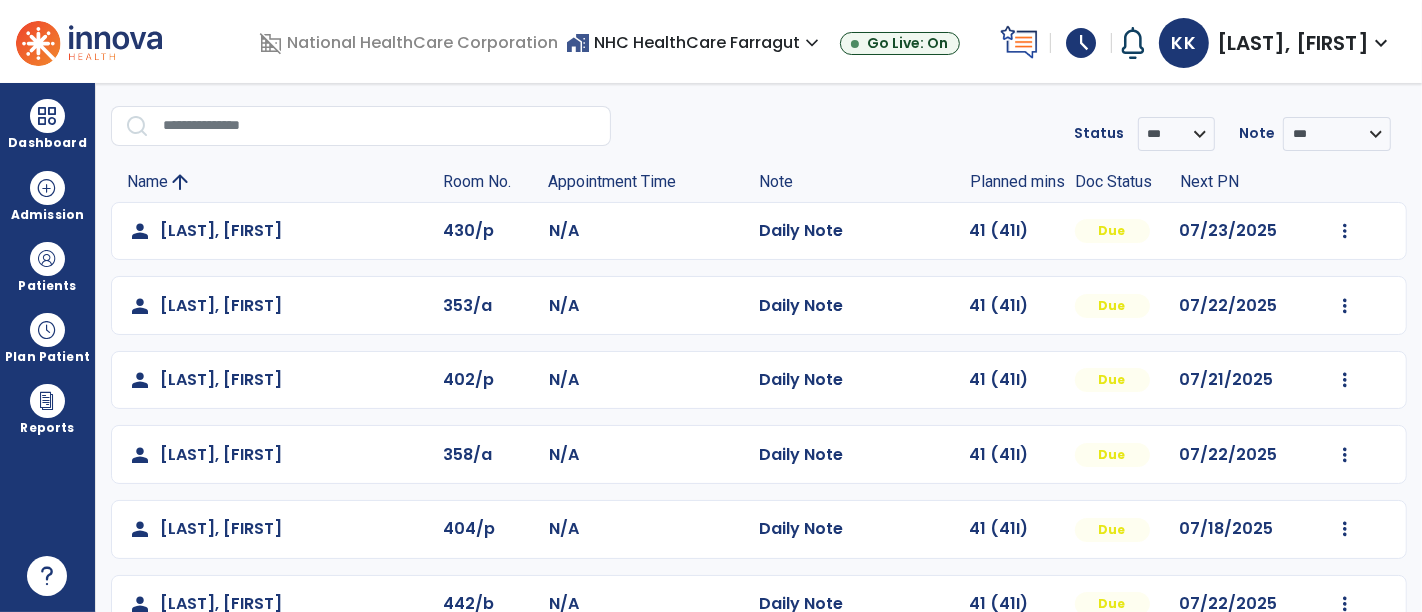 scroll, scrollTop: 0, scrollLeft: 0, axis: both 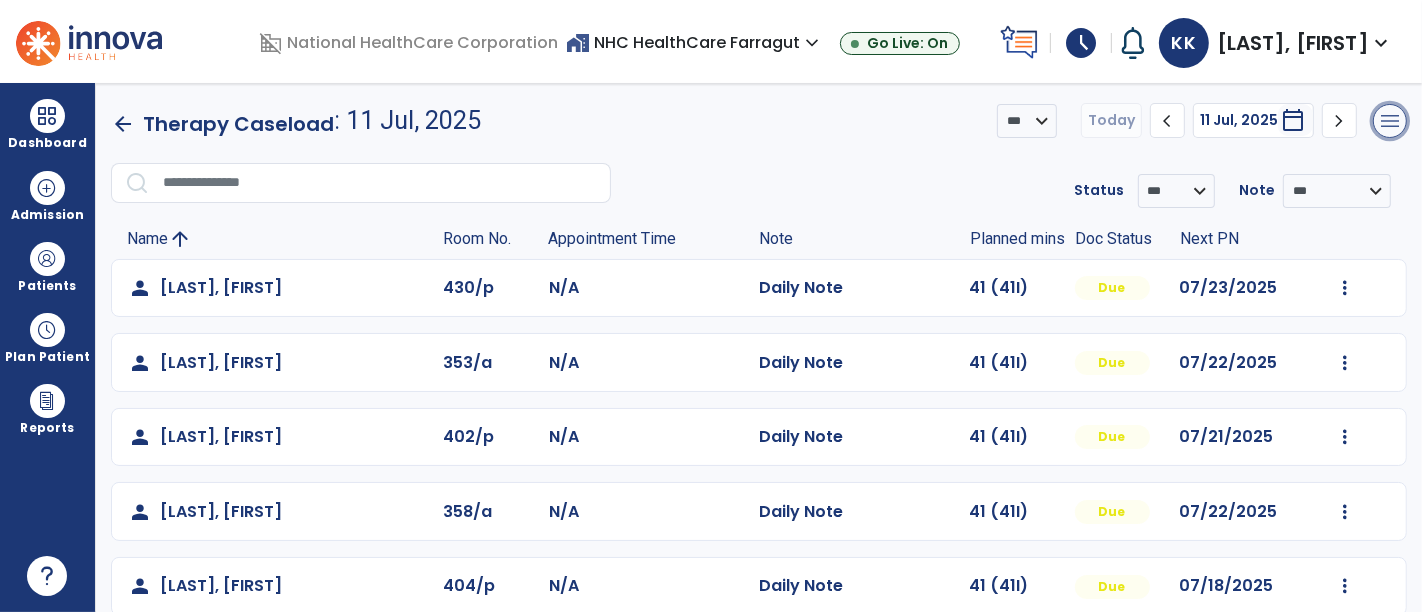 click on "menu" at bounding box center [1390, 121] 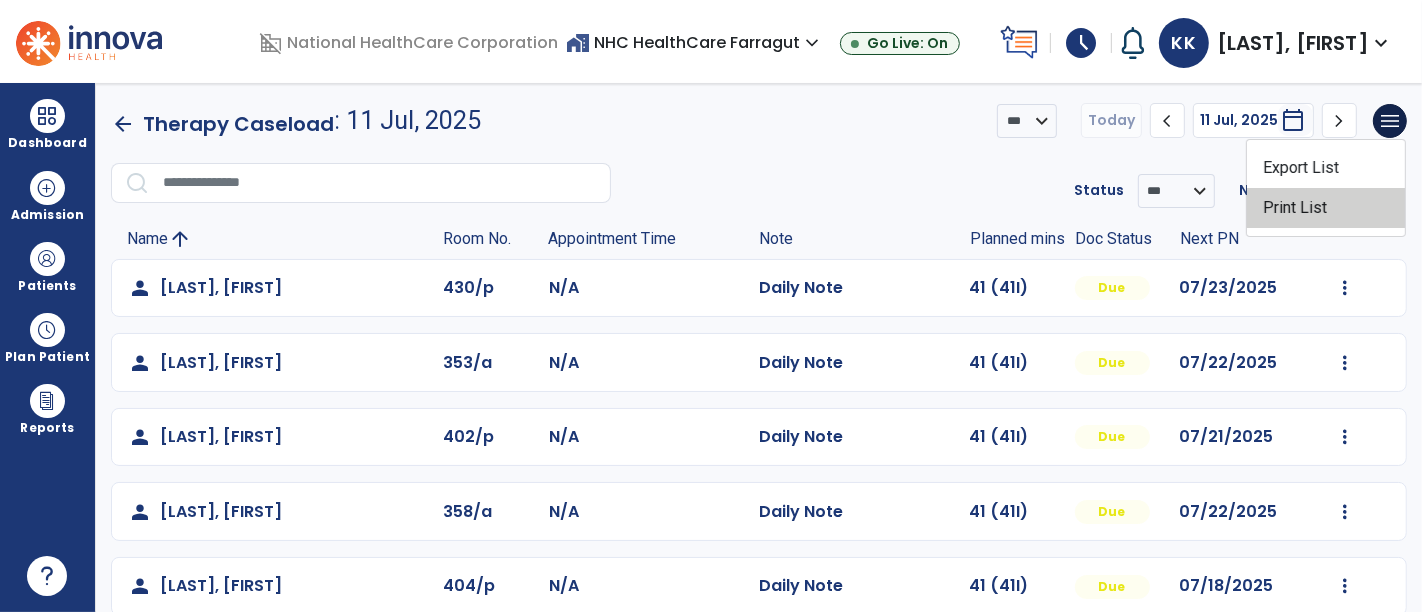 click on "Print List" 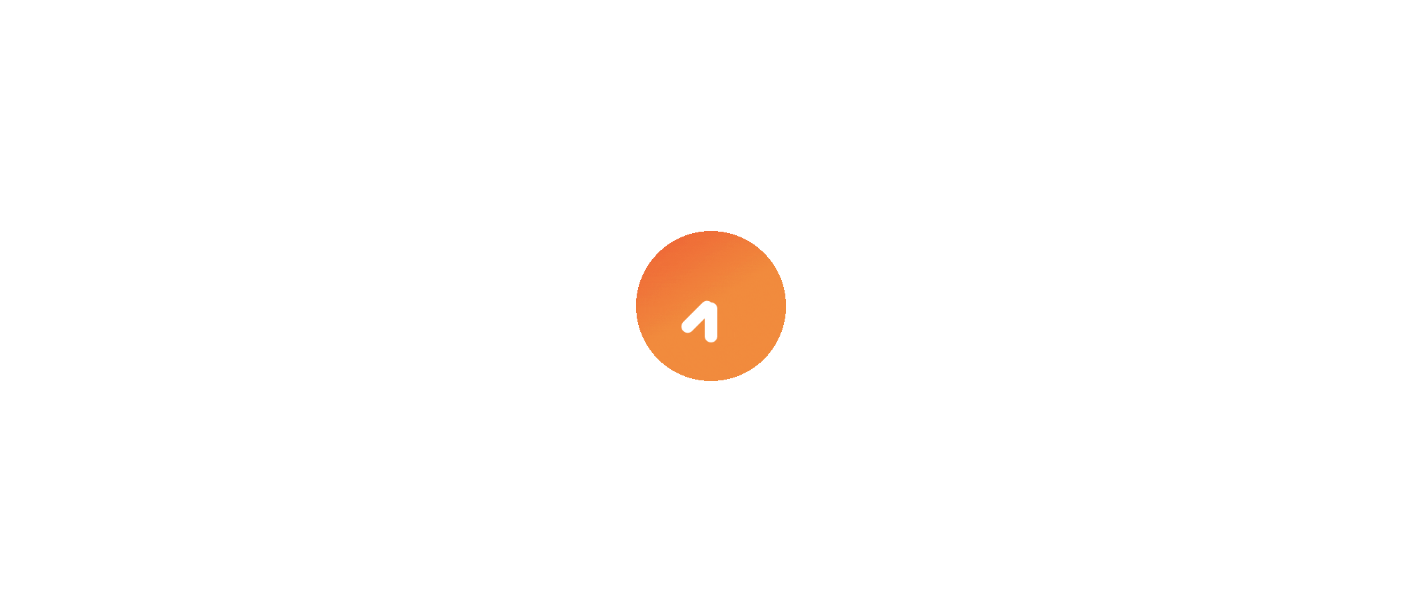scroll, scrollTop: 0, scrollLeft: 0, axis: both 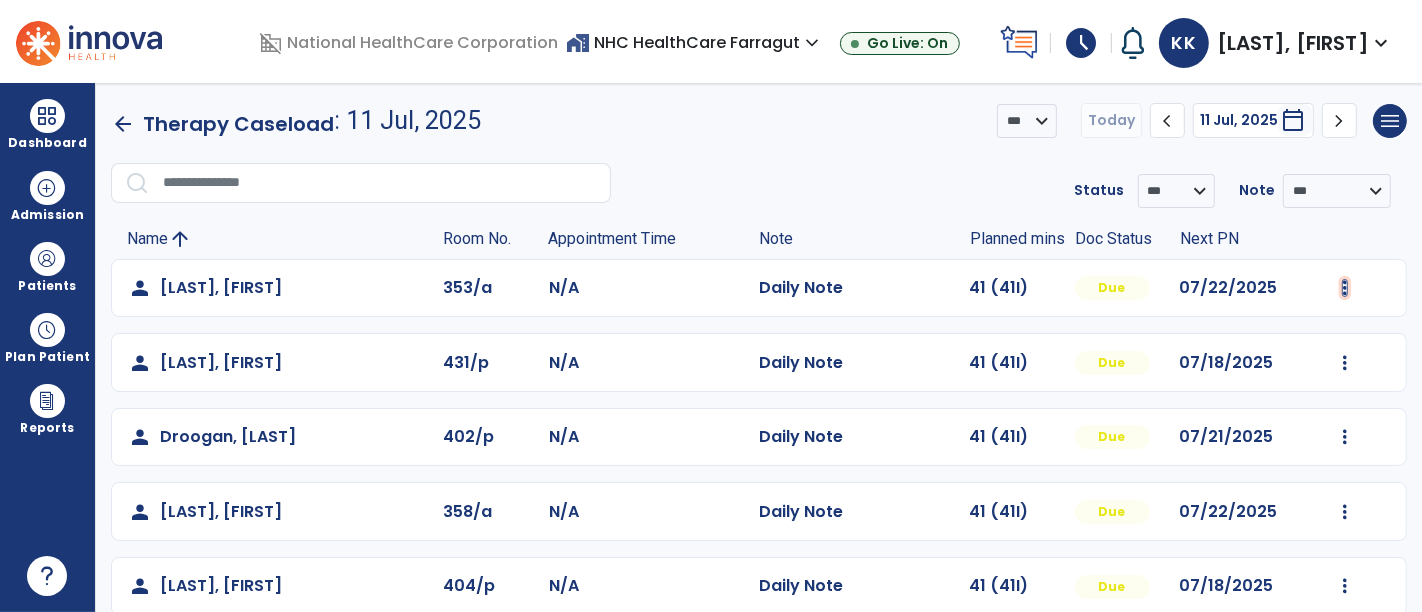 click at bounding box center [1345, 288] 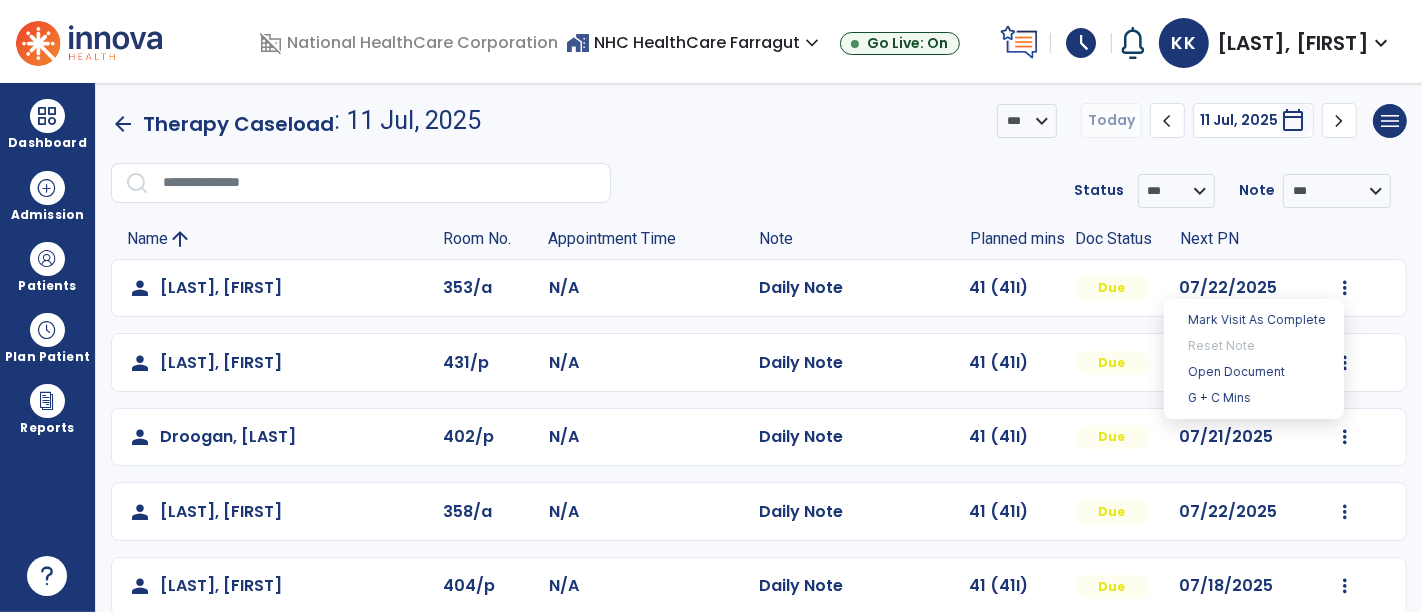 drag, startPoint x: 861, startPoint y: 148, endPoint x: 861, endPoint y: 133, distance: 15 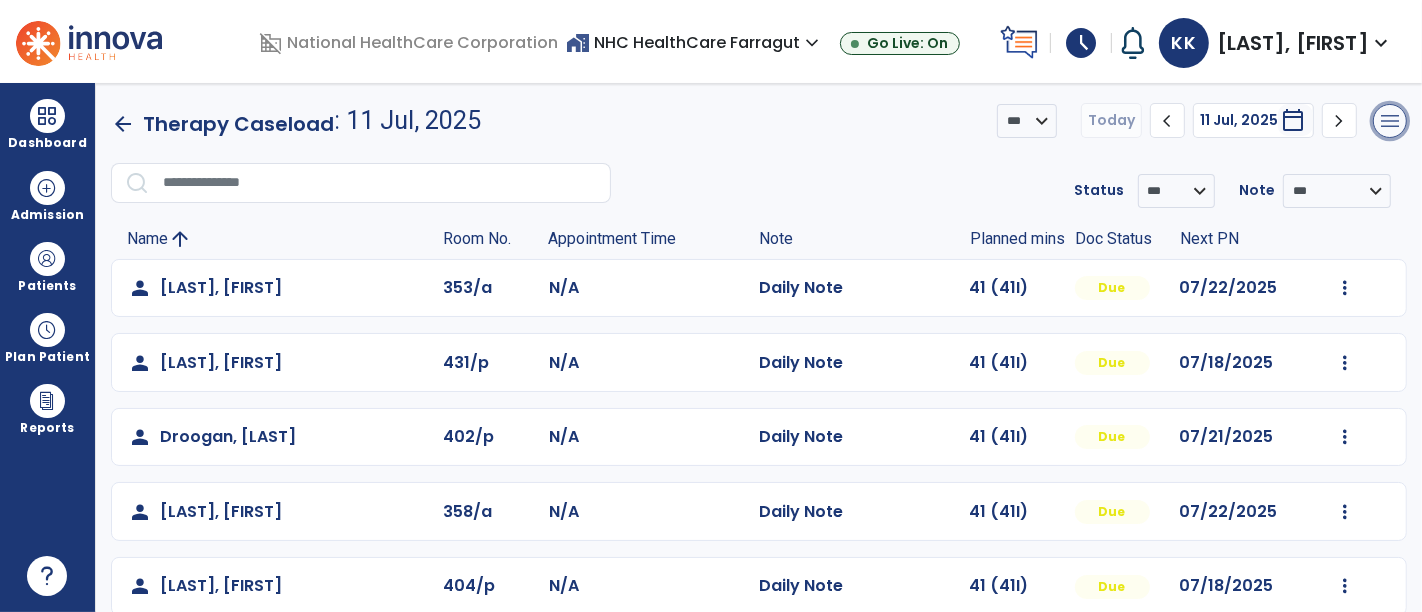click on "menu" at bounding box center [1390, 121] 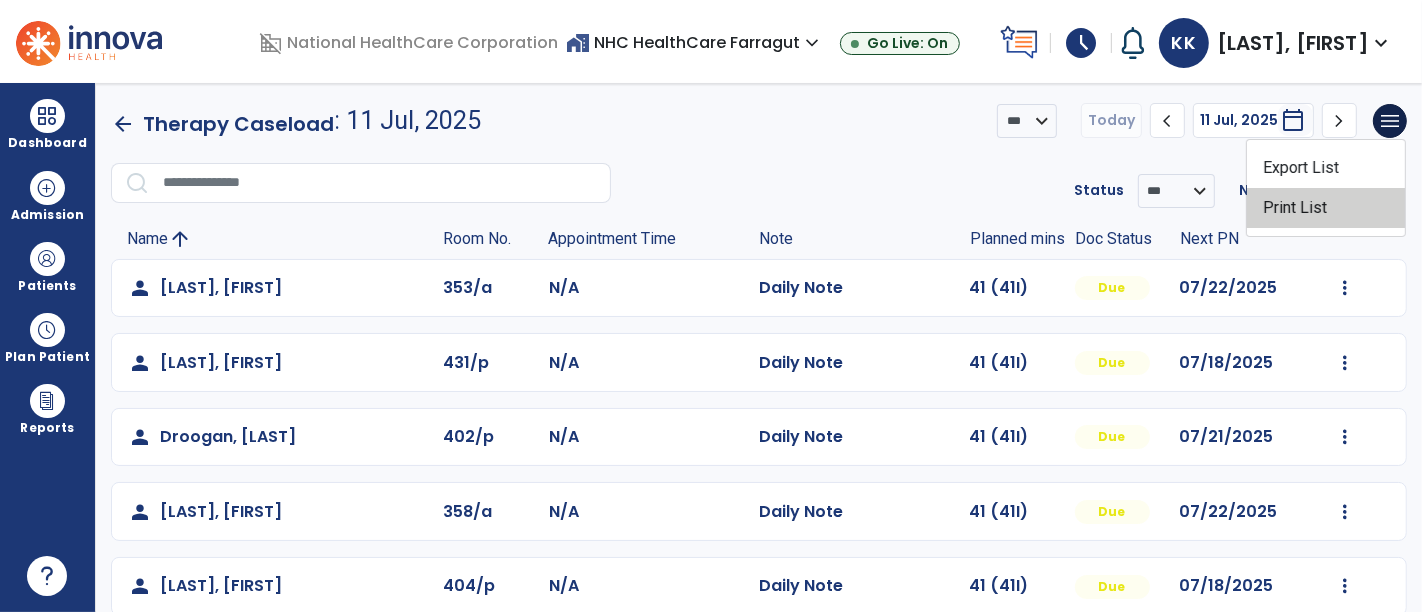 click on "Print List" 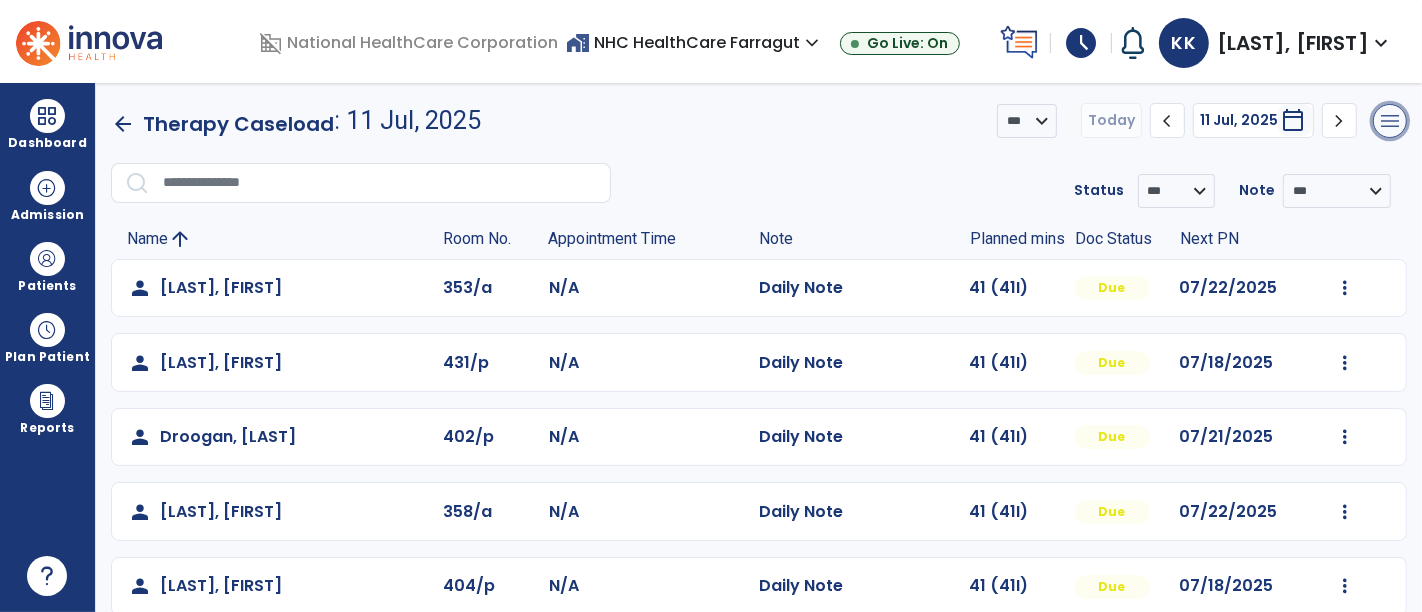 click on "menu" at bounding box center (1390, 121) 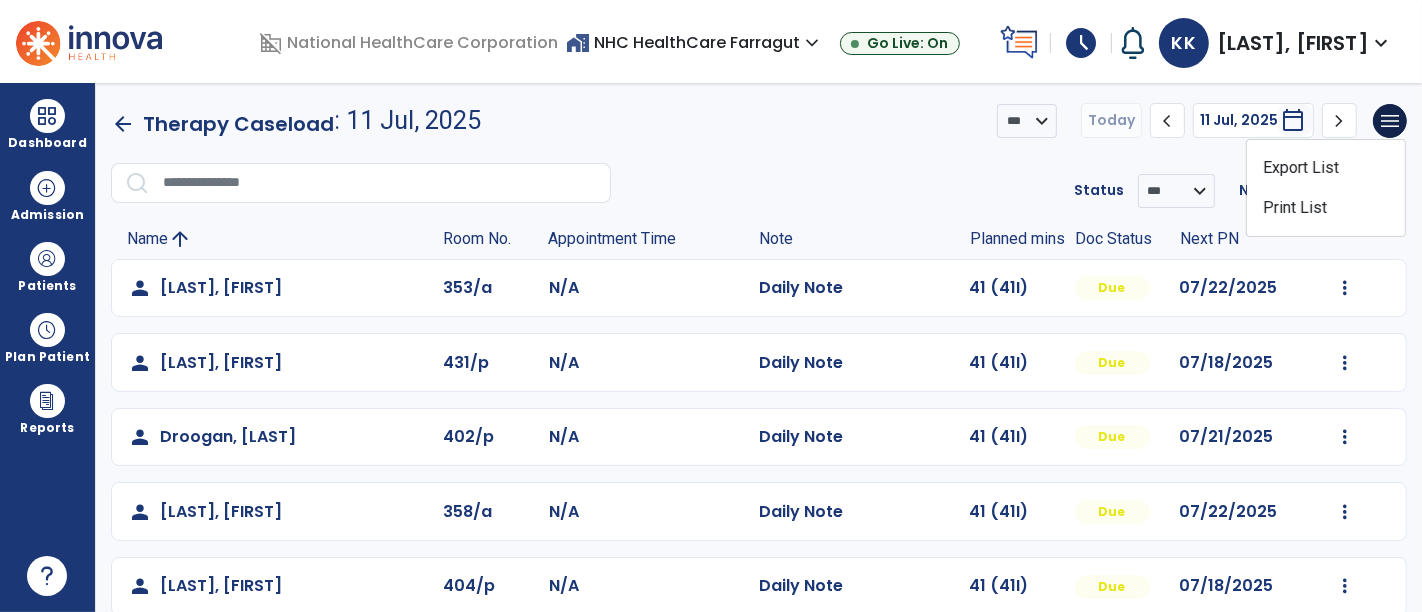 click on "arrow_back   Therapy Caseload  : 11 Jul, [YEAR] *** ****  Today  chevron_left 11 Jul, [YEAR]  *********  calendar_today  chevron_right  menu   Export List   Print List" 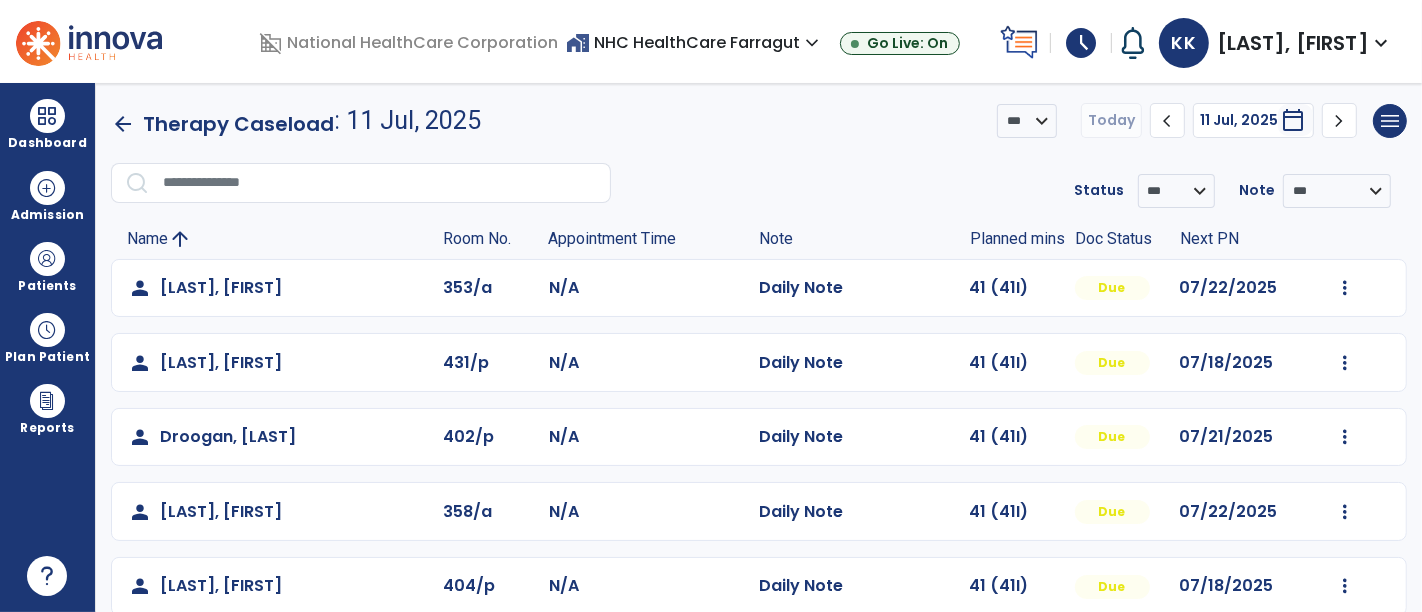 scroll, scrollTop: 0, scrollLeft: 0, axis: both 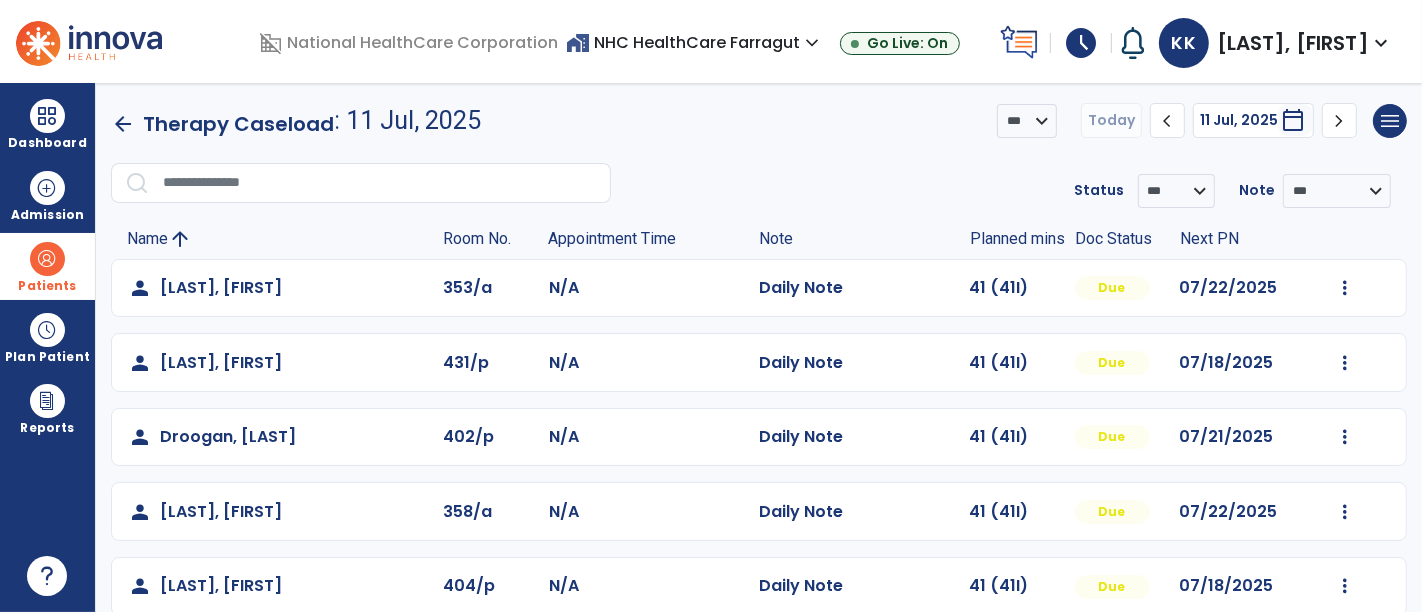 click on "Patients" at bounding box center (47, 266) 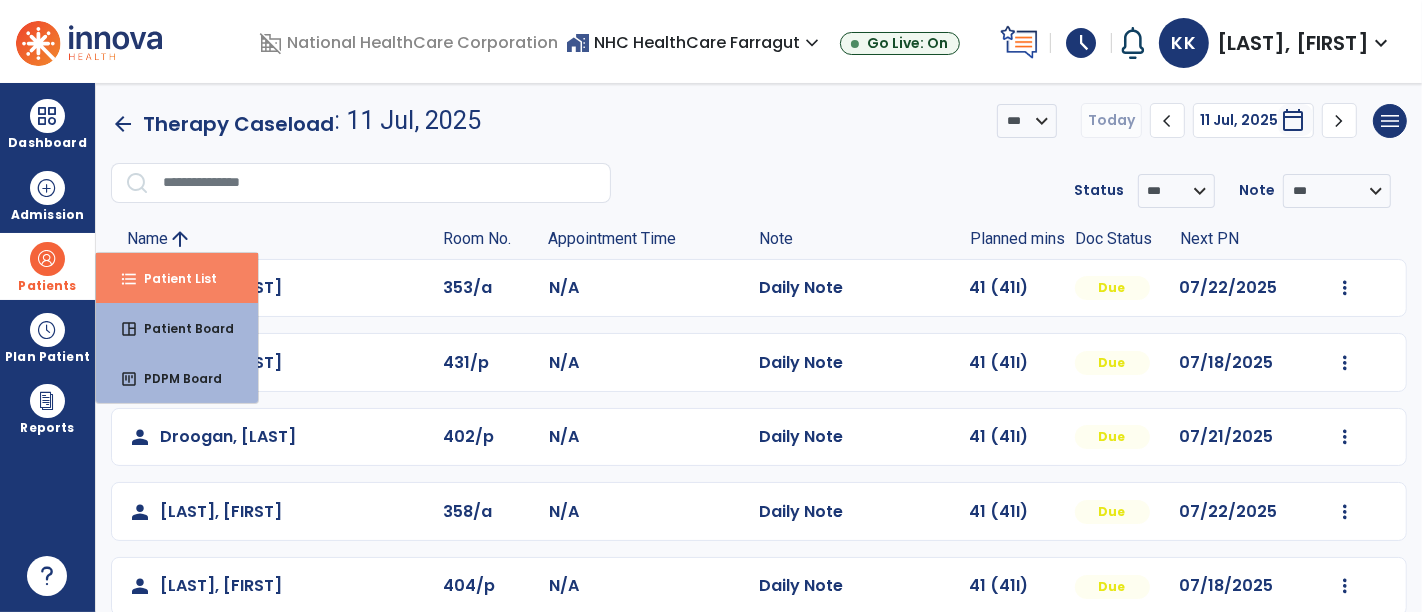 drag, startPoint x: 185, startPoint y: 281, endPoint x: 203, endPoint y: 287, distance: 18.973665 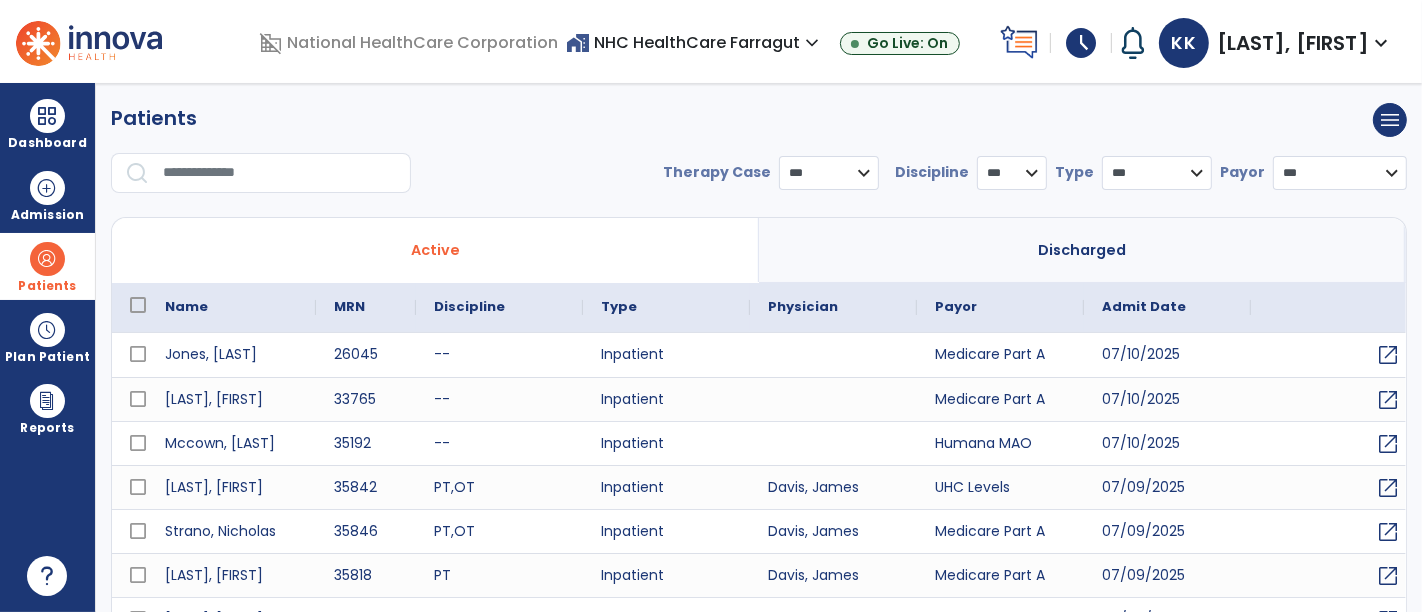 select on "***" 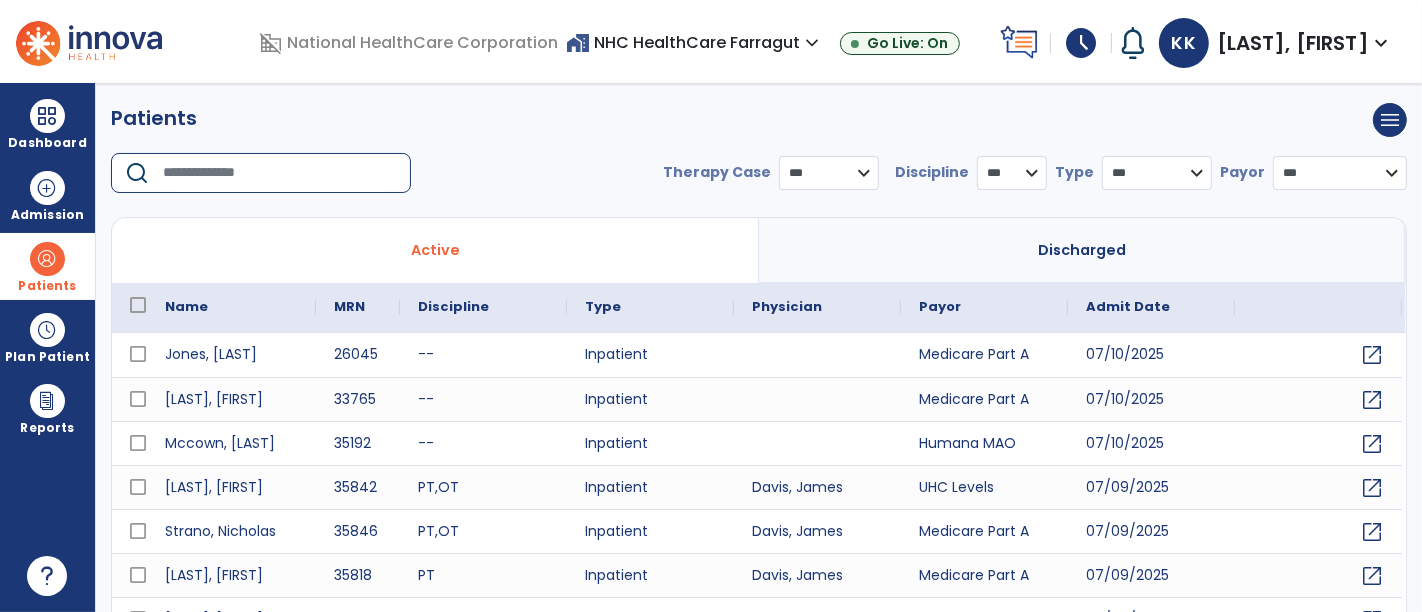 click at bounding box center (280, 173) 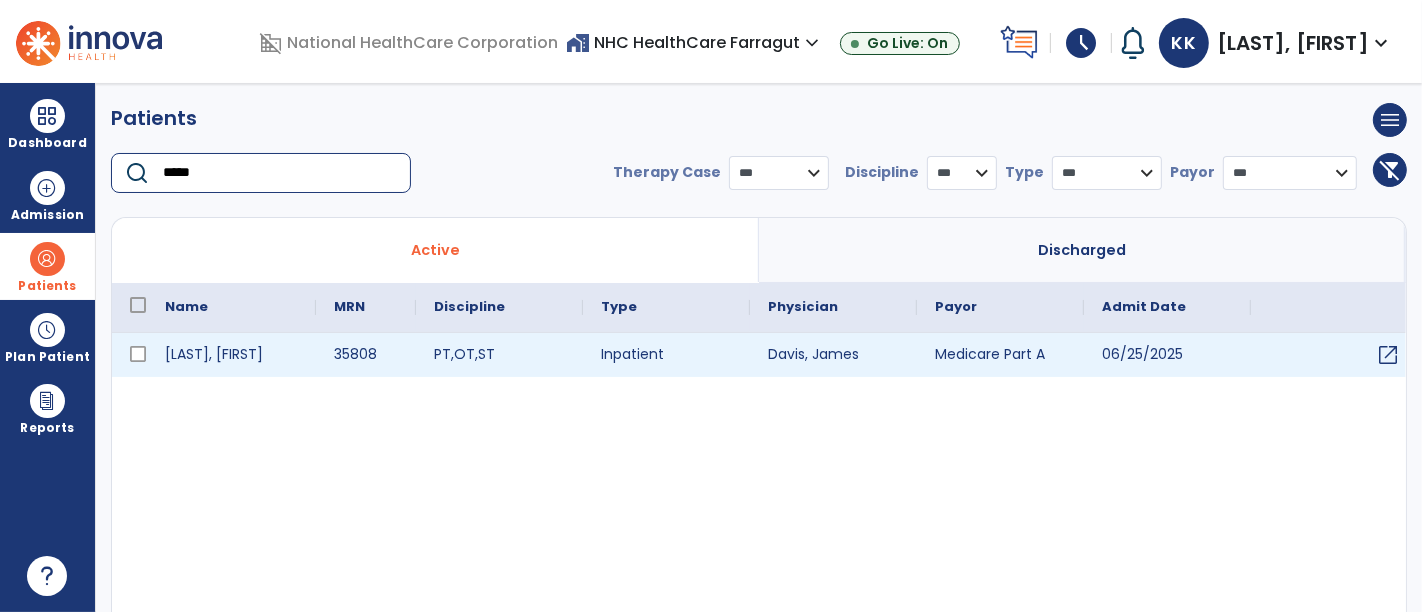 type on "*****" 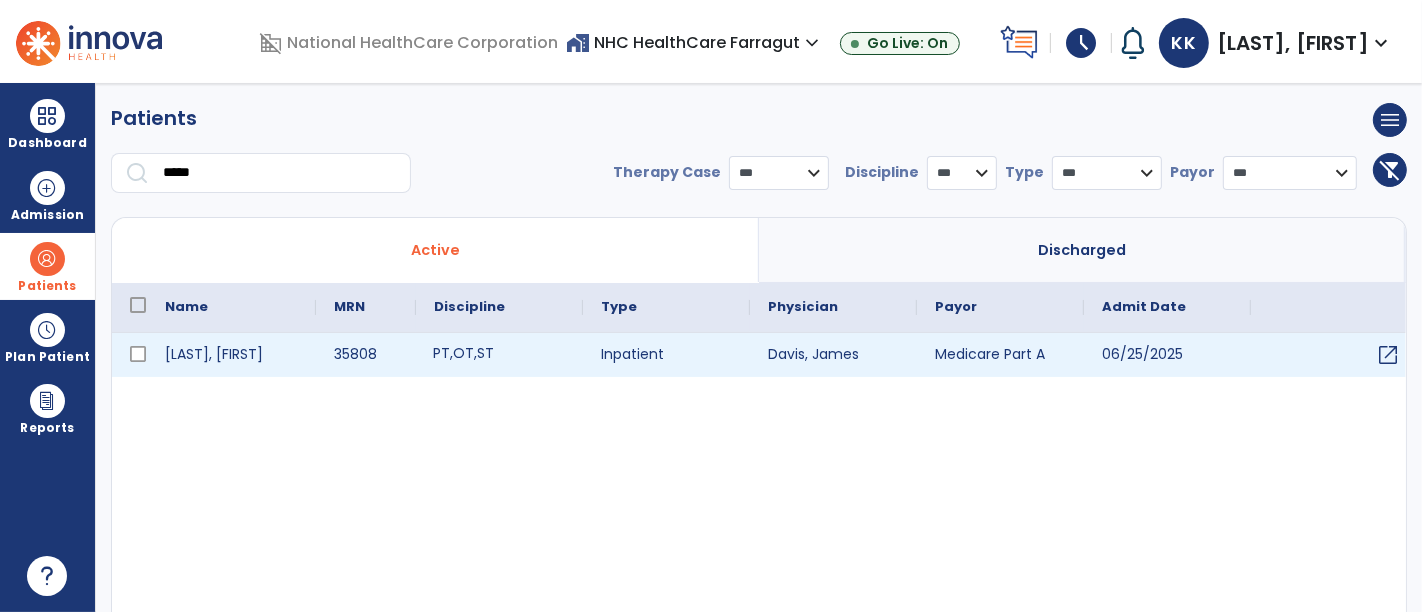 click on "PT , OT , ST" at bounding box center [463, 353] 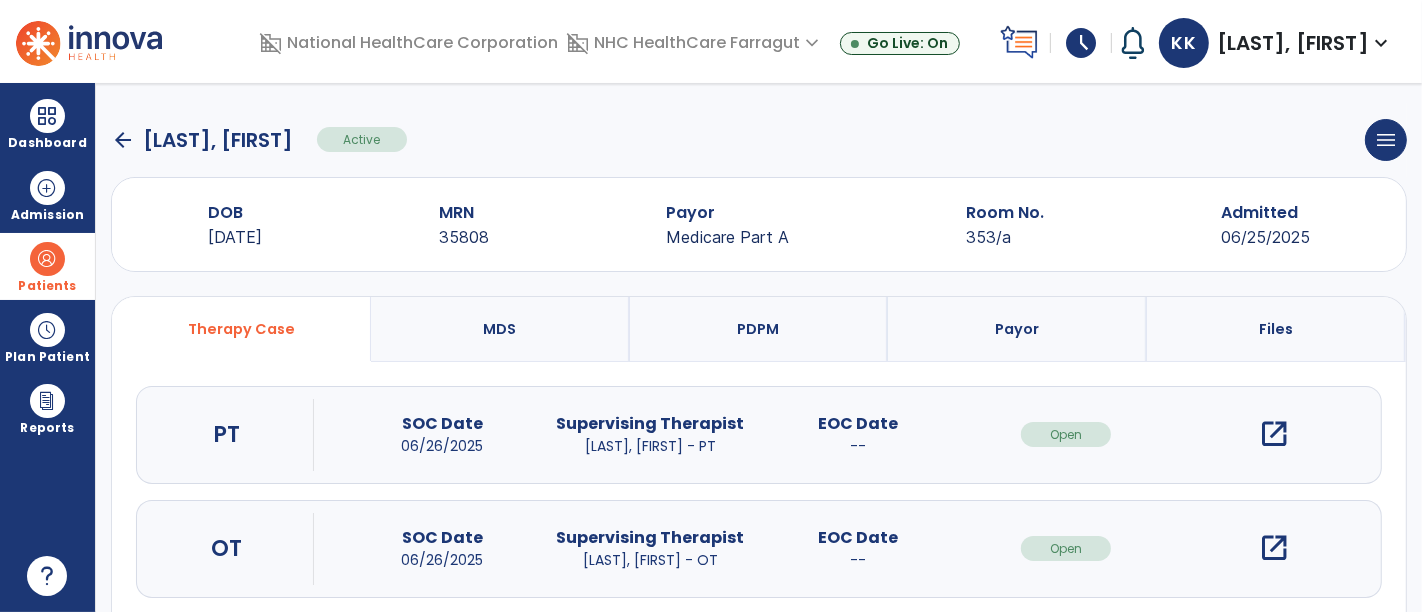 click on "open_in_new" at bounding box center [1274, 434] 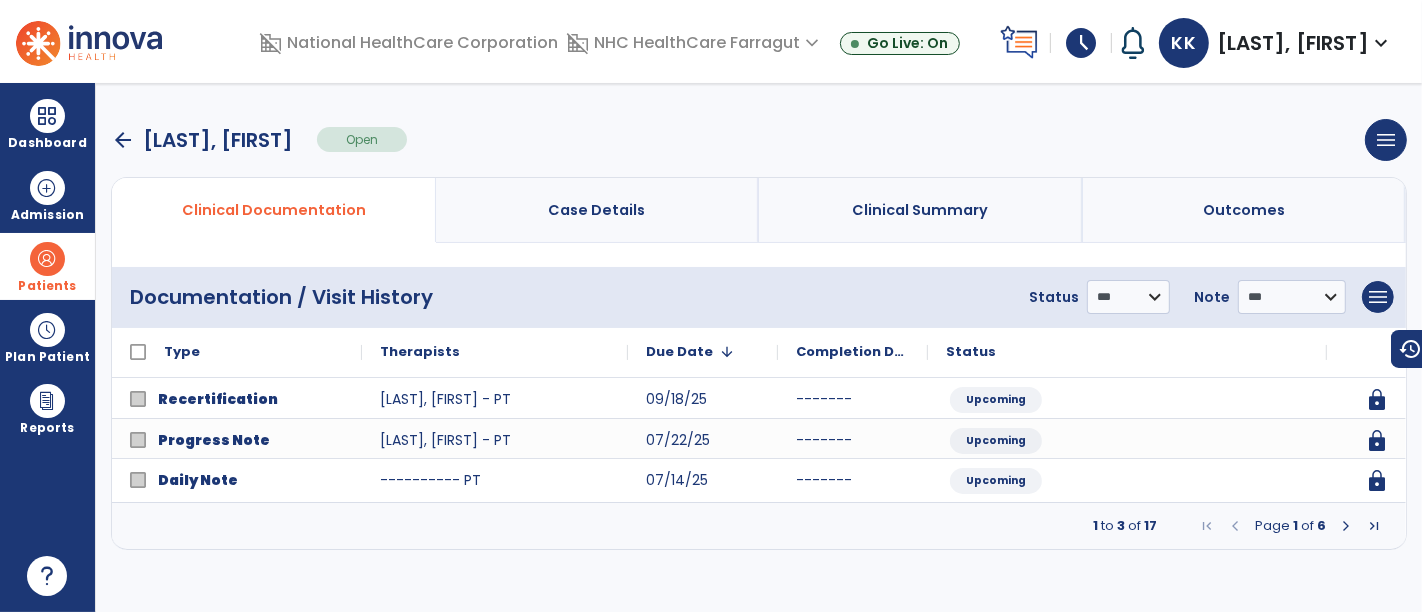 click at bounding box center [1346, 526] 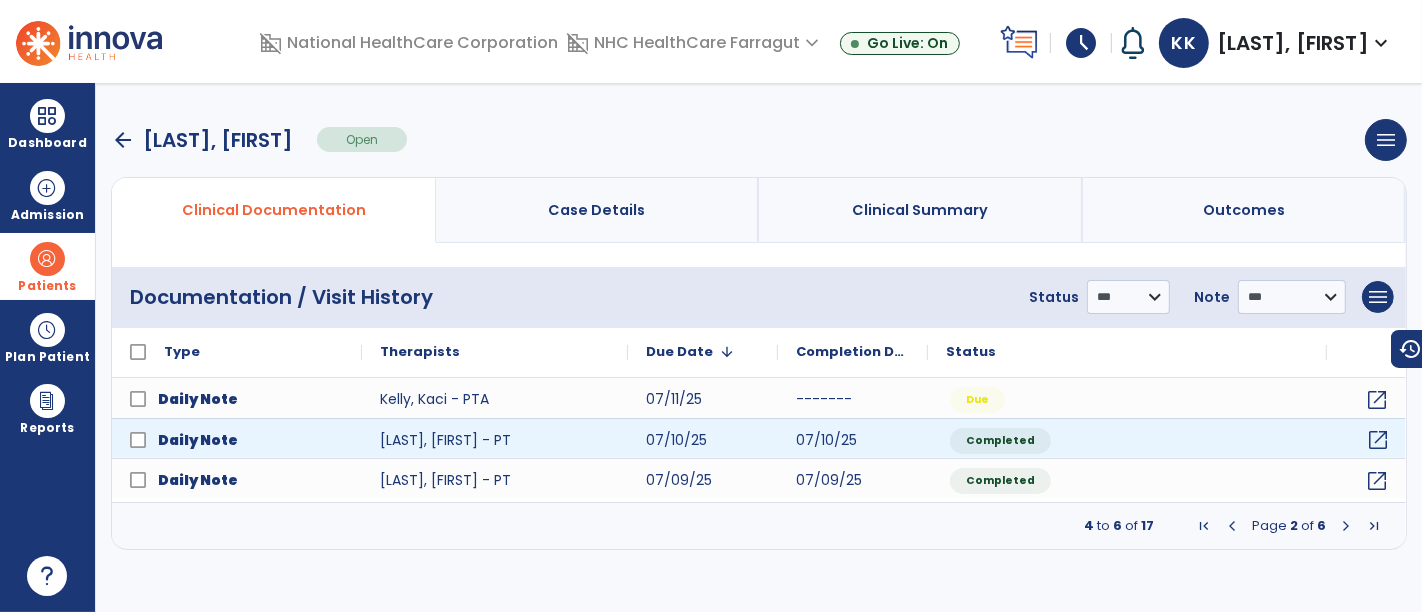 click on "open_in_new" 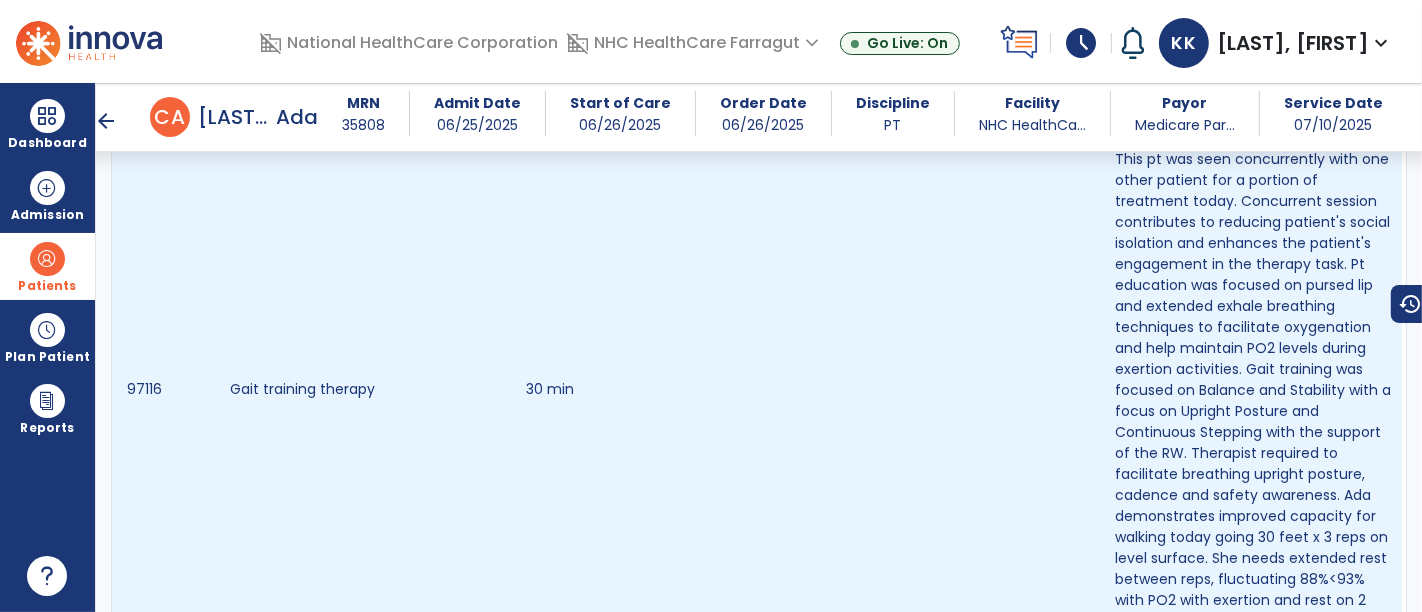 scroll, scrollTop: 1666, scrollLeft: 0, axis: vertical 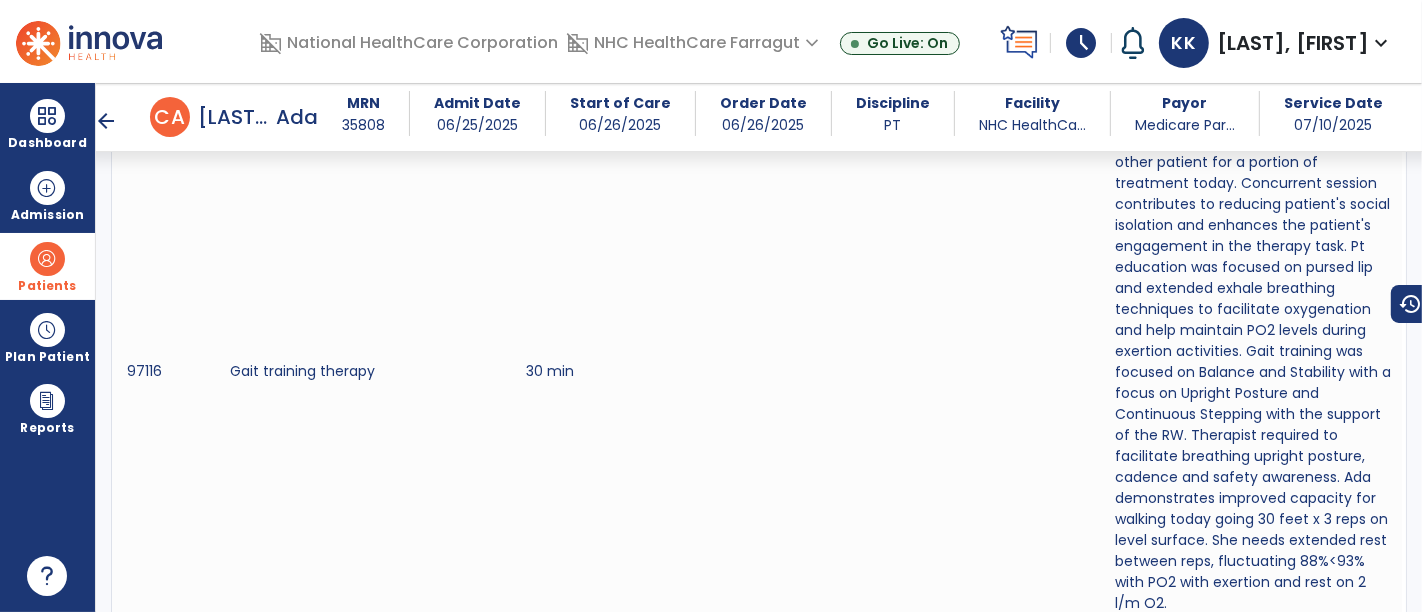 click at bounding box center (47, 259) 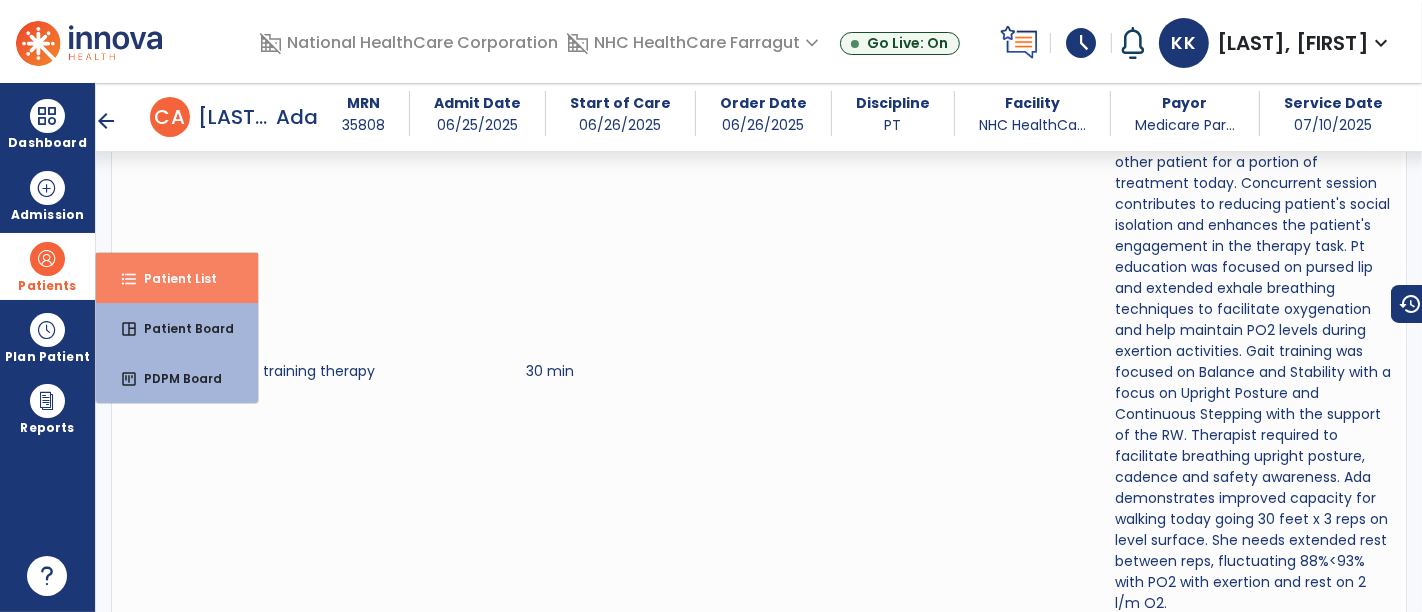 click on "Patient List" at bounding box center [172, 278] 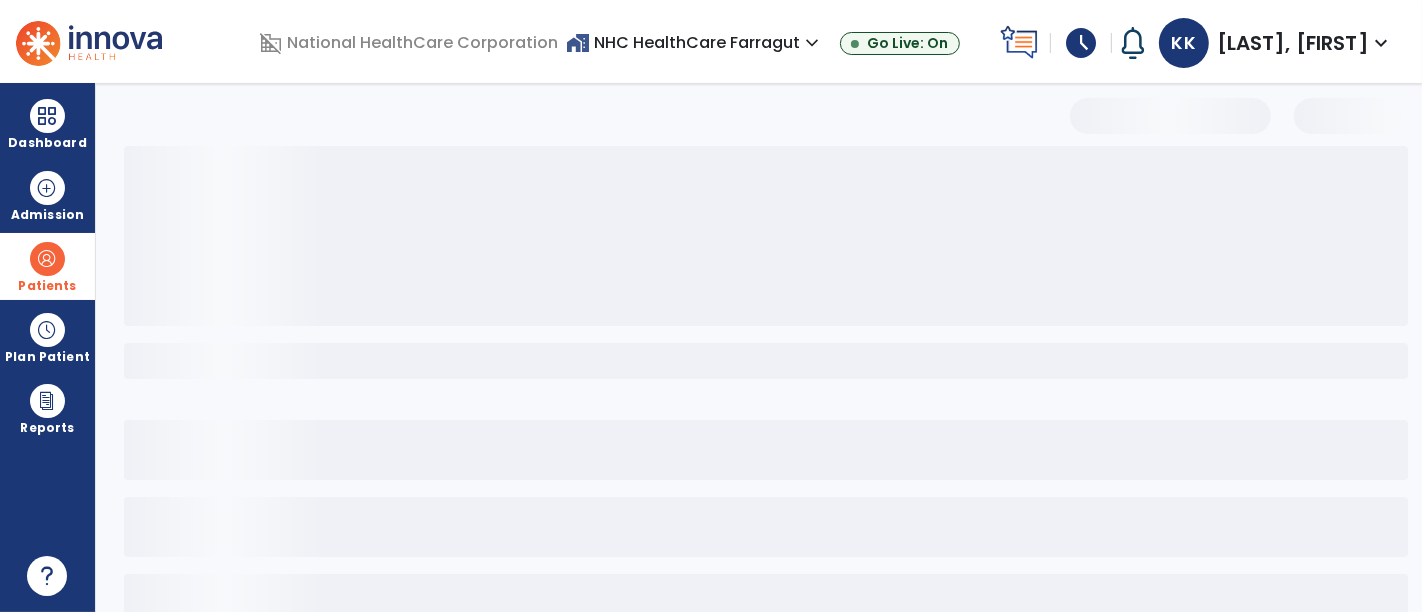 select on "***" 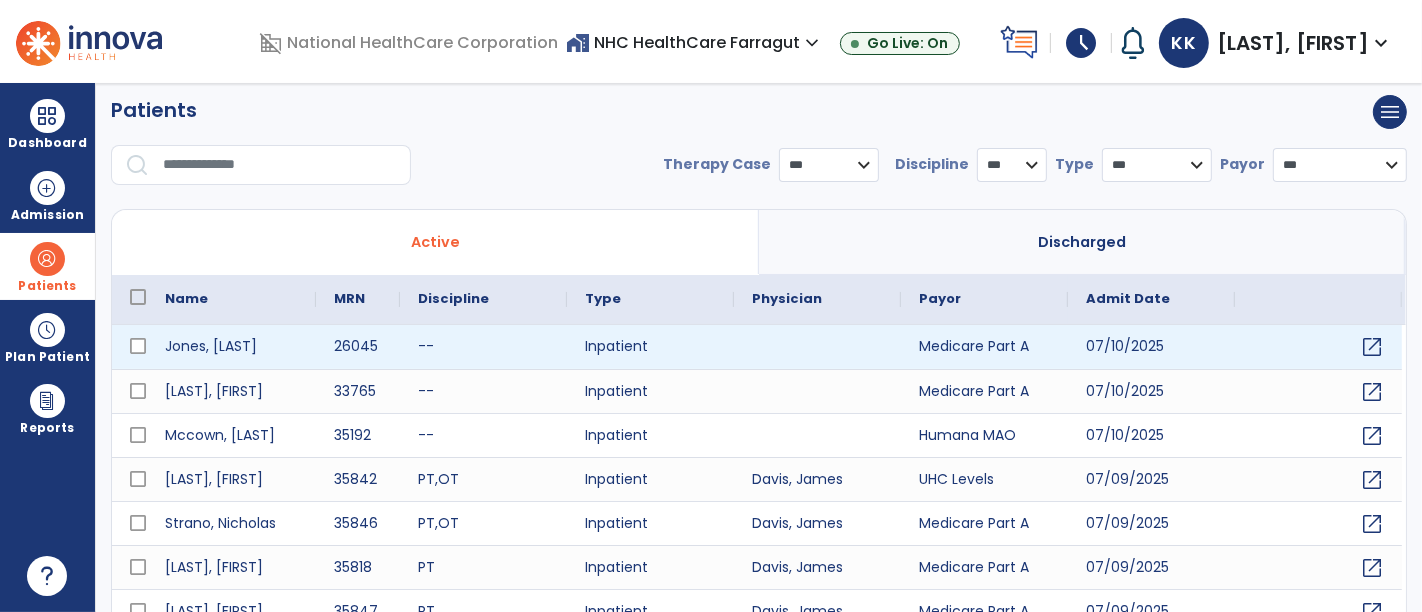 scroll, scrollTop: 0, scrollLeft: 0, axis: both 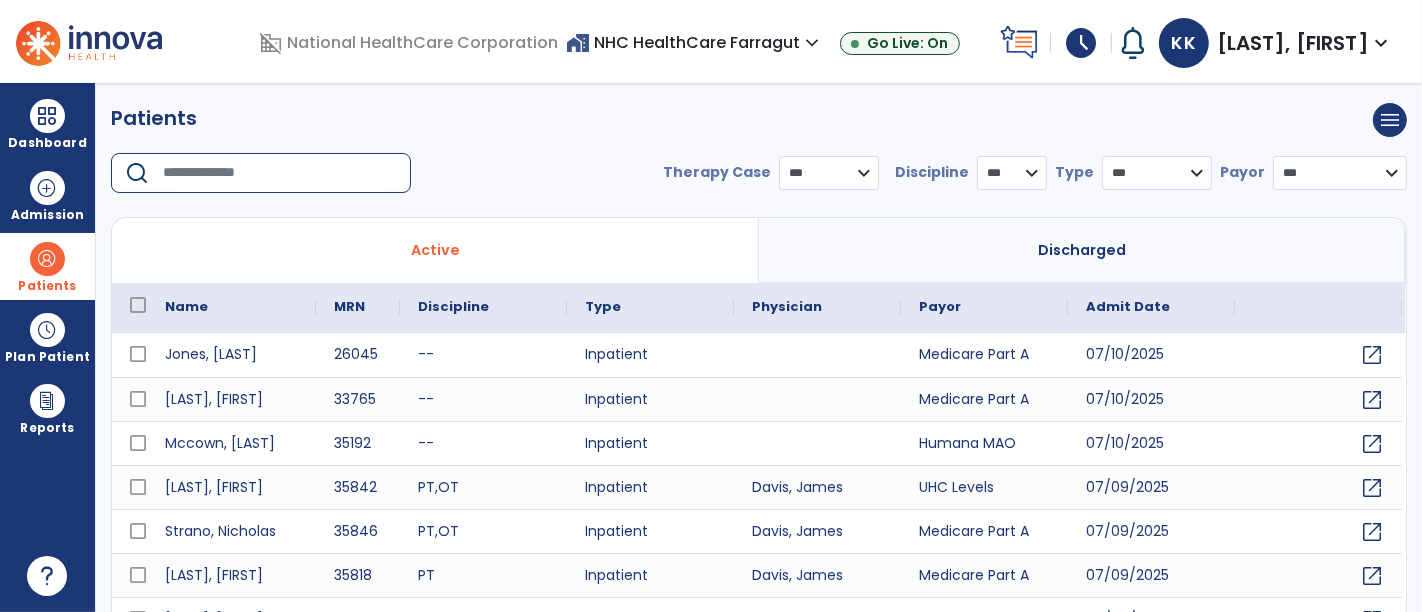 click at bounding box center [280, 173] 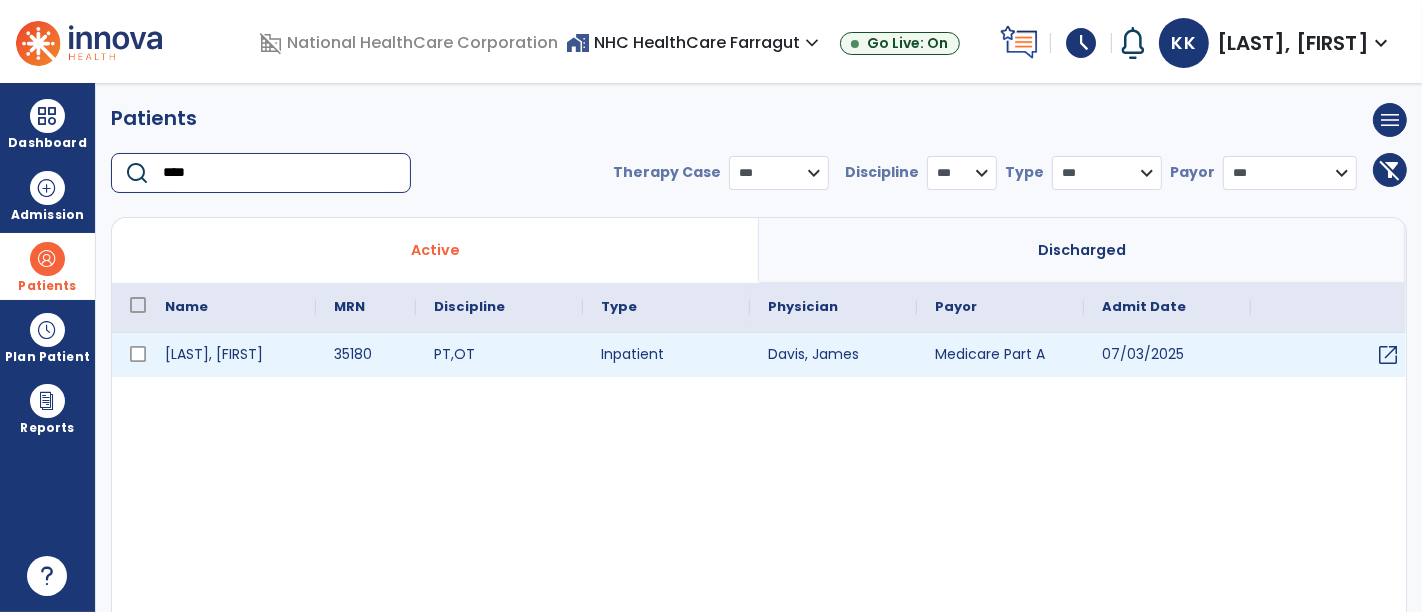 type on "****" 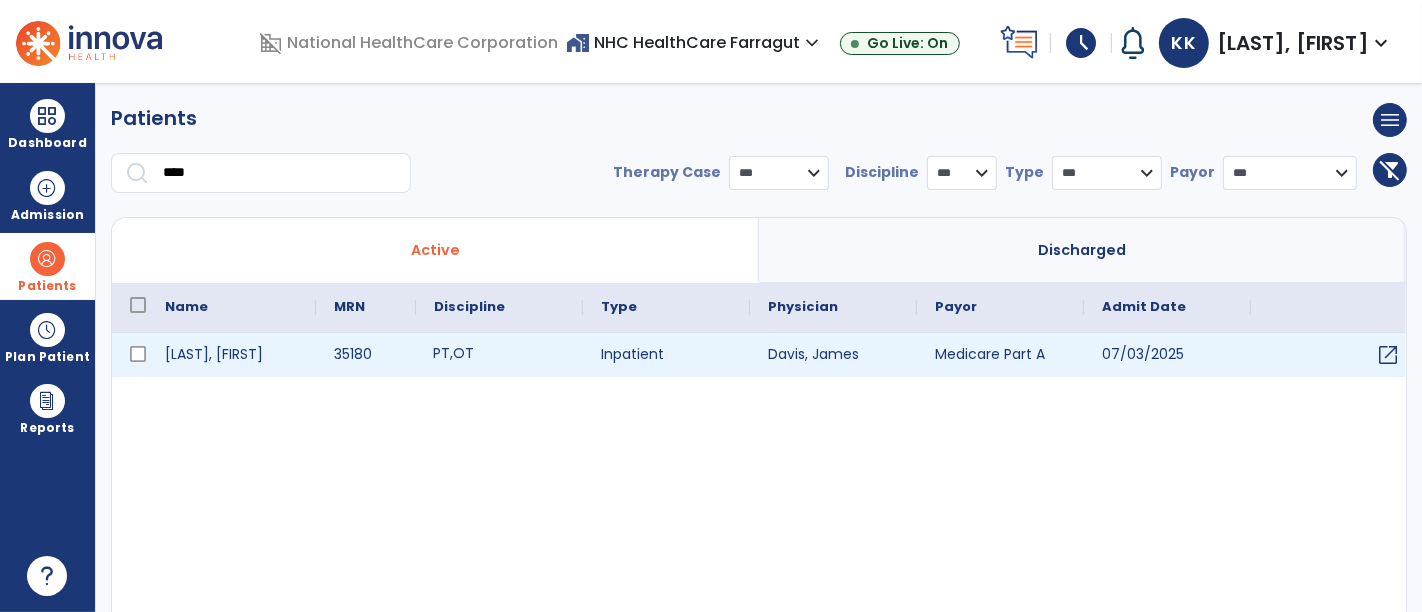 click on "PT , OT" at bounding box center [499, 355] 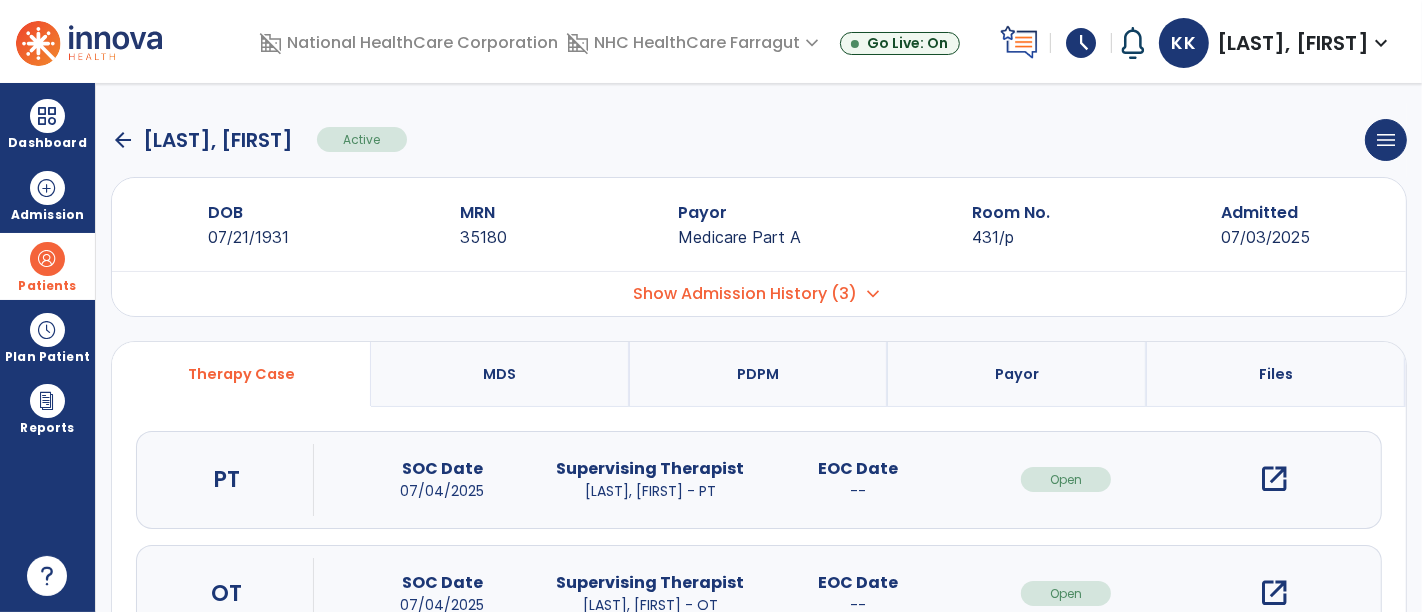 click on "open_in_new" at bounding box center (1274, 479) 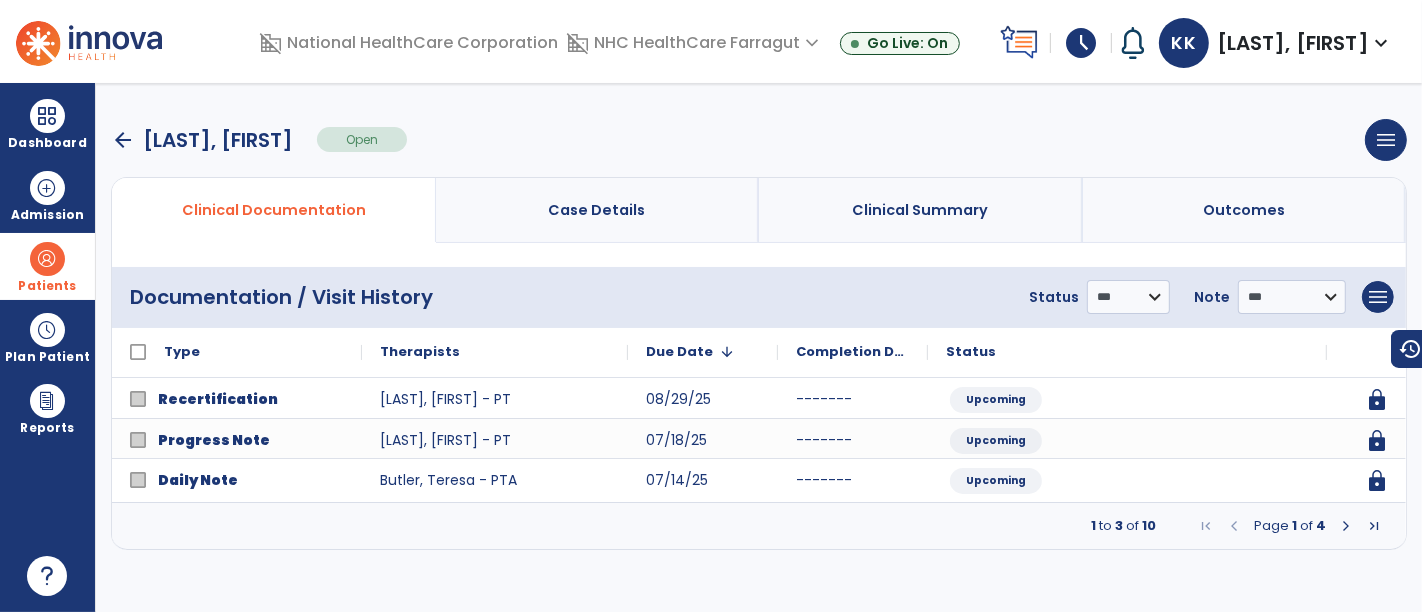 click at bounding box center (1346, 526) 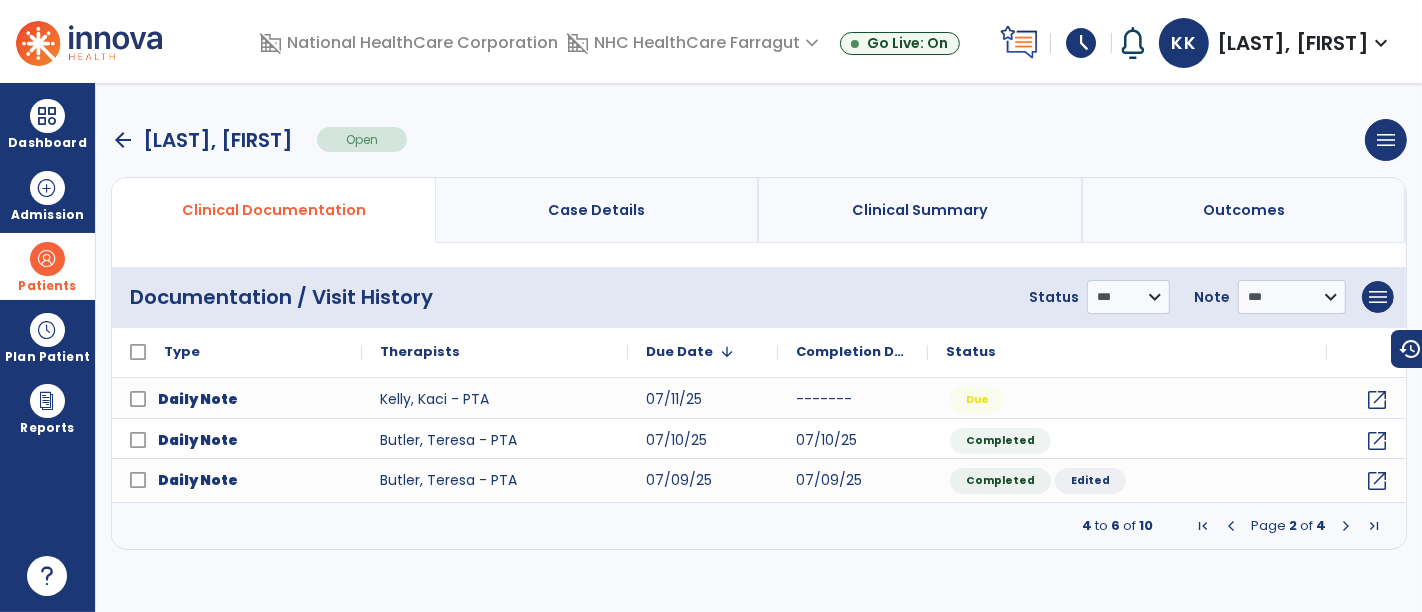 click at bounding box center [1346, 526] 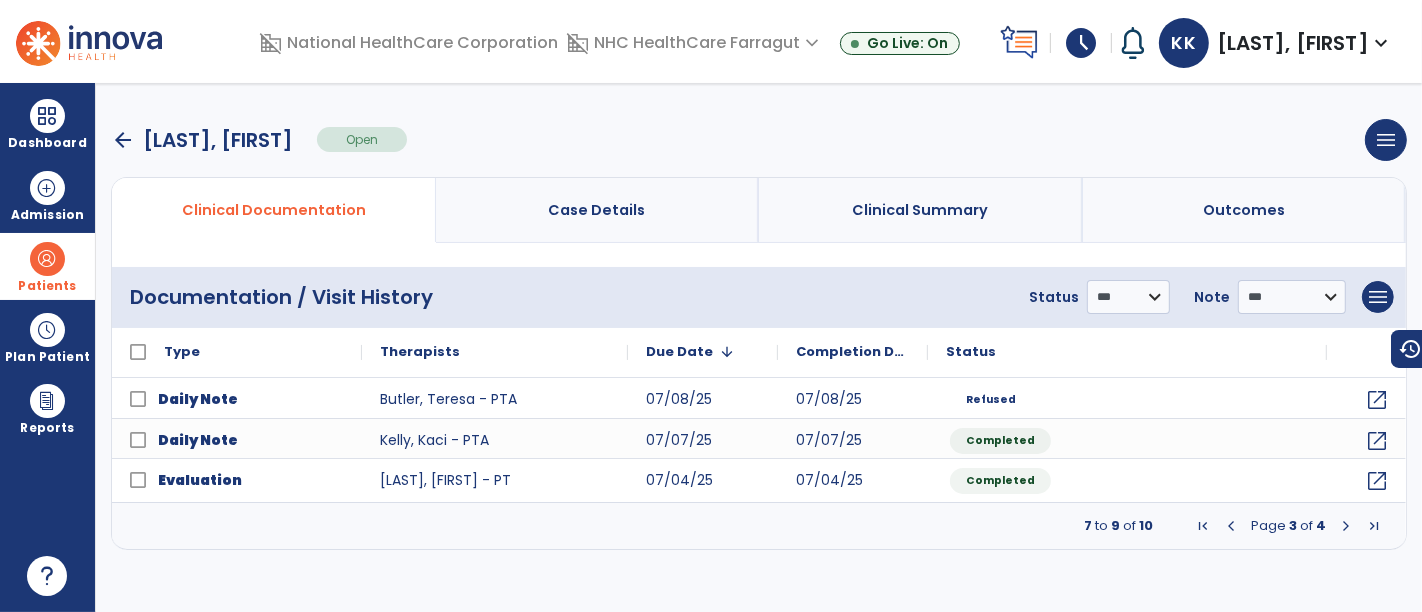 click at bounding box center [1231, 526] 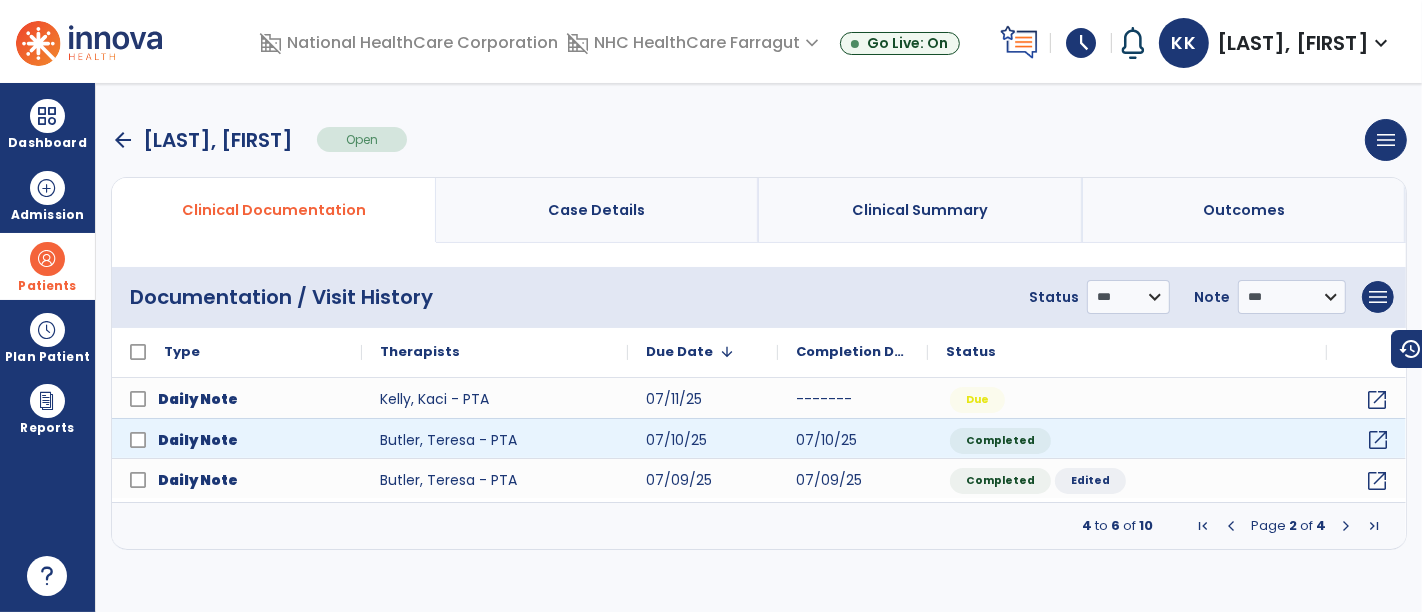 click on "open_in_new" 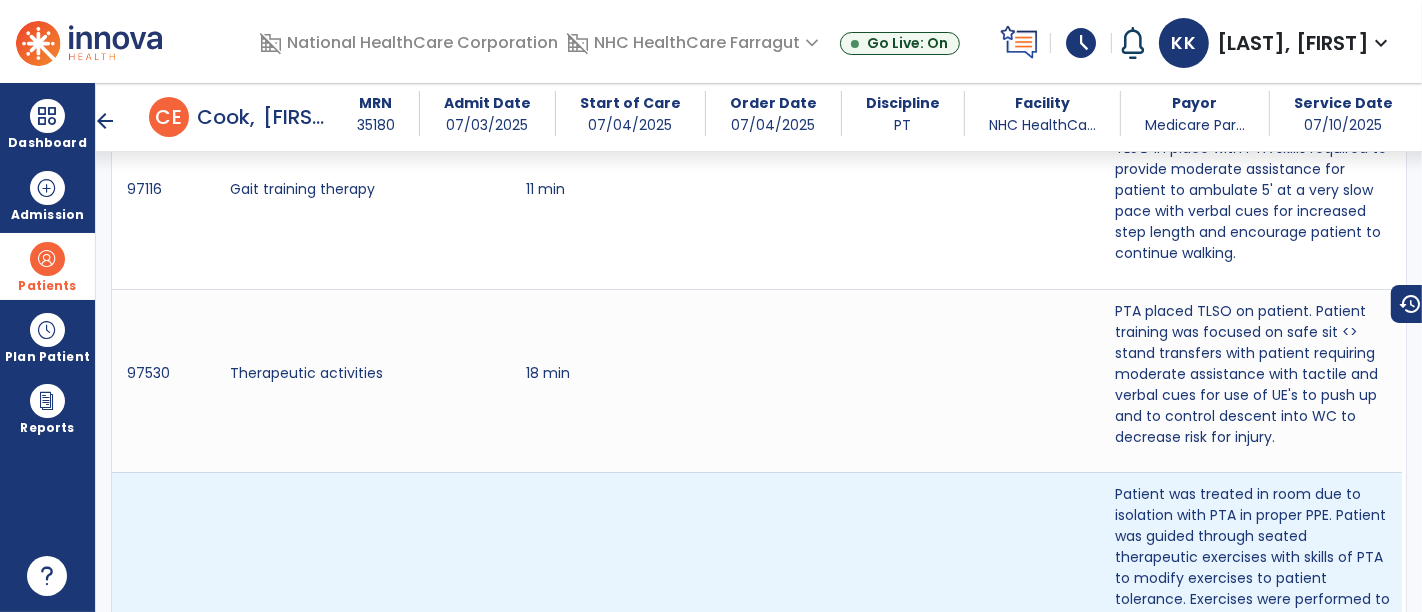 scroll, scrollTop: 1342, scrollLeft: 0, axis: vertical 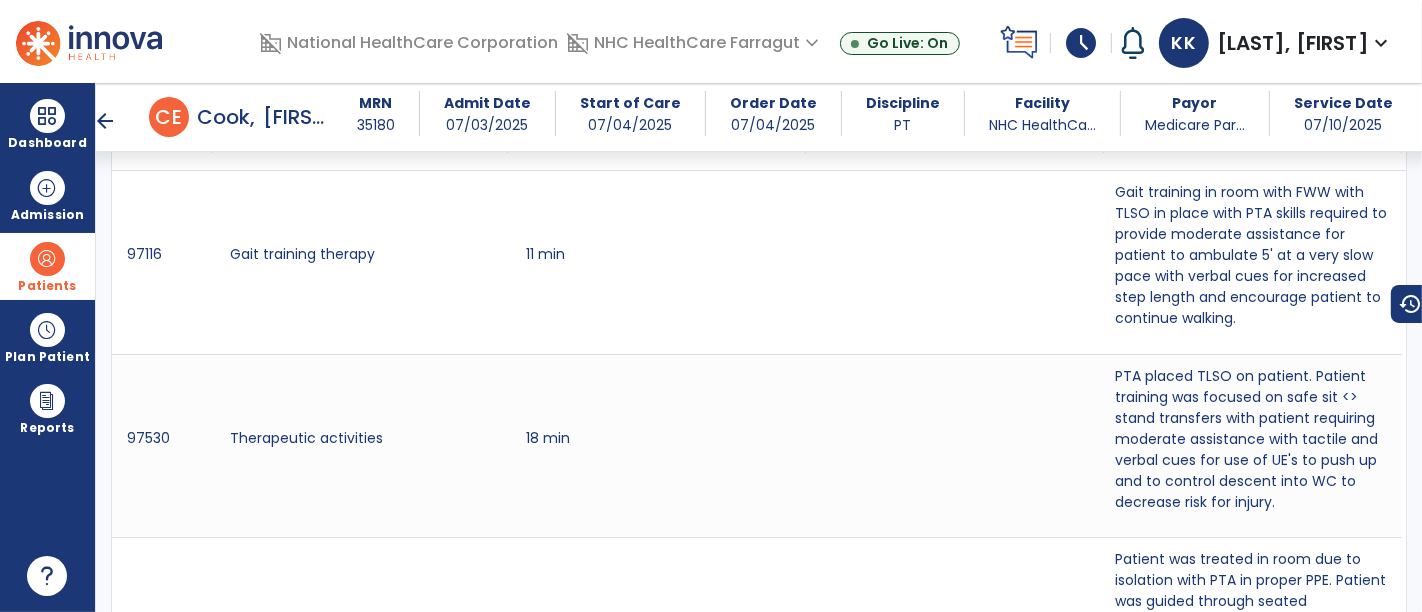 click on "Patients" at bounding box center [47, 266] 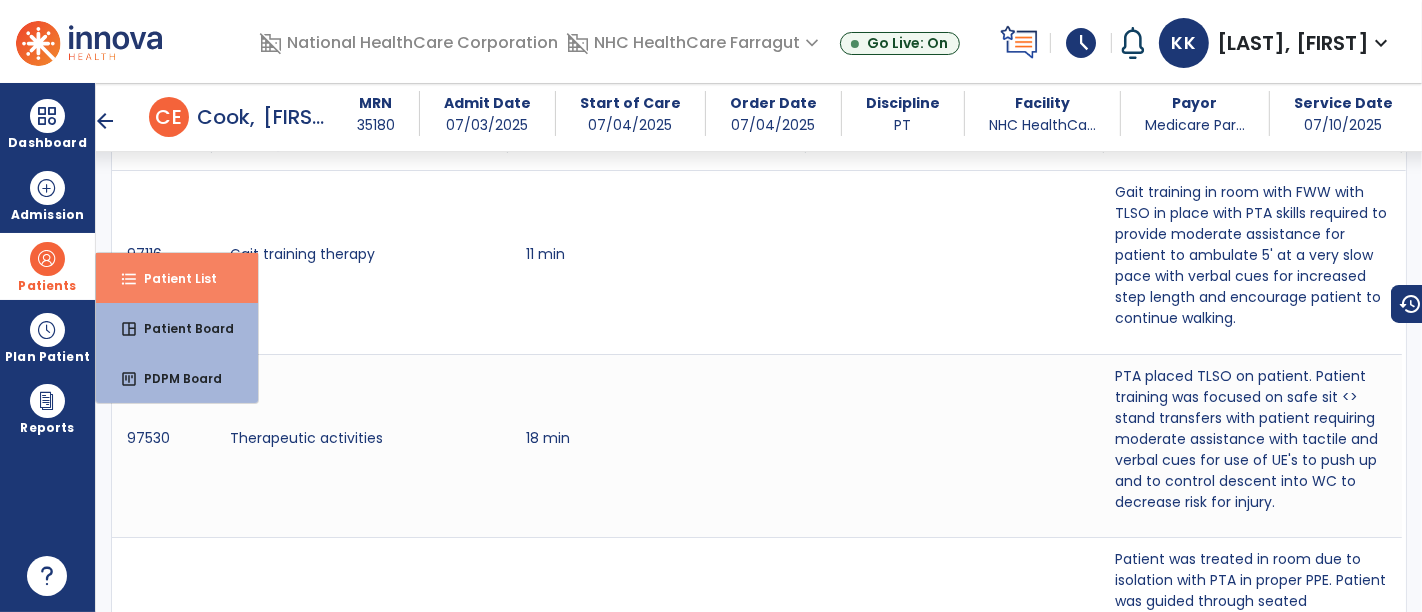 click on "Patient List" at bounding box center [172, 278] 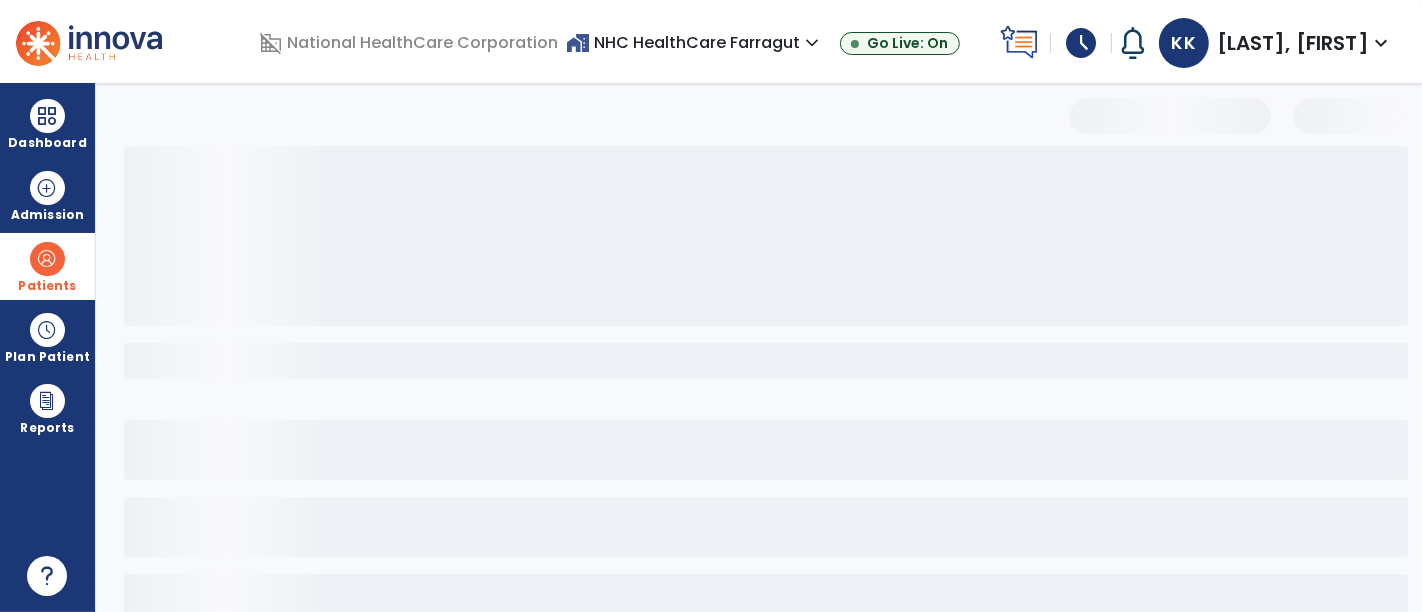 select on "***" 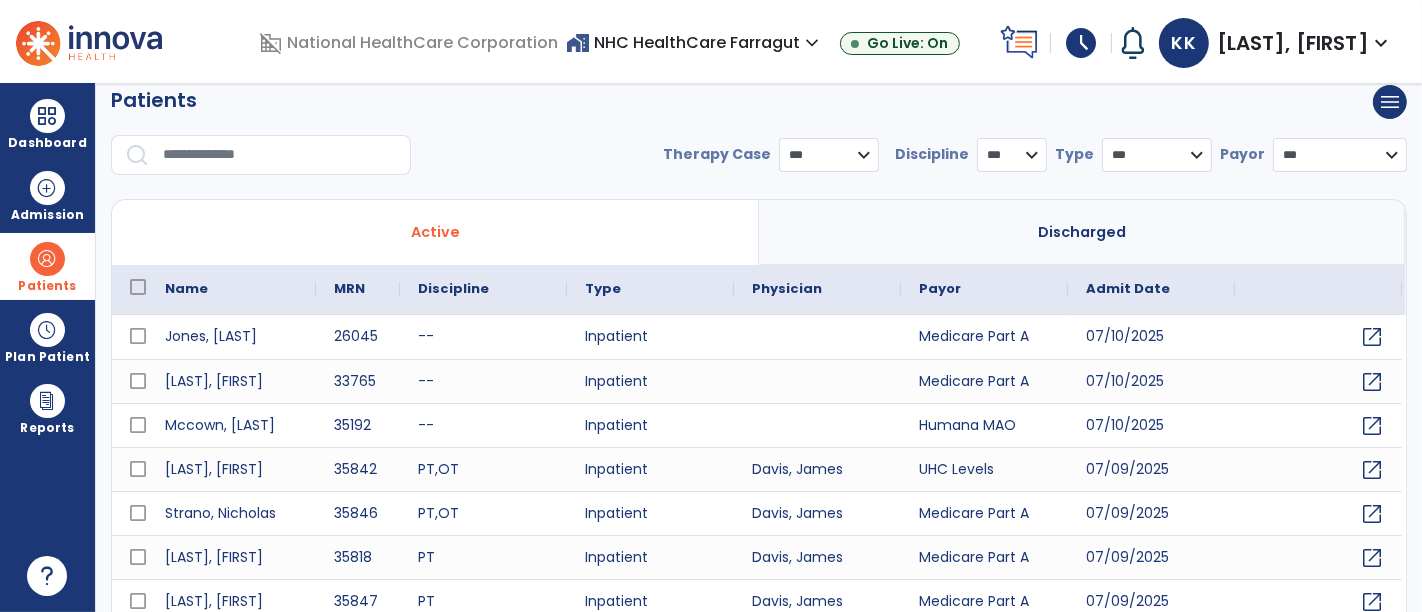 scroll, scrollTop: 0, scrollLeft: 0, axis: both 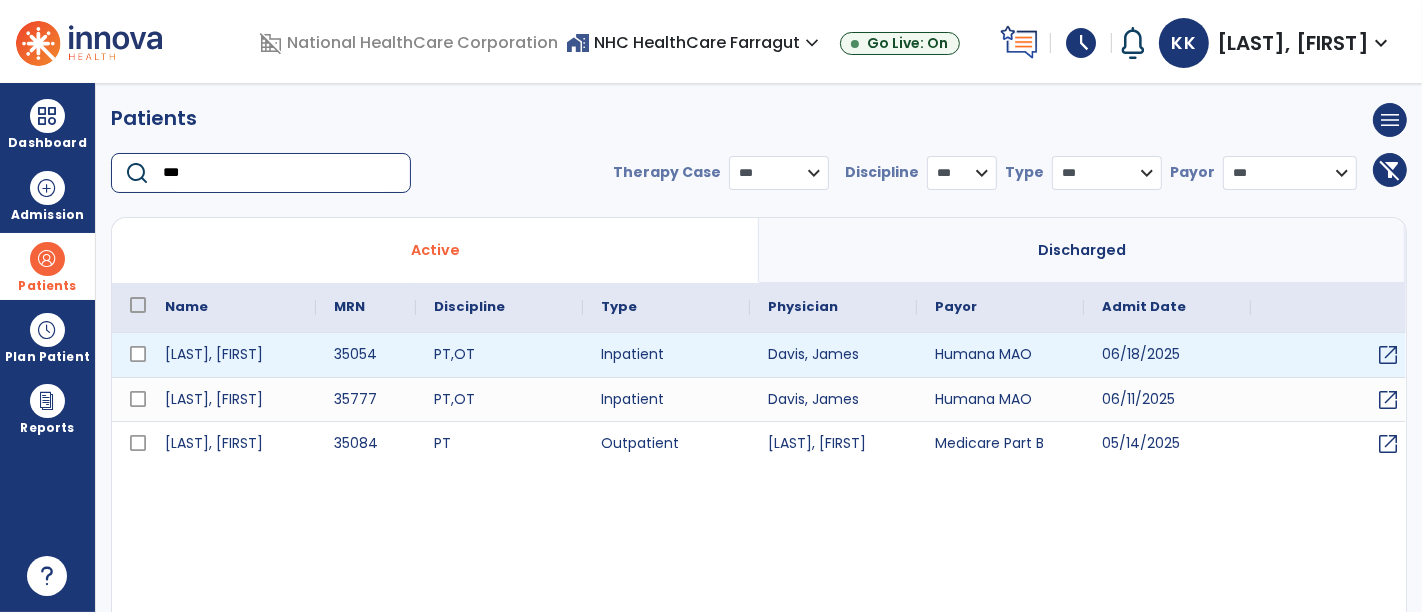 type on "***" 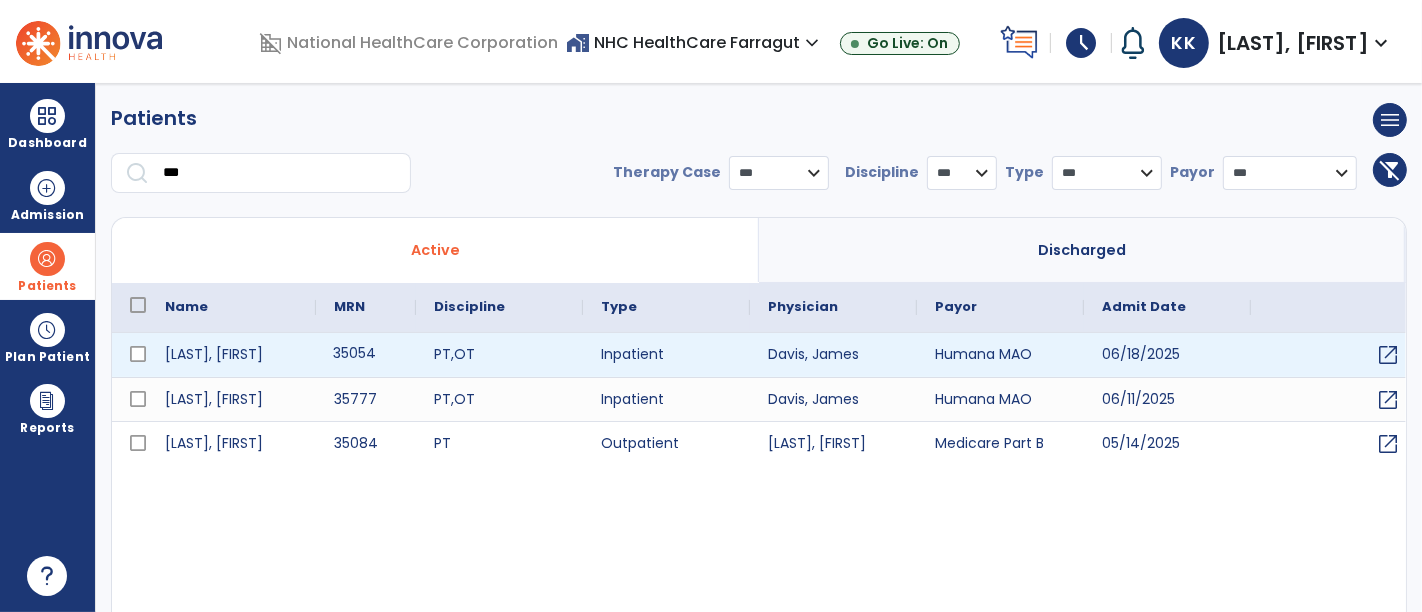 click on "35054" at bounding box center [366, 355] 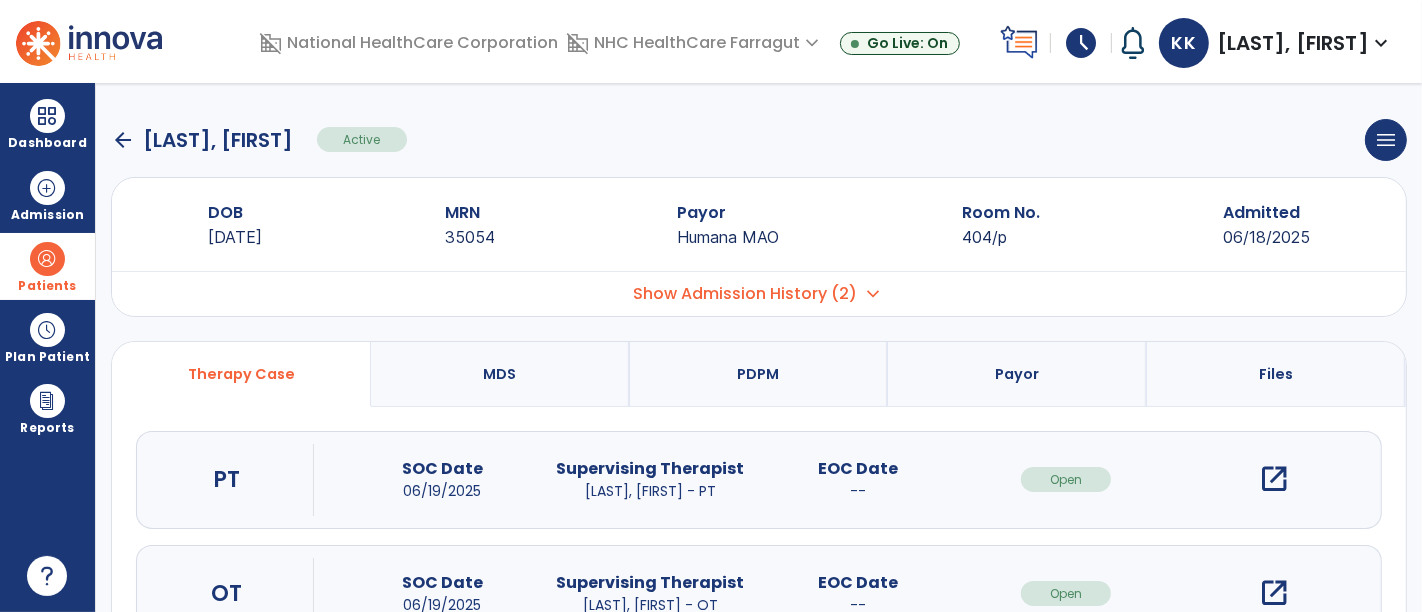 click on "open_in_new" at bounding box center [1274, 479] 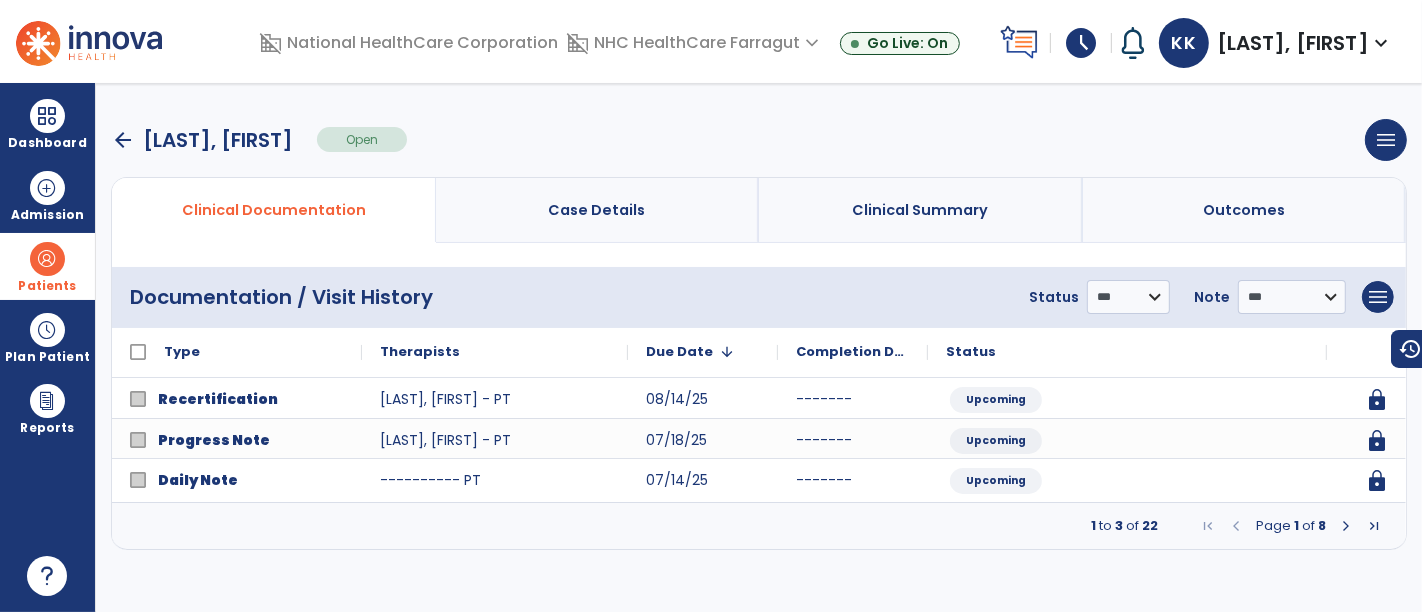 click at bounding box center [1346, 526] 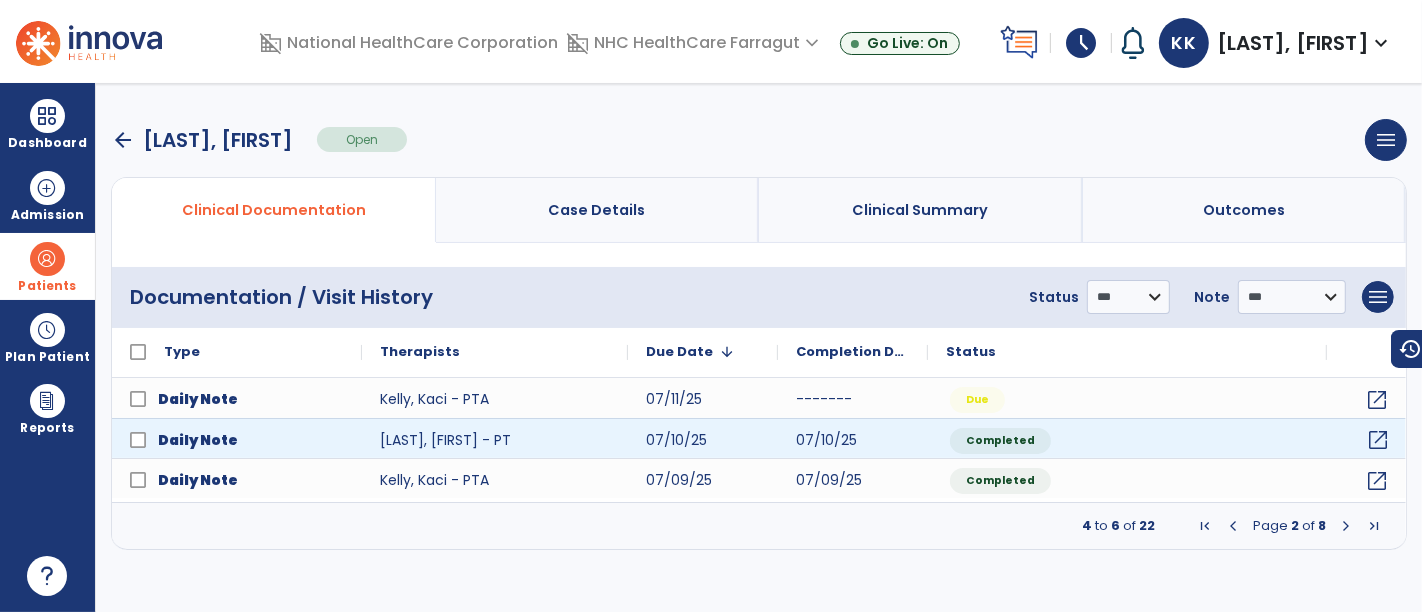 click on "open_in_new" 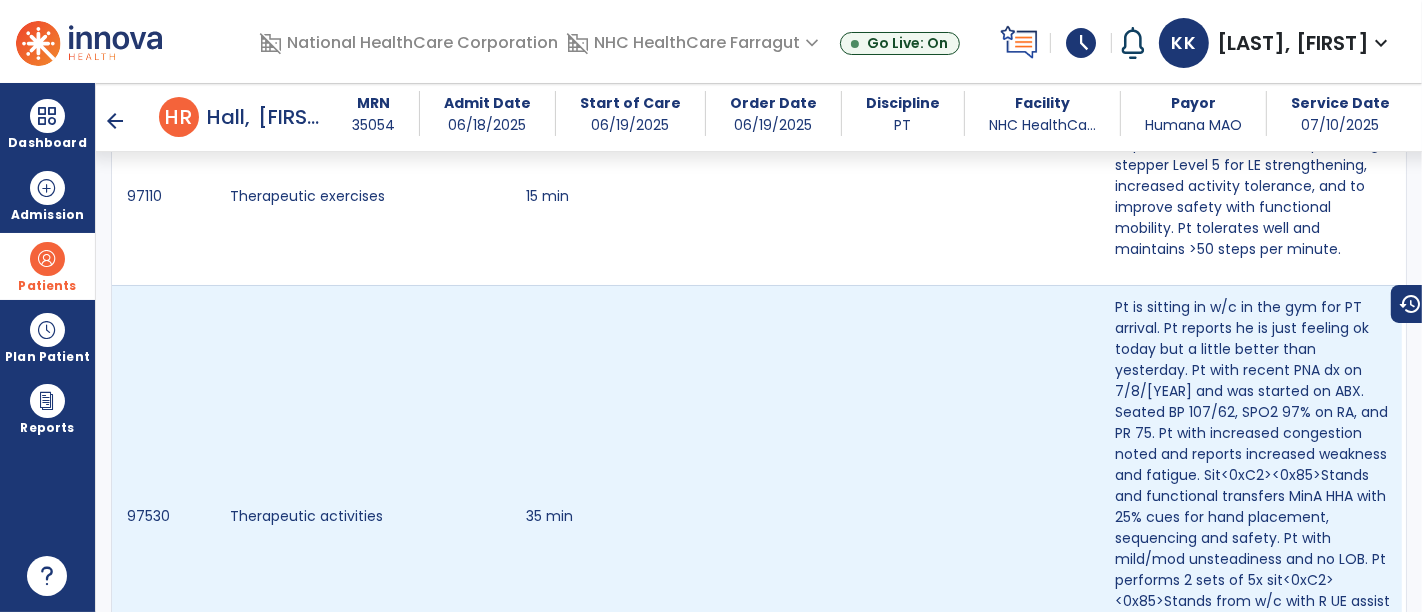 scroll, scrollTop: 1444, scrollLeft: 0, axis: vertical 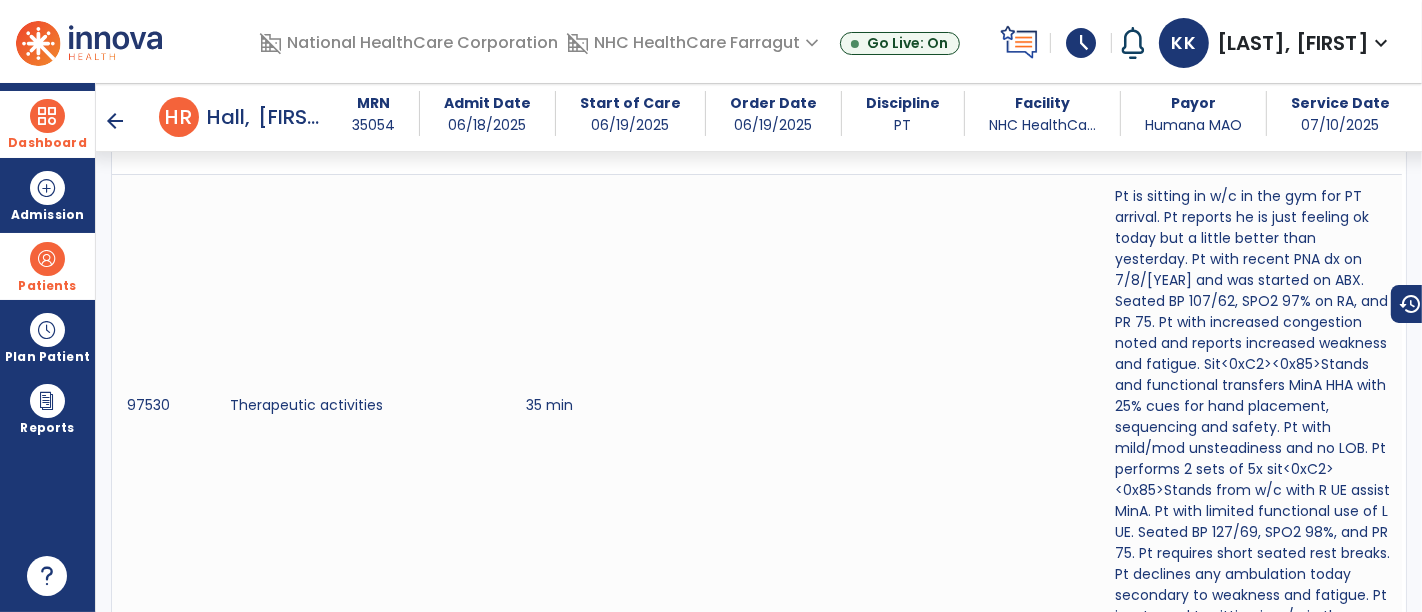 click at bounding box center [47, 116] 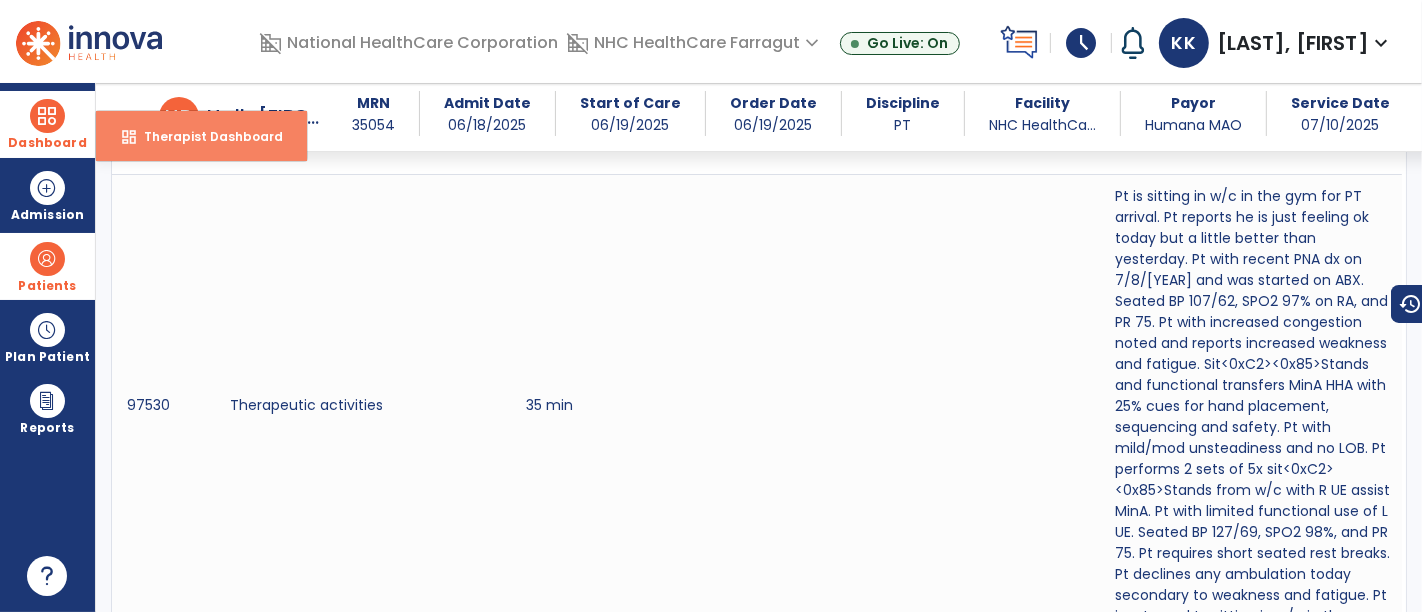click on "Therapist Dashboard" at bounding box center (205, 136) 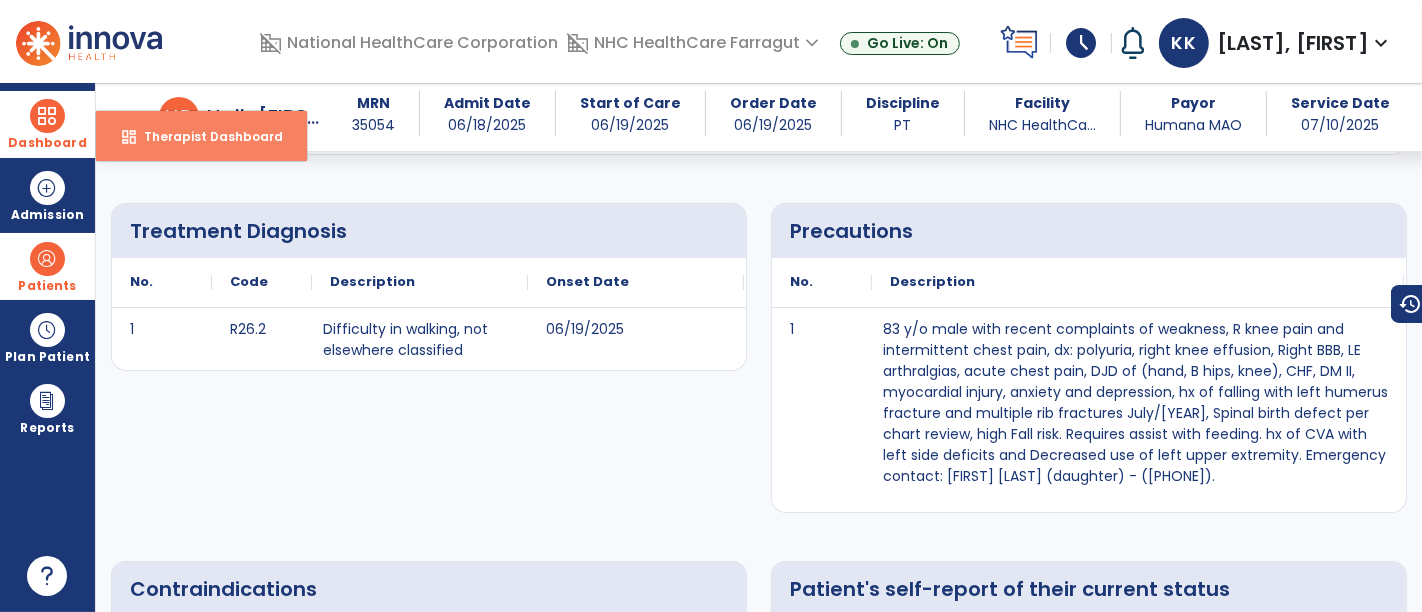 select on "****" 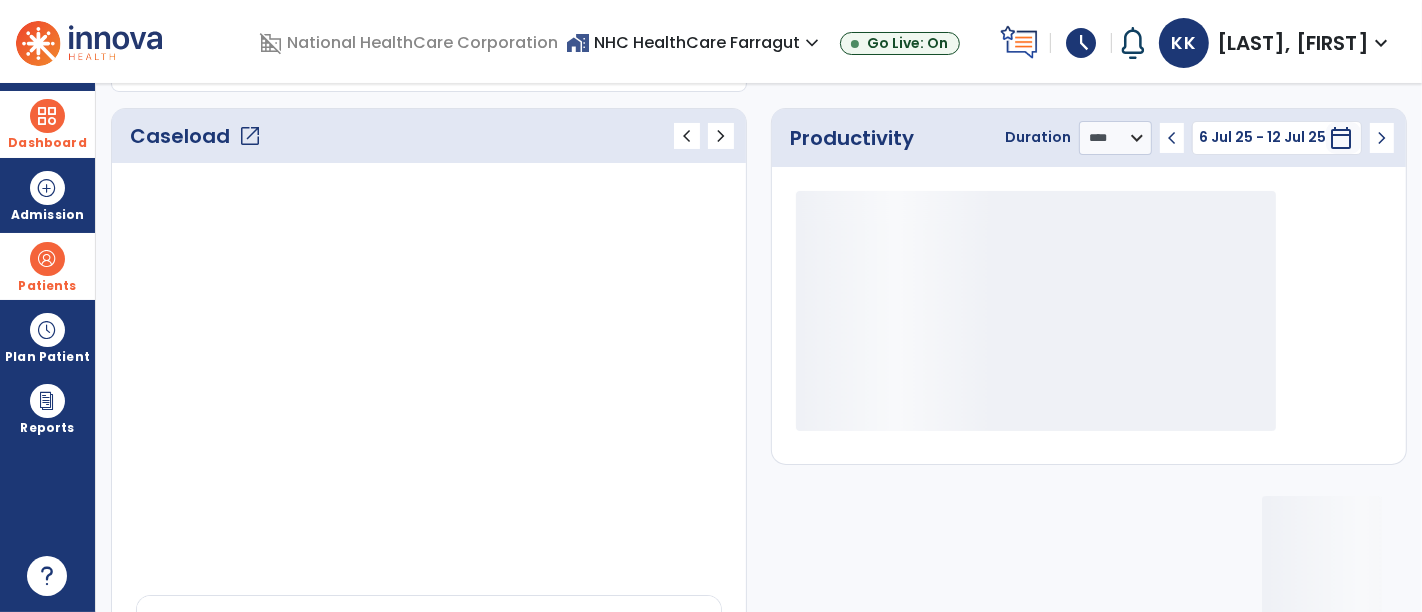 click on "open_in_new" 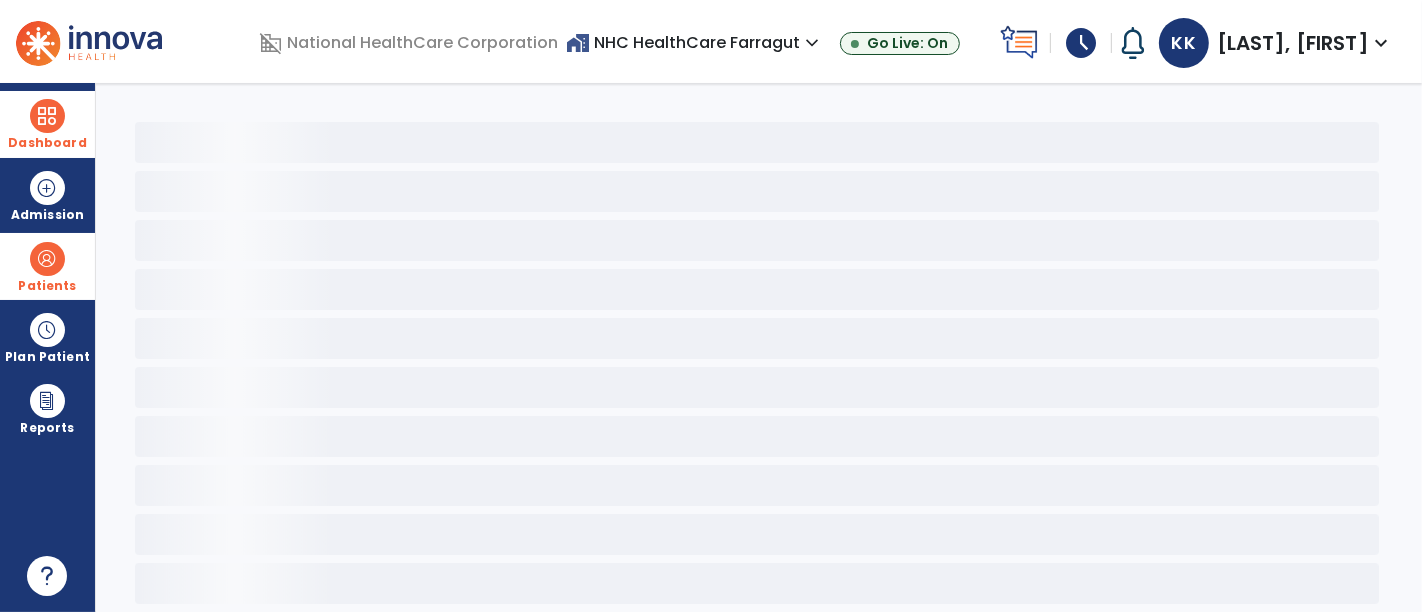scroll, scrollTop: 48, scrollLeft: 0, axis: vertical 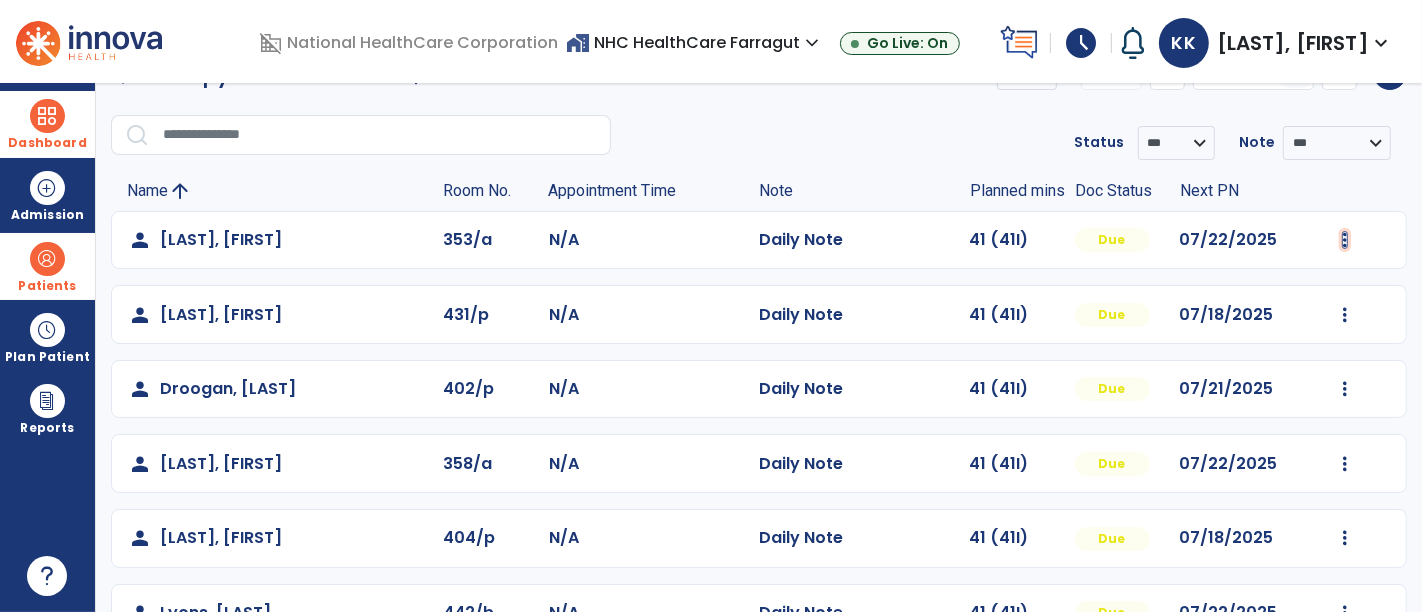click at bounding box center [1345, 240] 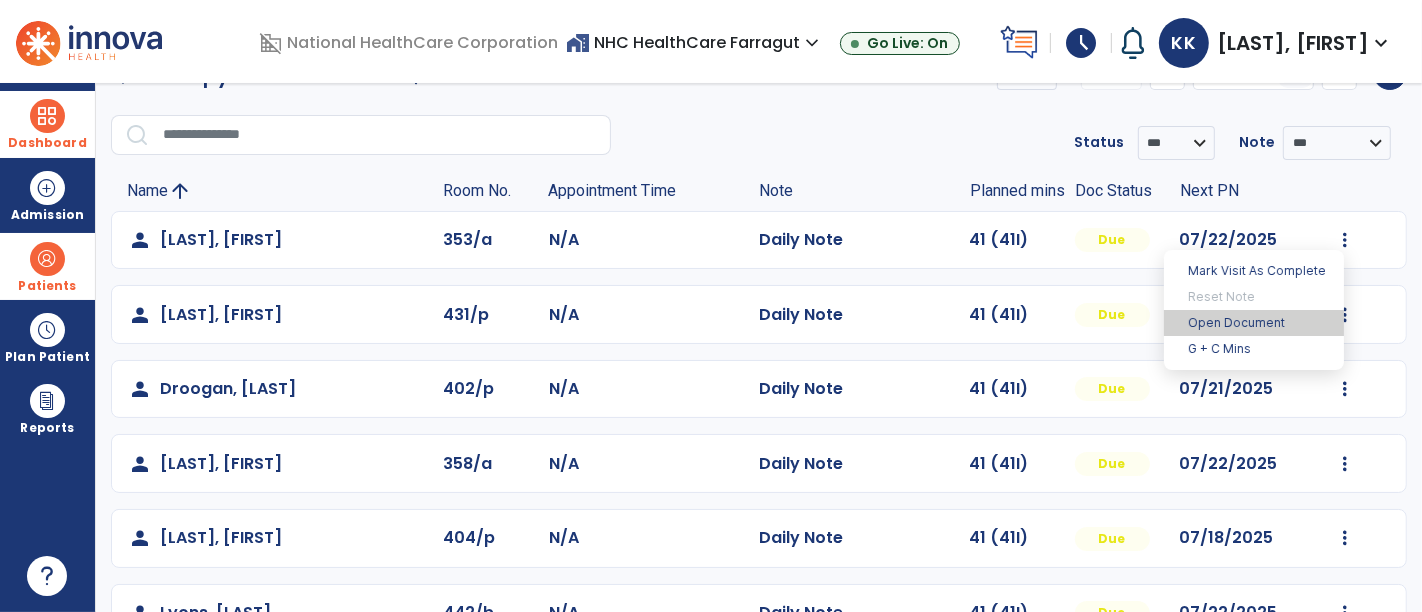 click on "Open Document" at bounding box center [1254, 323] 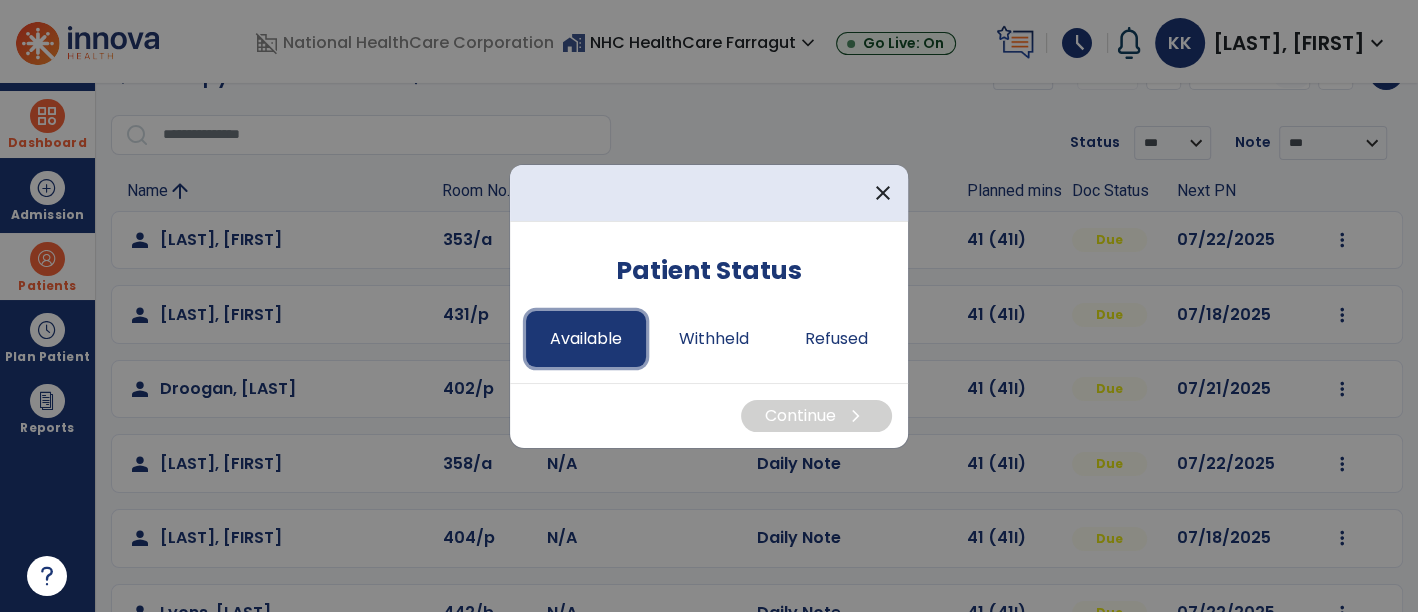 click on "Available" at bounding box center (586, 339) 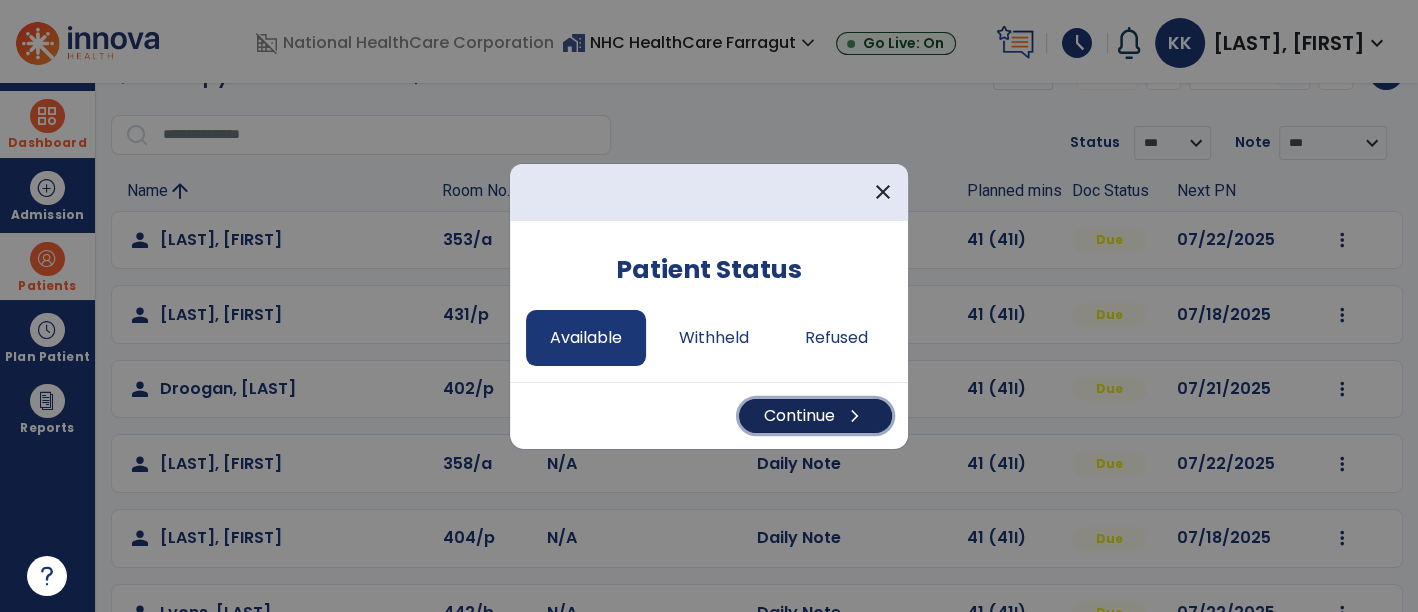 click on "Continue   chevron_right" at bounding box center [815, 416] 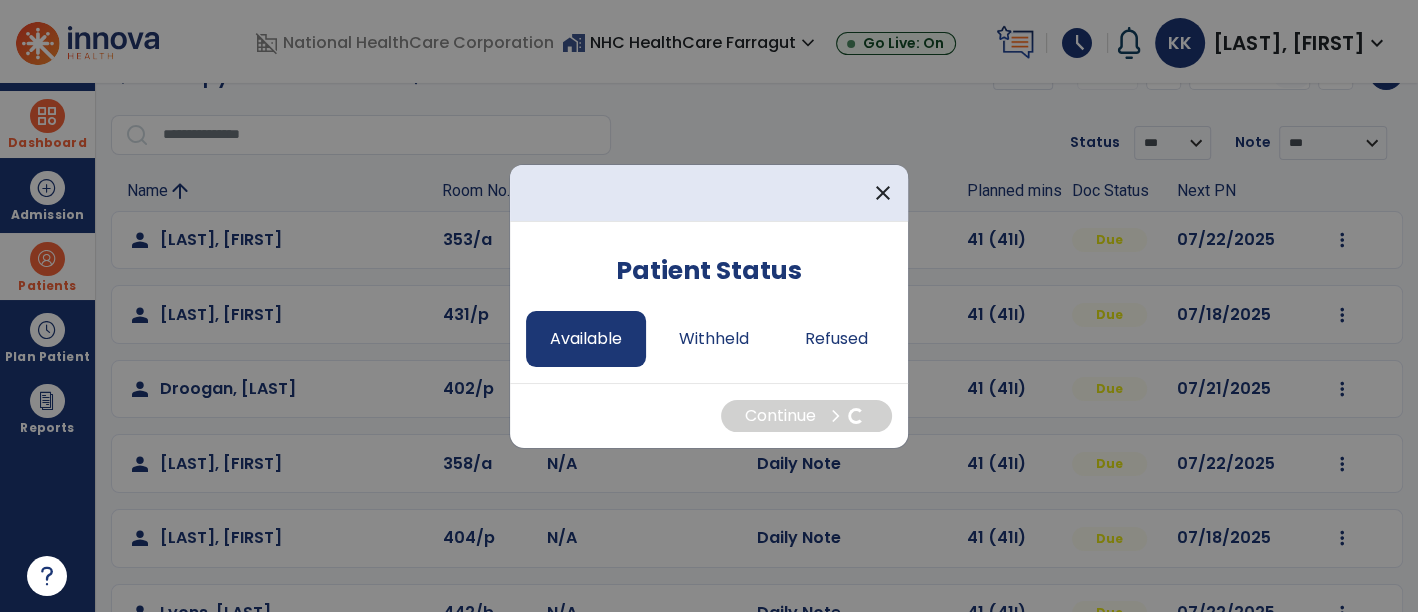 select on "*" 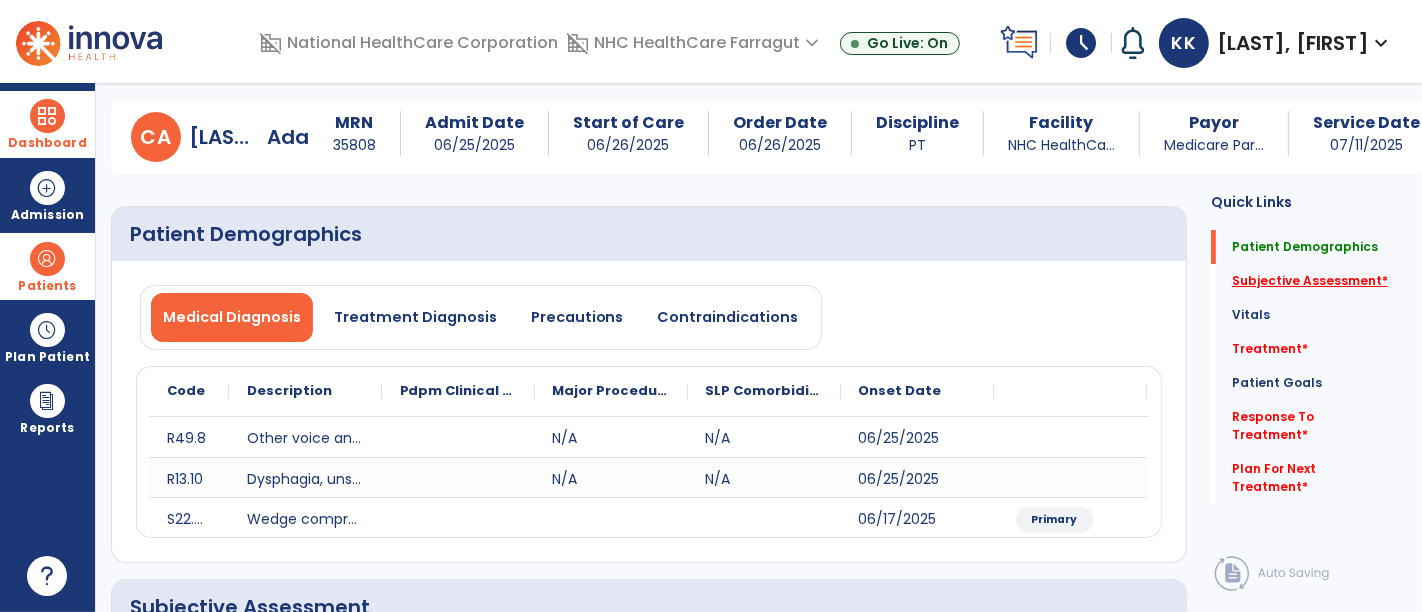 click on "Subjective Assessment   *" 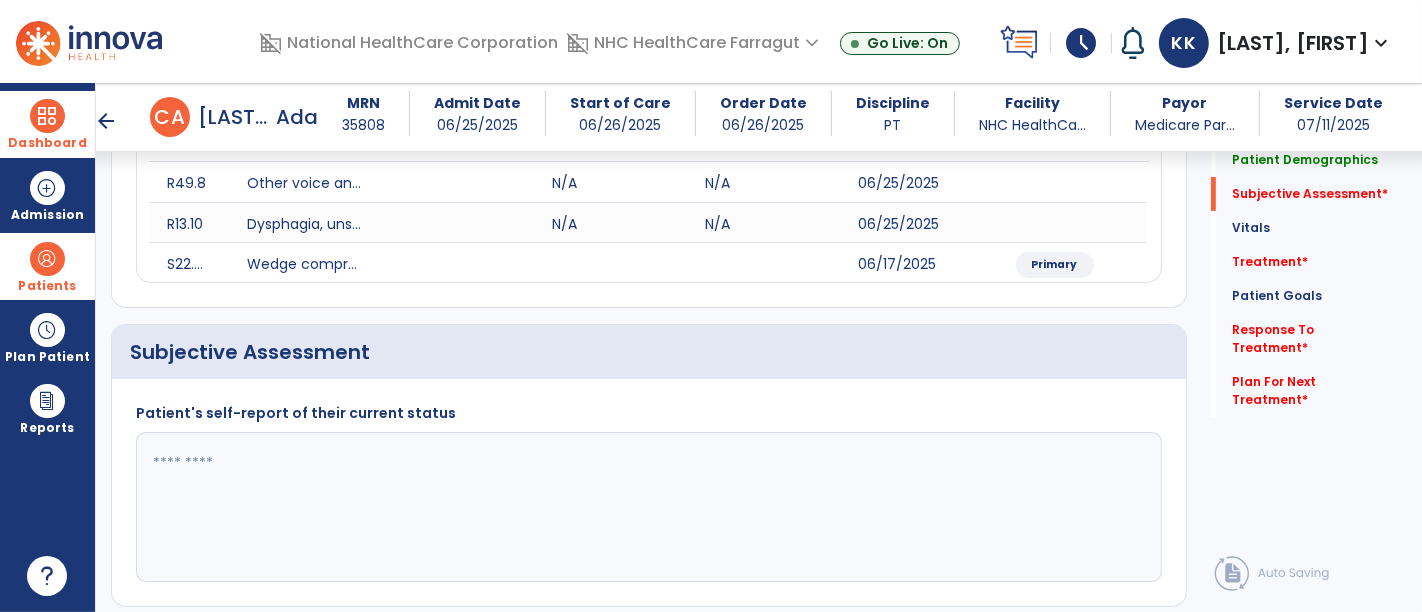 scroll, scrollTop: 418, scrollLeft: 0, axis: vertical 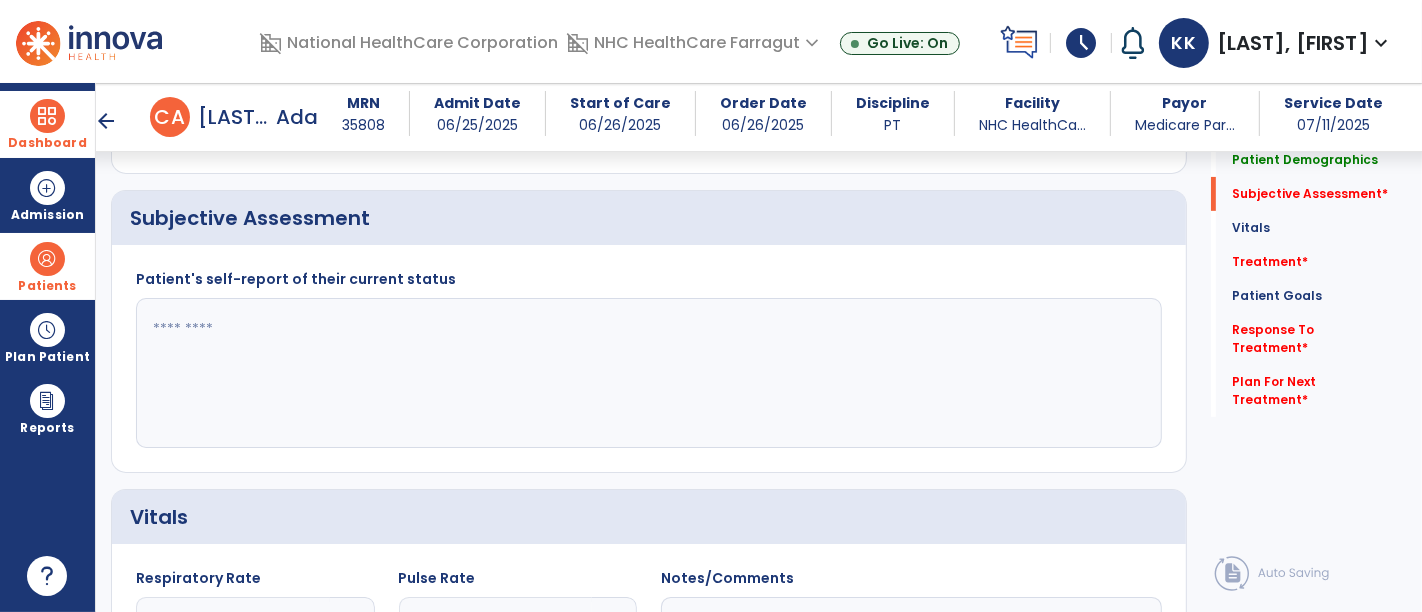 click 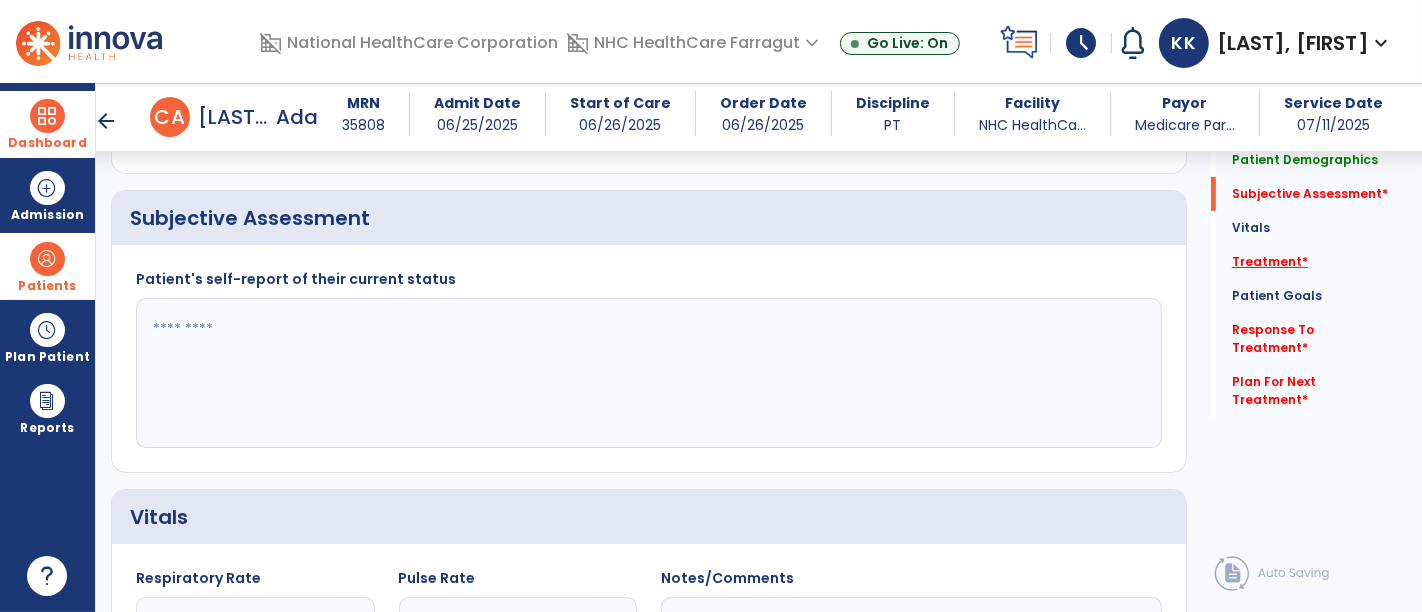 click on "Treatment   *" 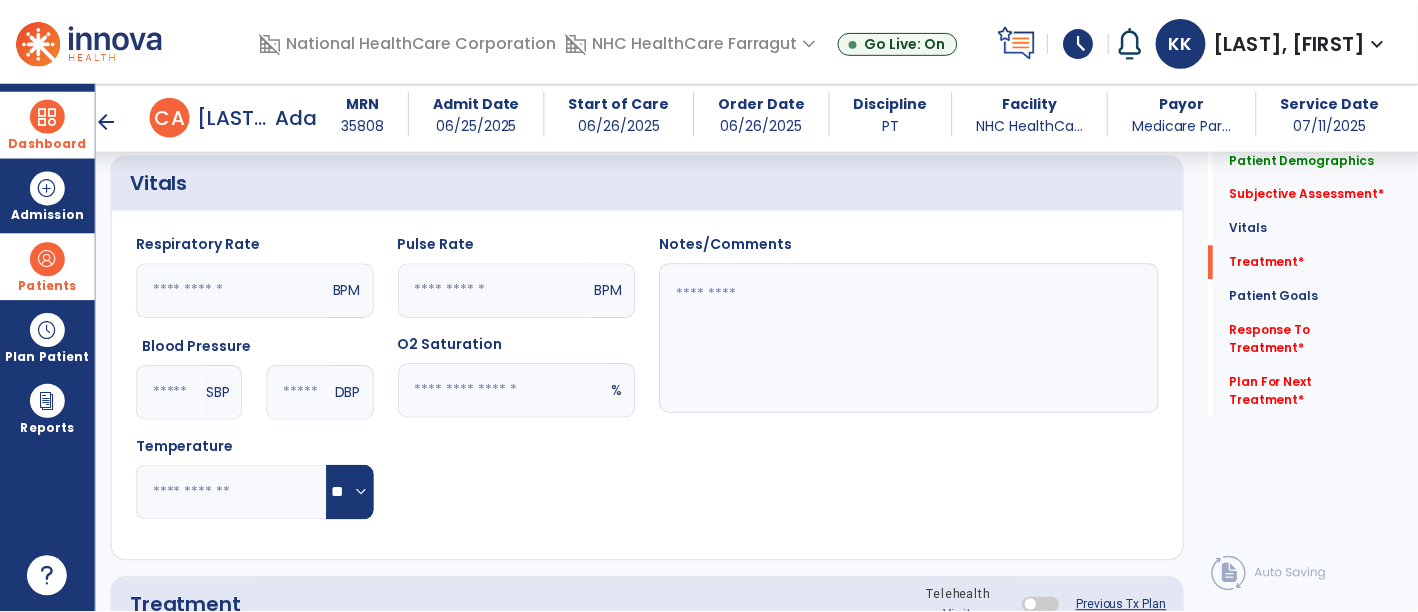 scroll, scrollTop: 1107, scrollLeft: 0, axis: vertical 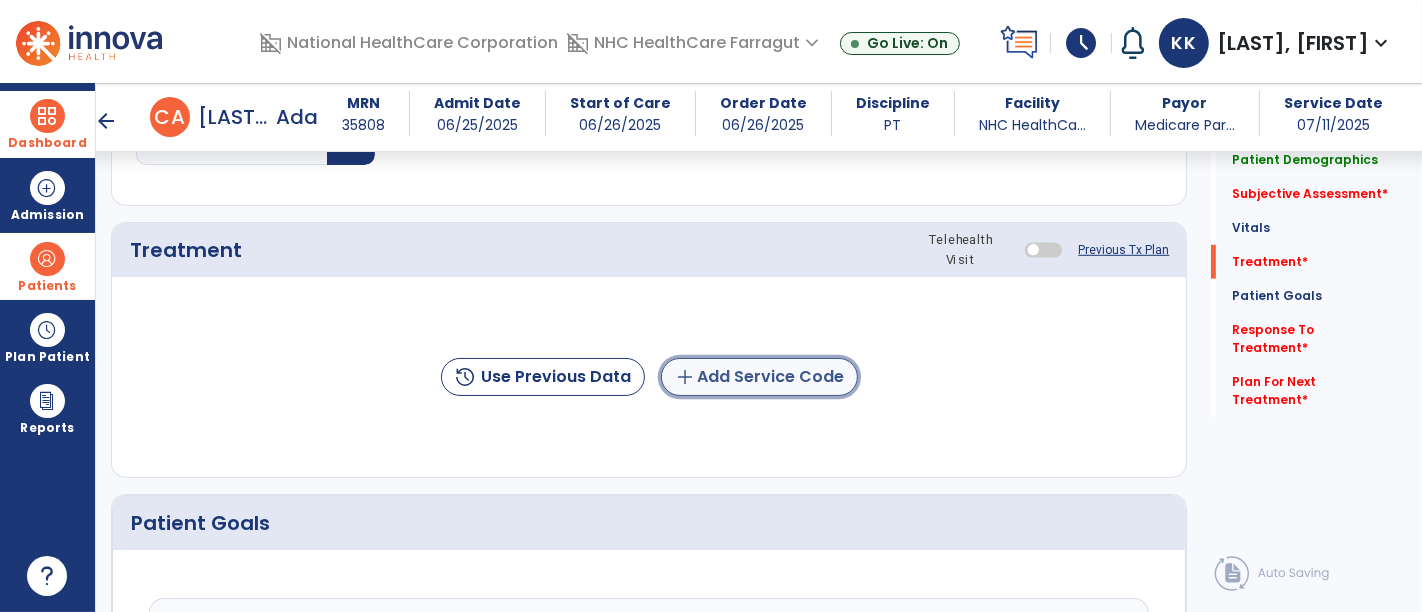 click on "add  Add Service Code" 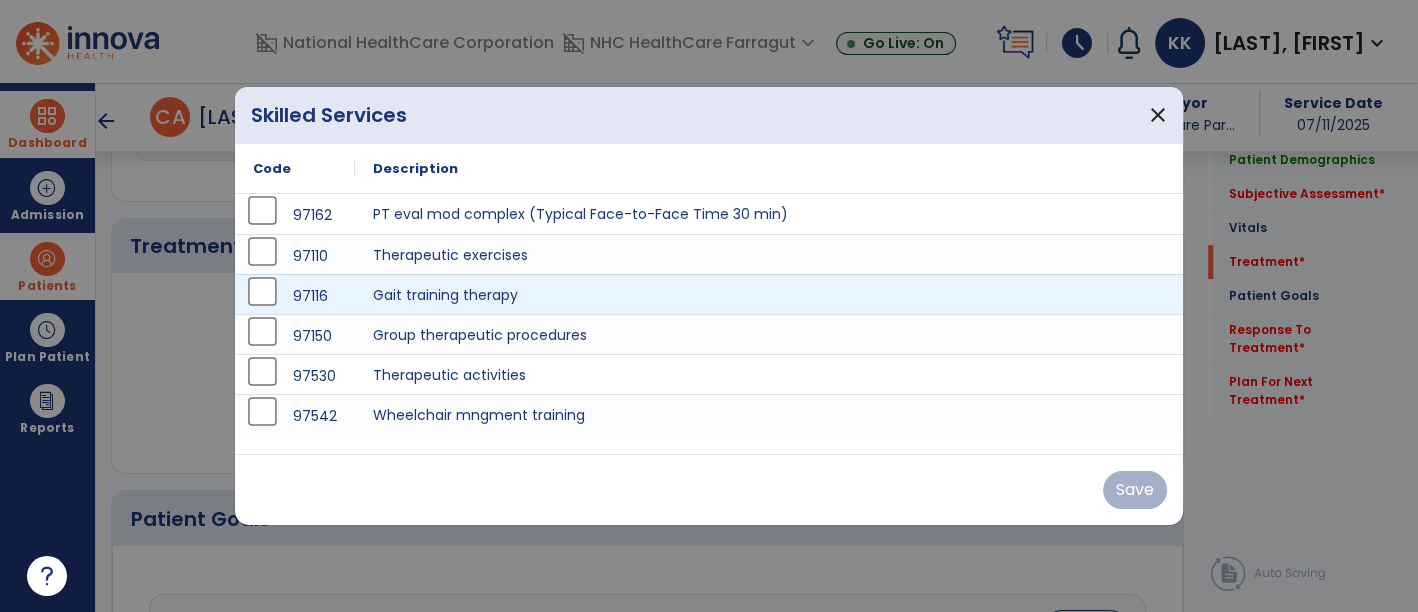 scroll, scrollTop: 1107, scrollLeft: 0, axis: vertical 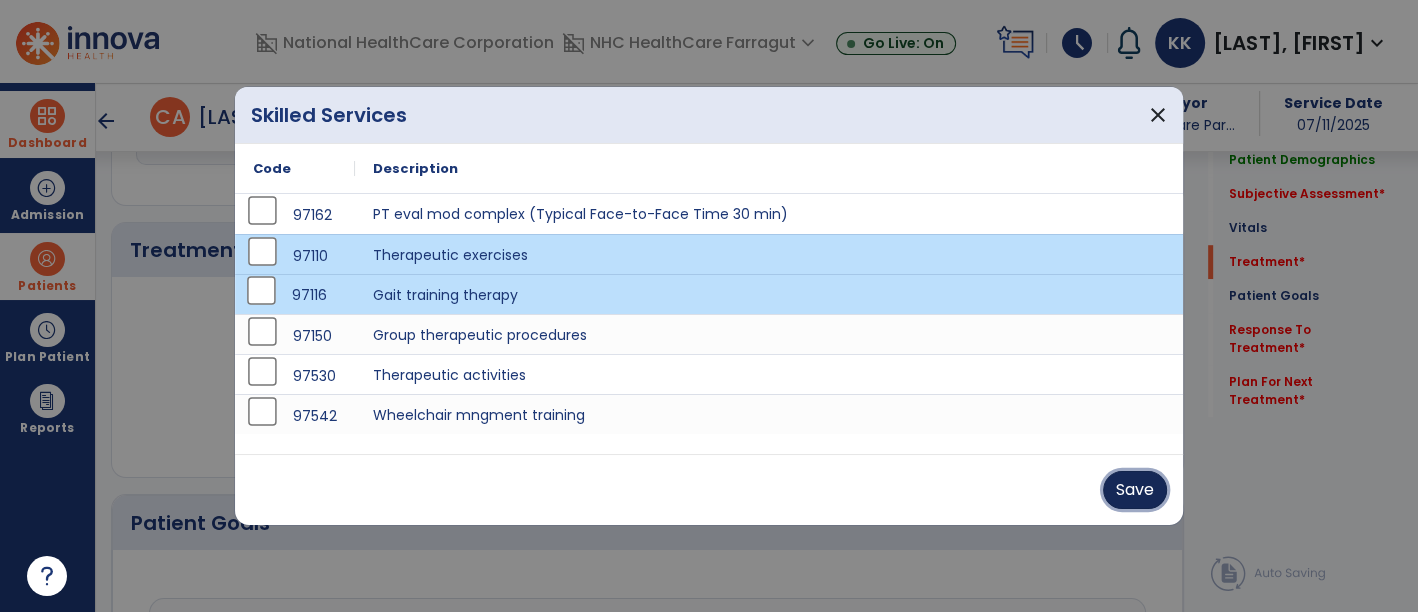 click on "Save" at bounding box center (1135, 490) 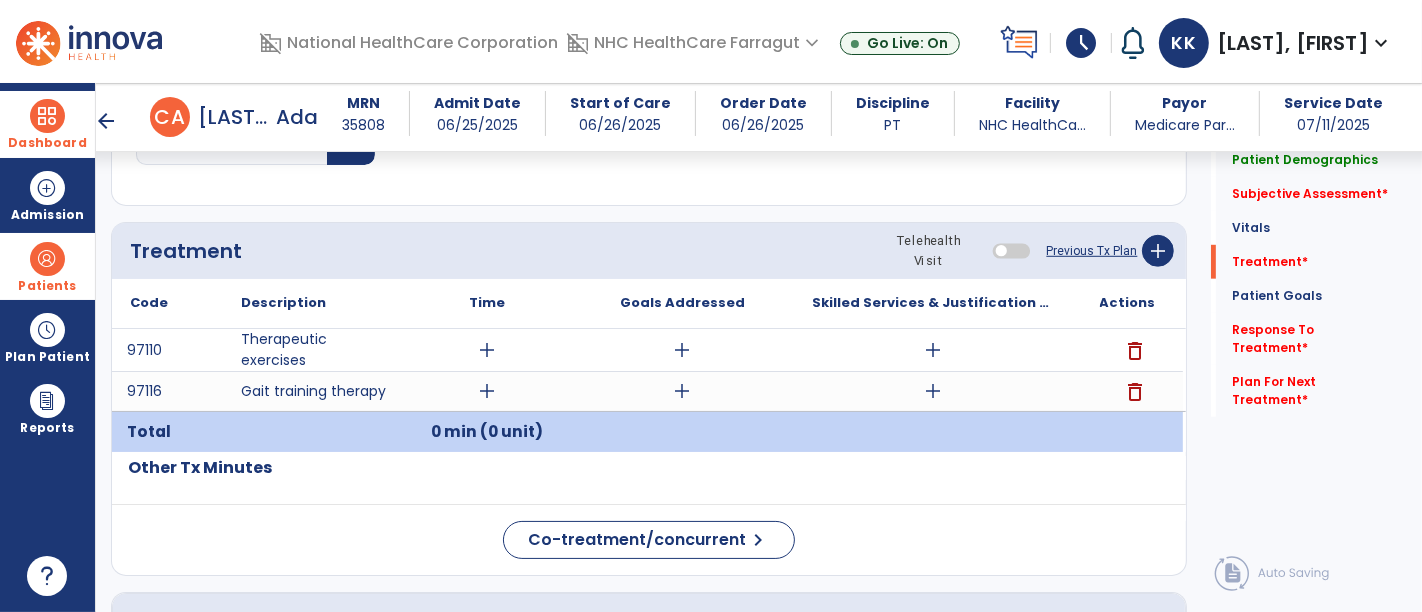 click on "Co-treatment/concurrent  chevron_right" 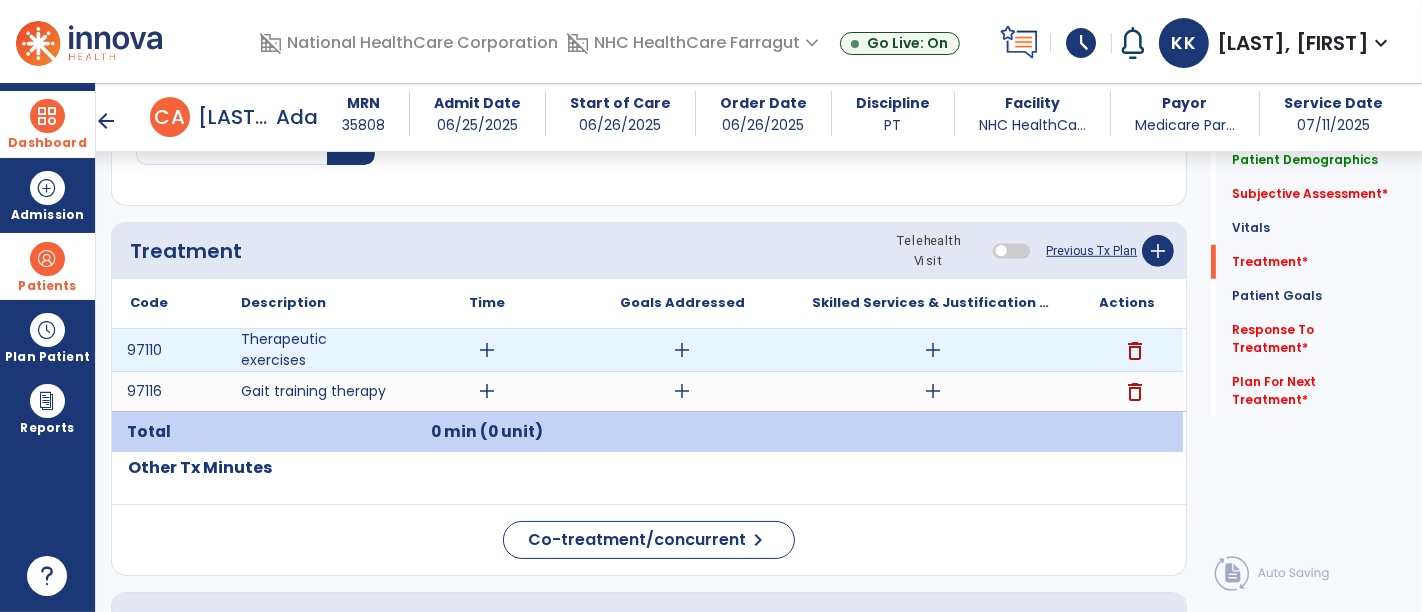 click on "add" at bounding box center (933, 350) 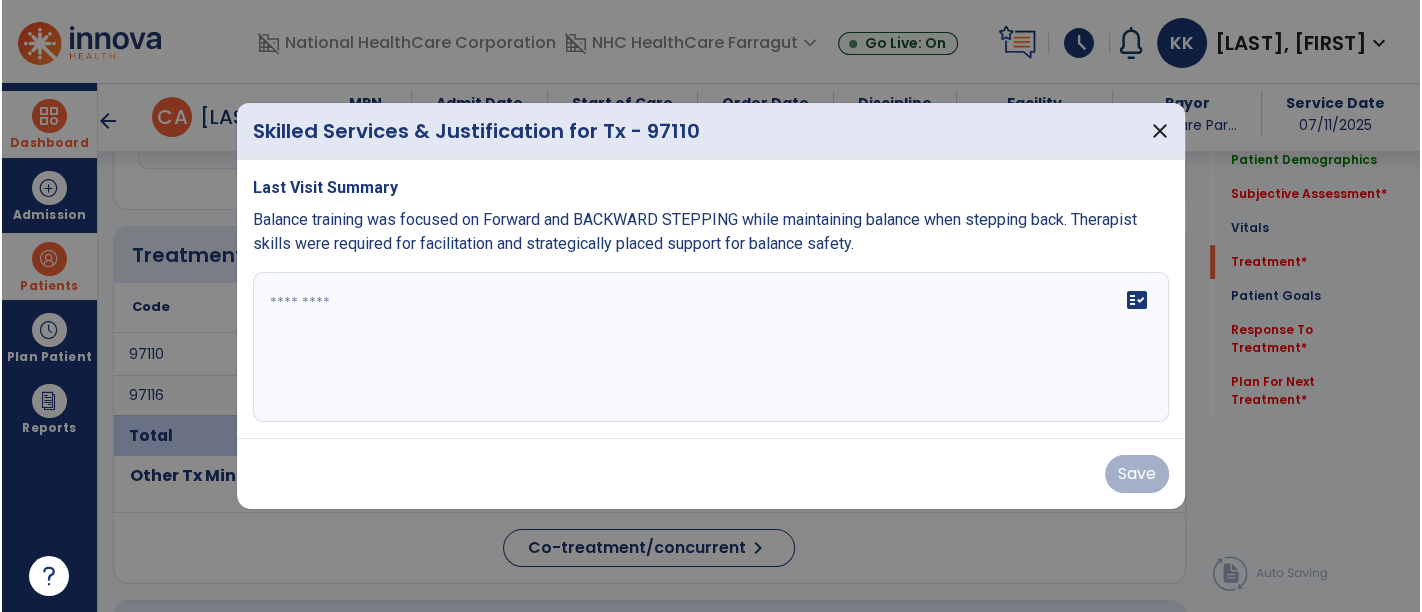 scroll, scrollTop: 1107, scrollLeft: 0, axis: vertical 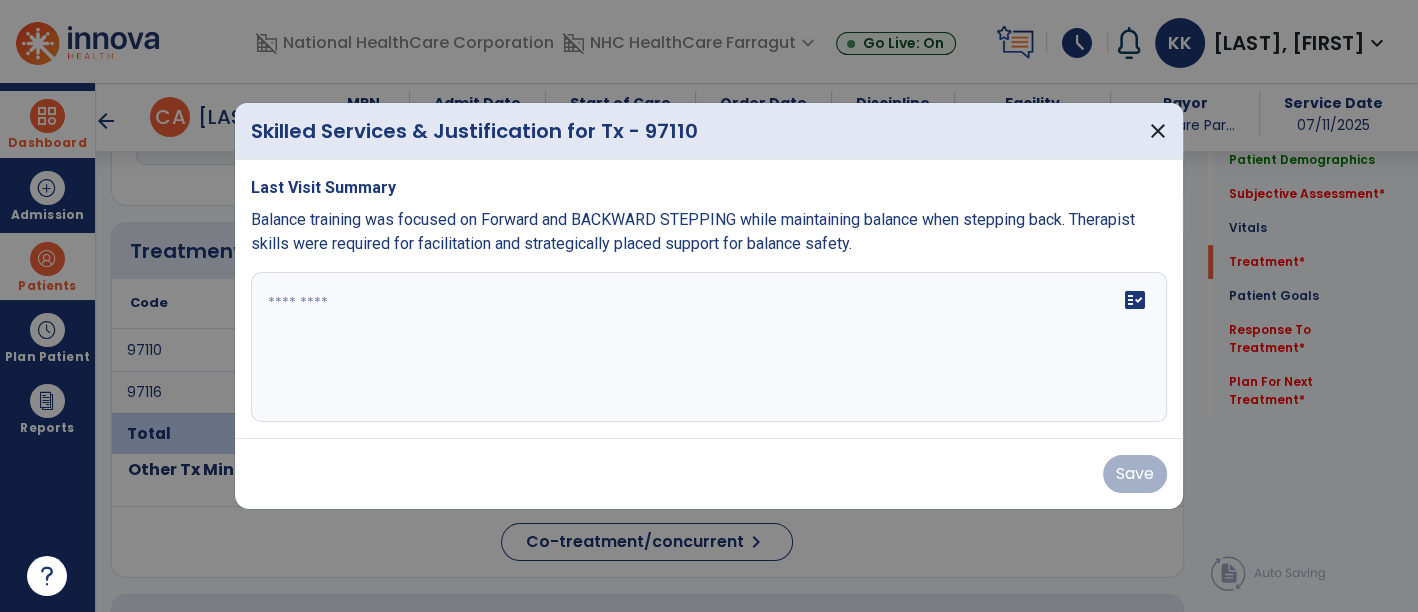 click at bounding box center (709, 347) 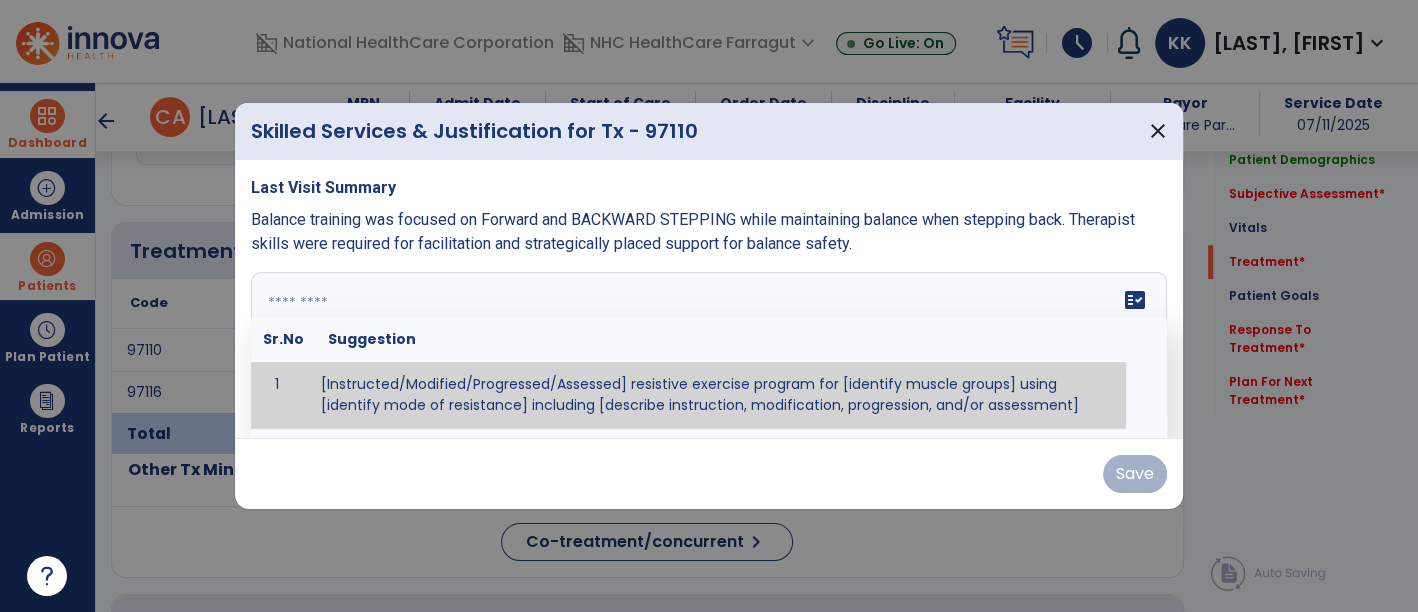 paste on "**********" 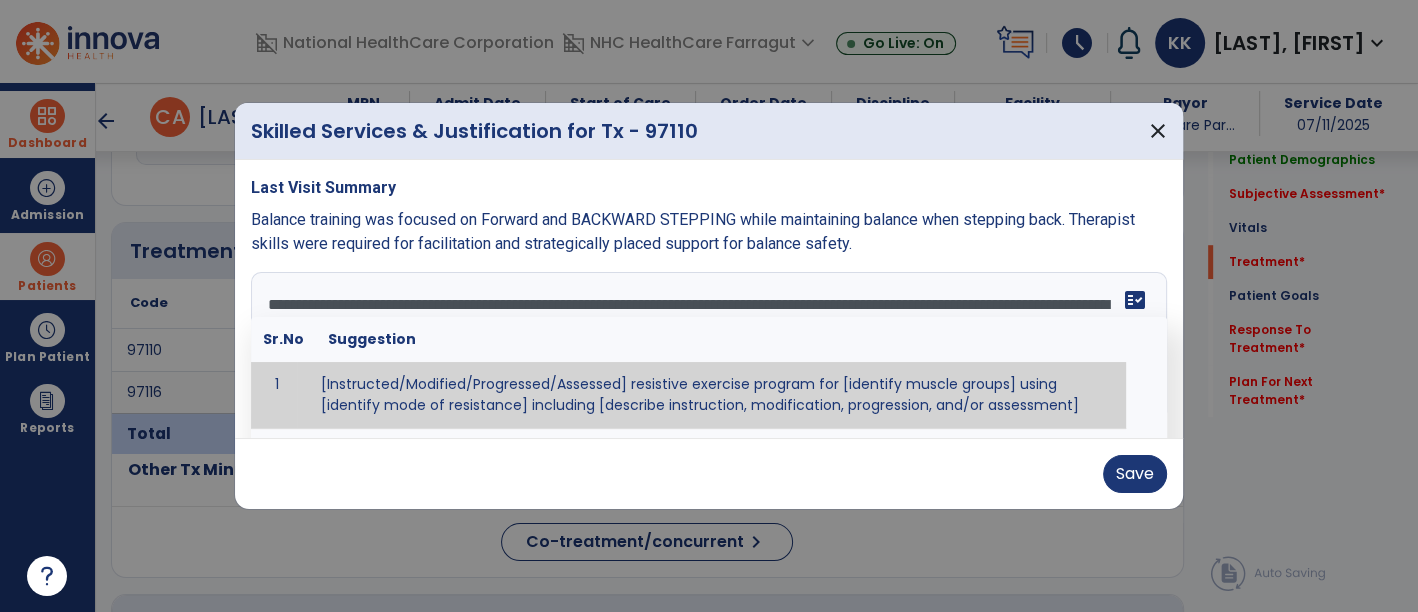 type on "**********" 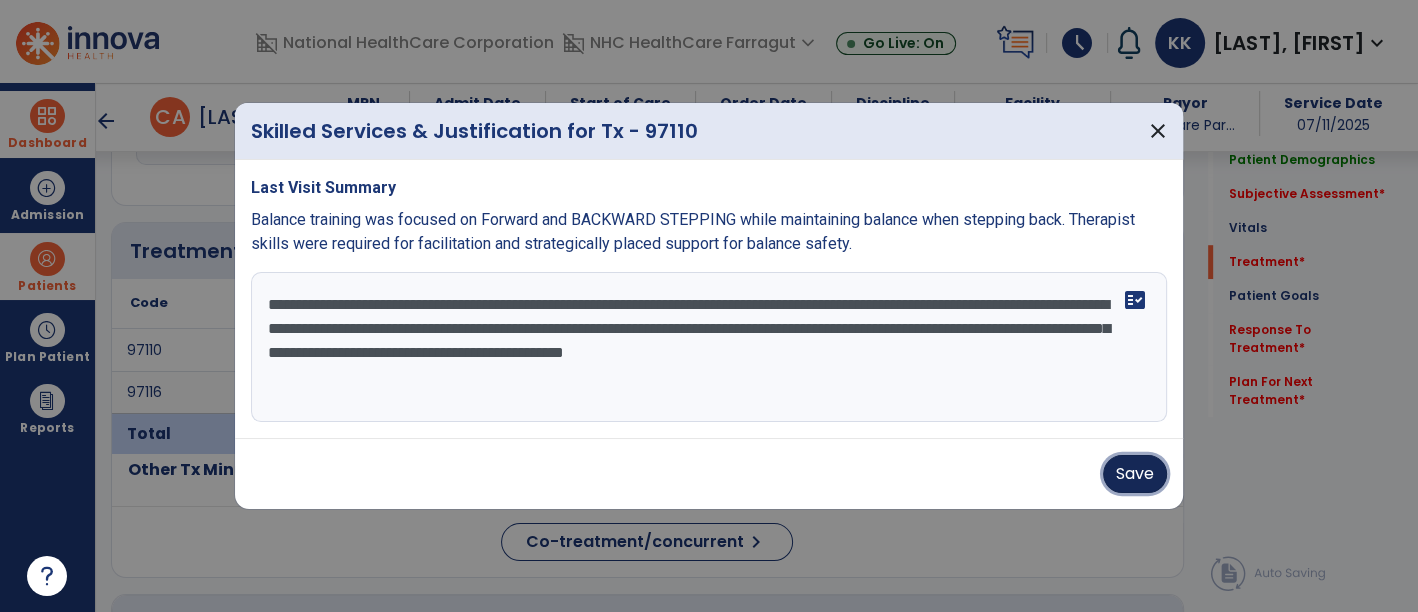 click on "Save" at bounding box center (1135, 474) 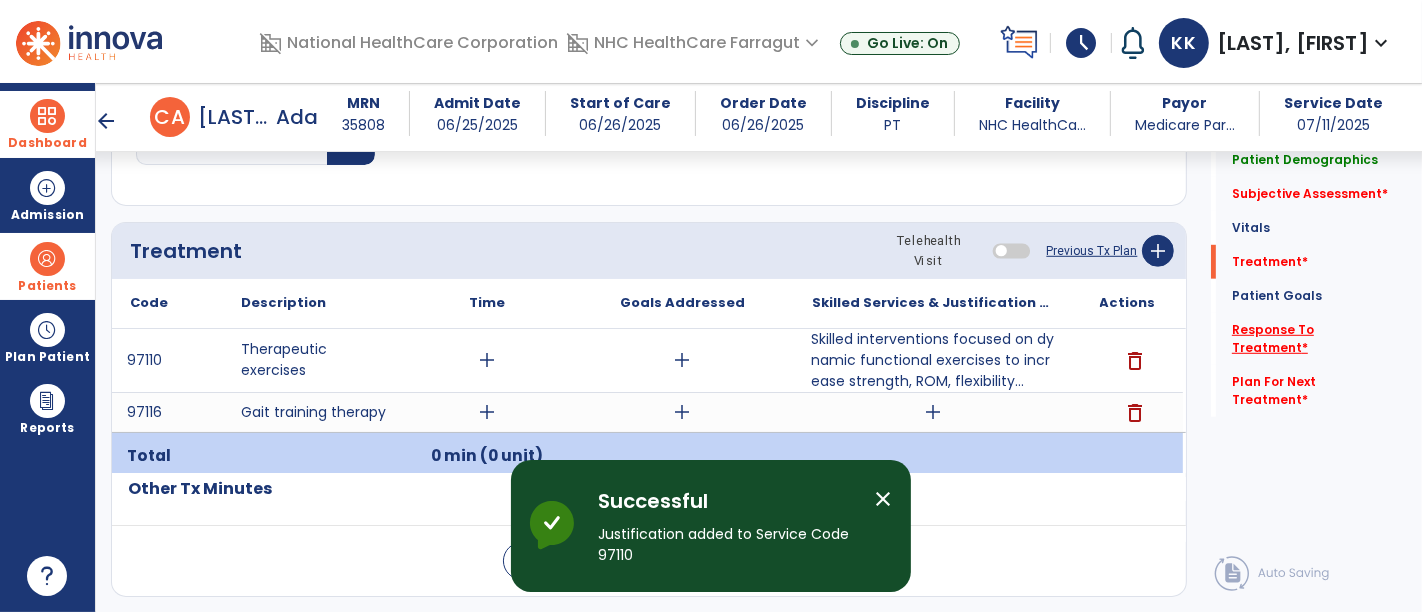 click on "Response To Treatment   *" 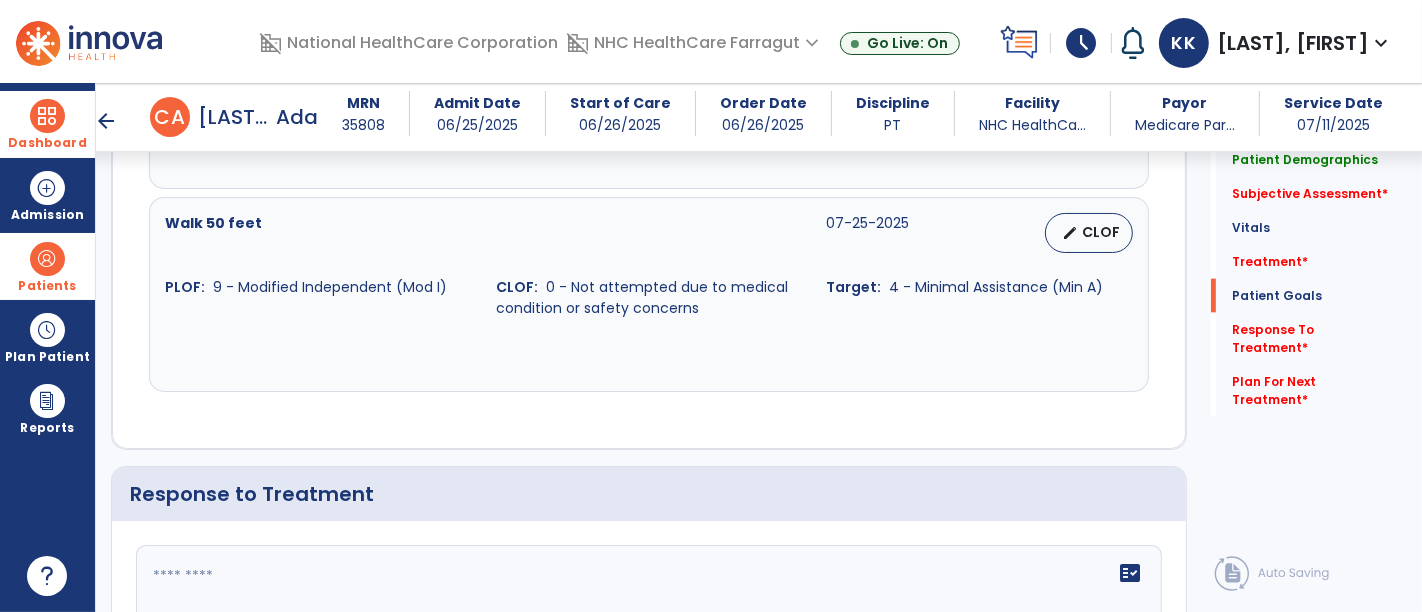 scroll, scrollTop: 2593, scrollLeft: 0, axis: vertical 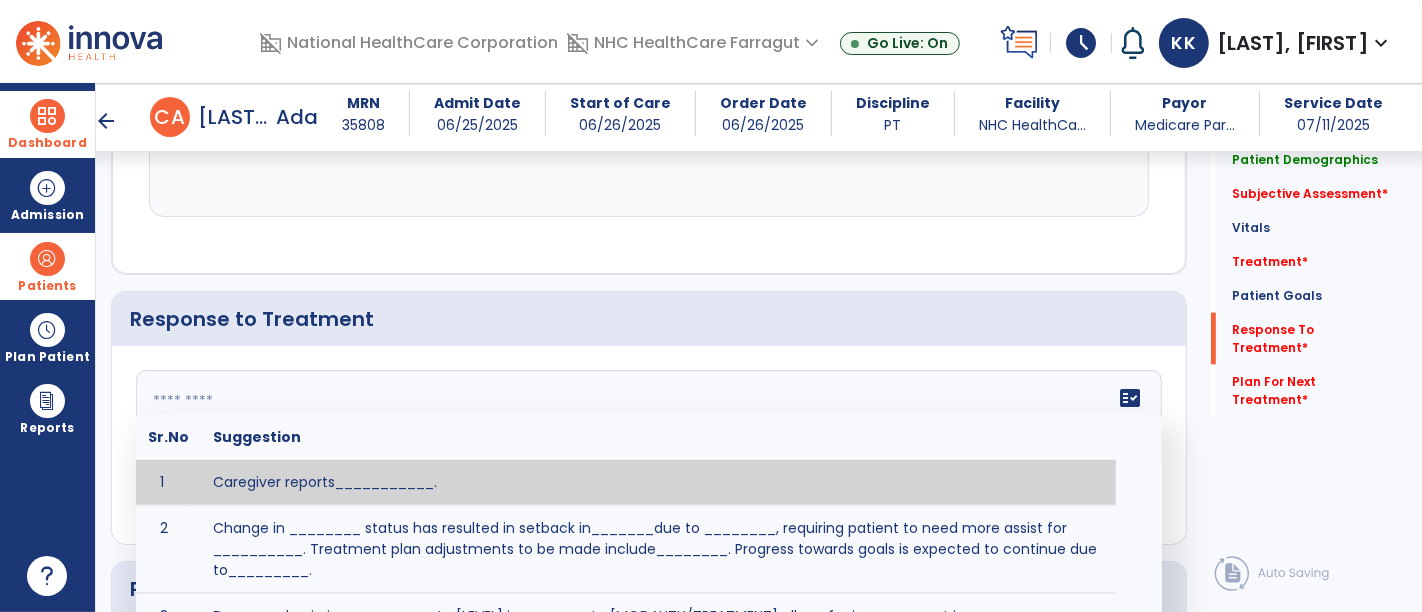 click on "fact_check  Sr.No Suggestion 1 Caregiver reports___________. 2 Change in ________ status has resulted in setback in_______due to ________, requiring patient to need more assist for __________.   Treatment plan adjustments to be made include________.  Progress towards goals is expected to continue due to_________. 3 Decreased pain in __________ to [LEVEL] in response to [MODALITY/TREATMENT] allows for improvement in _________. 4 Functional gains in _______ have impacted the patient's ability to perform_________ with a reduction in assist levels to_________. 5 Functional progress this week has been significant due to__________. 6 Gains in ________ have improved the patient's ability to perform ______with decreased levels of assist to___________. 7 Improvement in ________allows patient to tolerate higher levels of challenges in_________. 8 Pain in [AREA] has decreased to [LEVEL] in response to [TREATMENT/MODALITY], allowing fore ease in completing__________. 9 10 11 12 13 14 15 16 17 18 19 20 21" 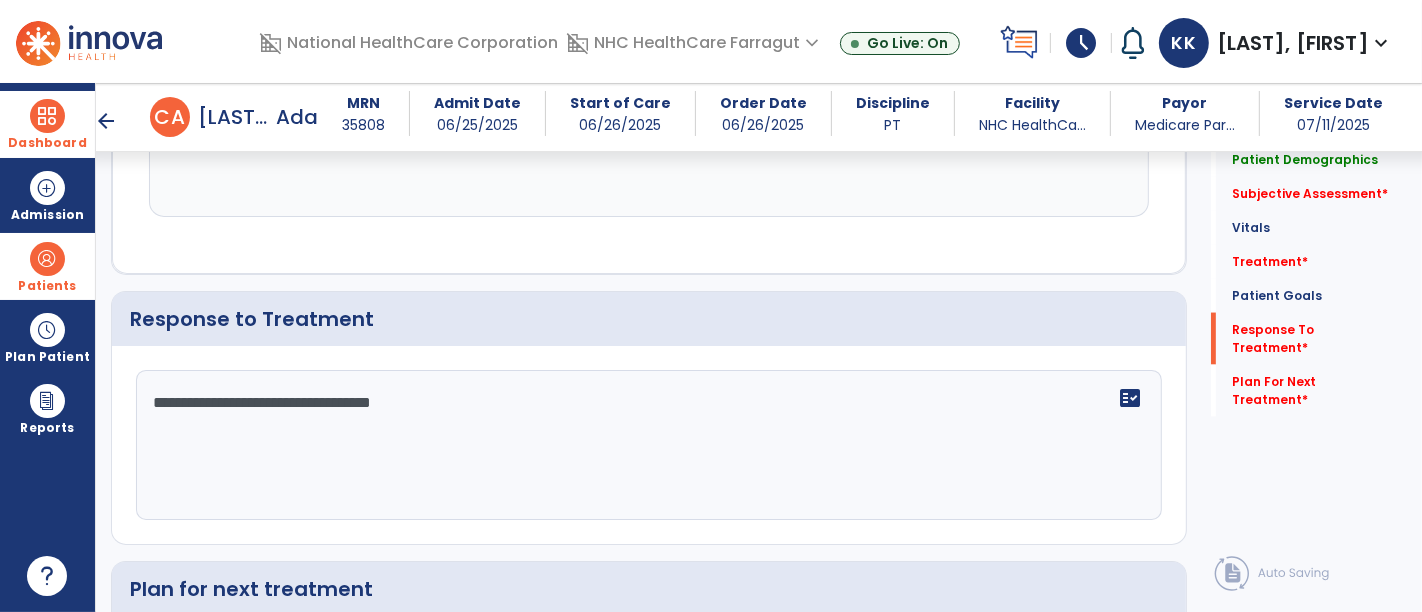type on "**********" 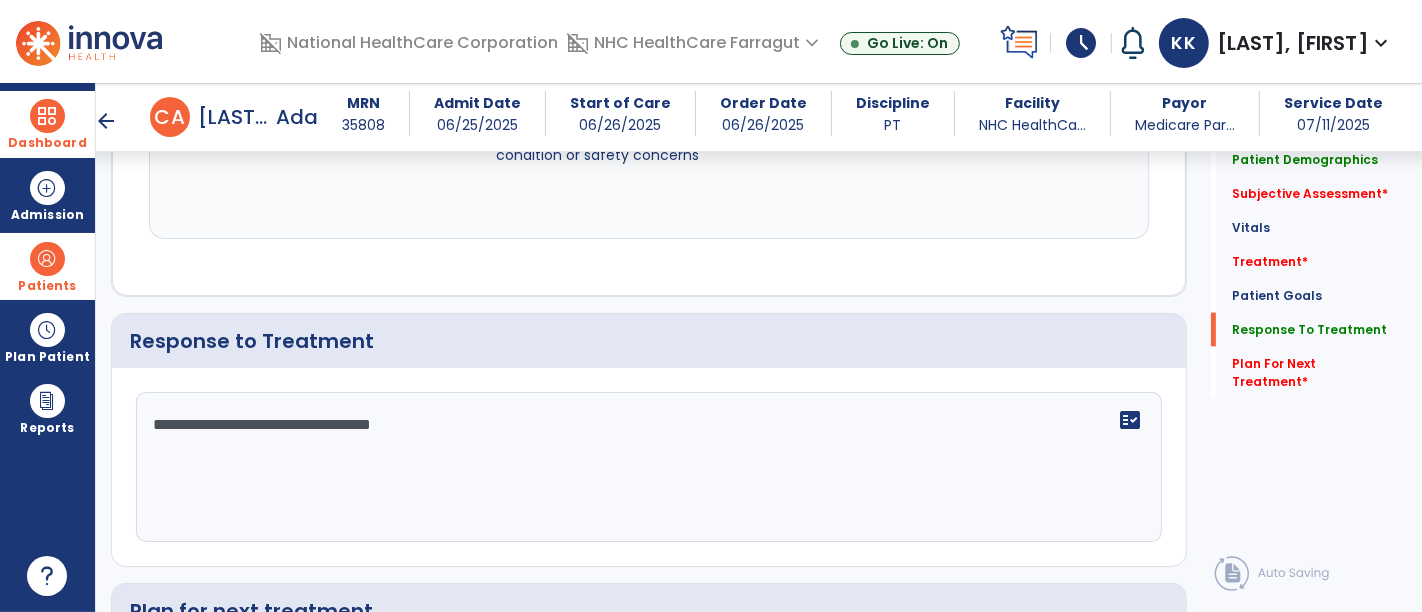 scroll, scrollTop: 2594, scrollLeft: 0, axis: vertical 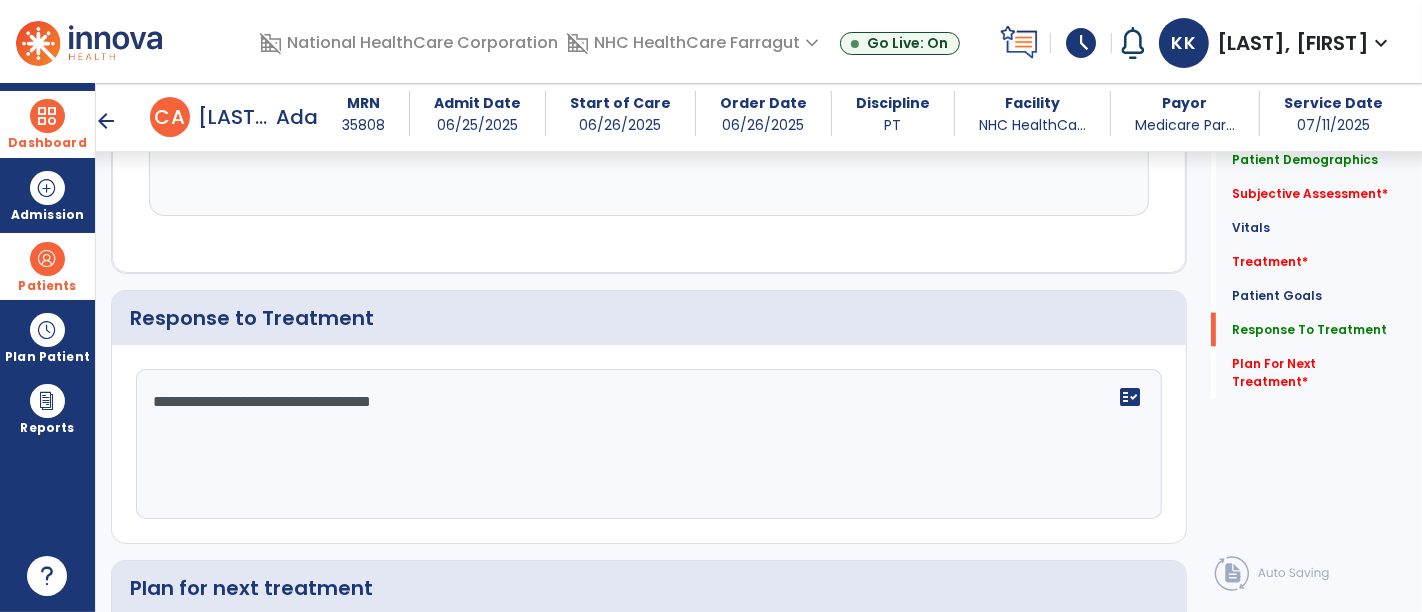 type on "**********" 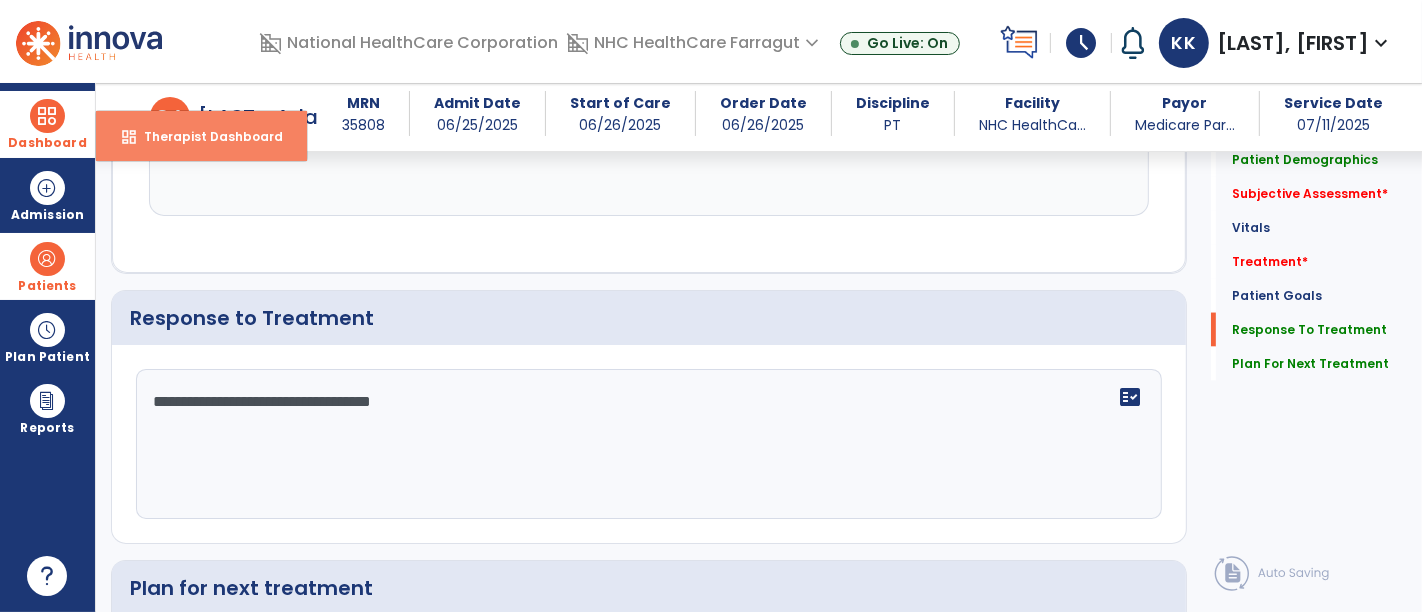 click on "Therapist Dashboard" at bounding box center [205, 136] 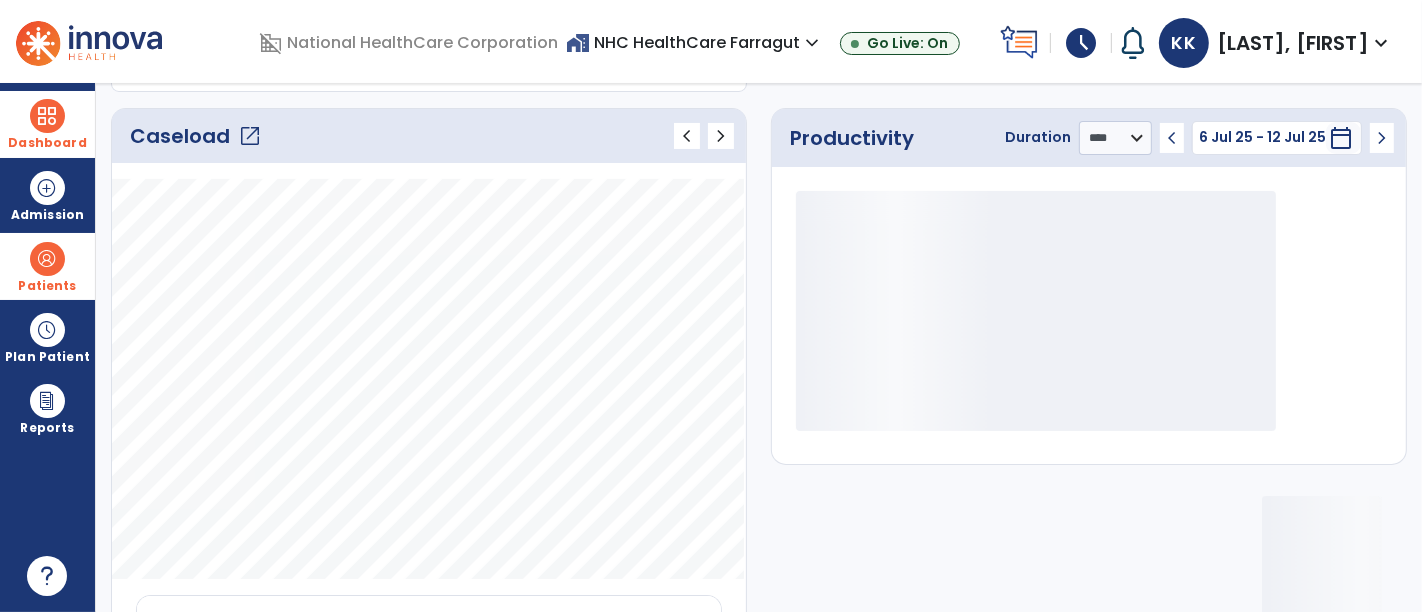 click on "open_in_new" 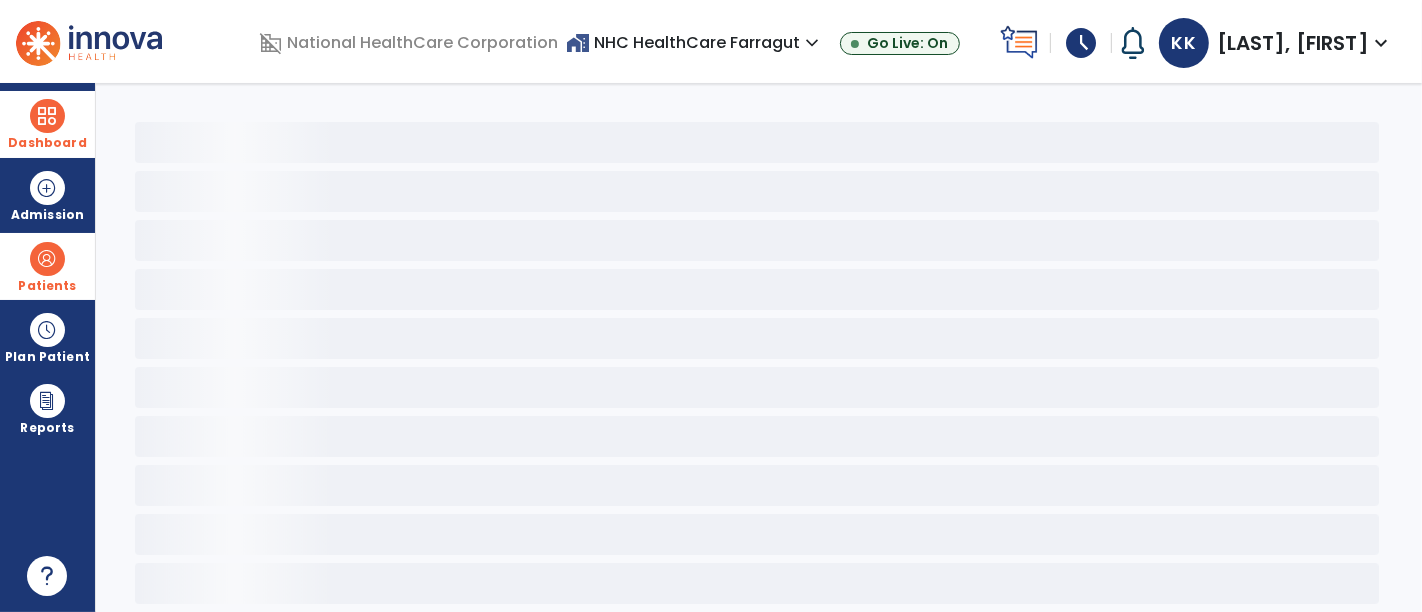 scroll, scrollTop: 48, scrollLeft: 0, axis: vertical 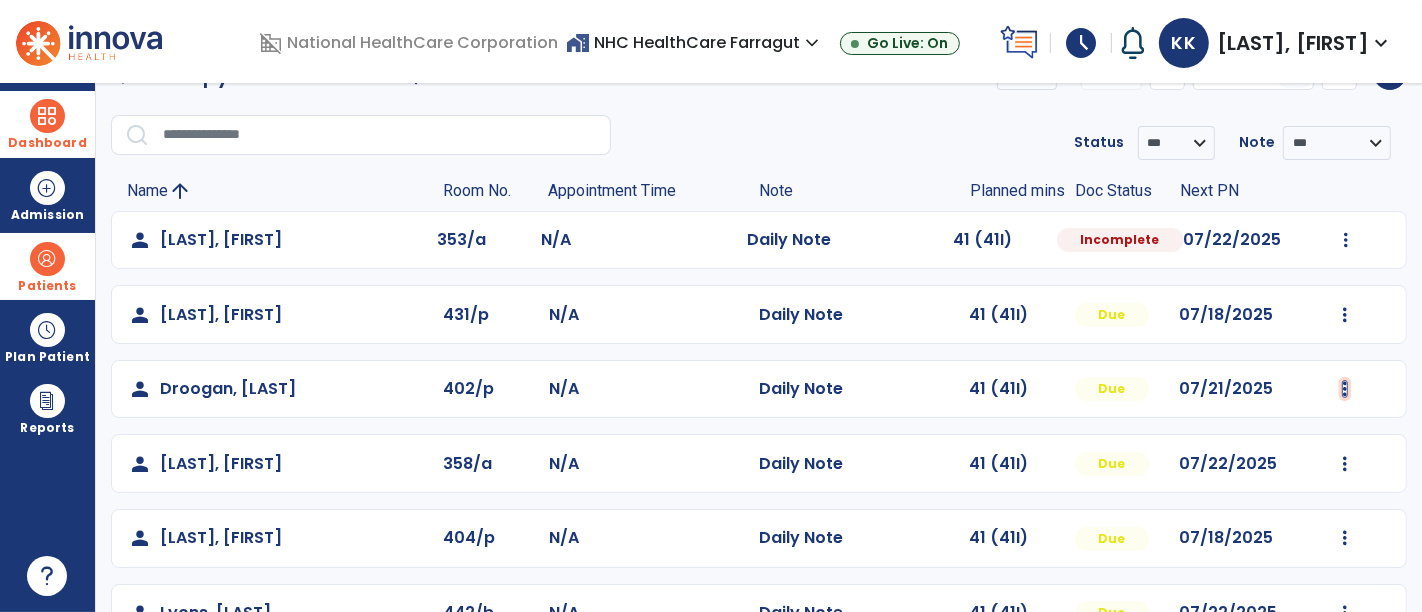 click at bounding box center [1346, 240] 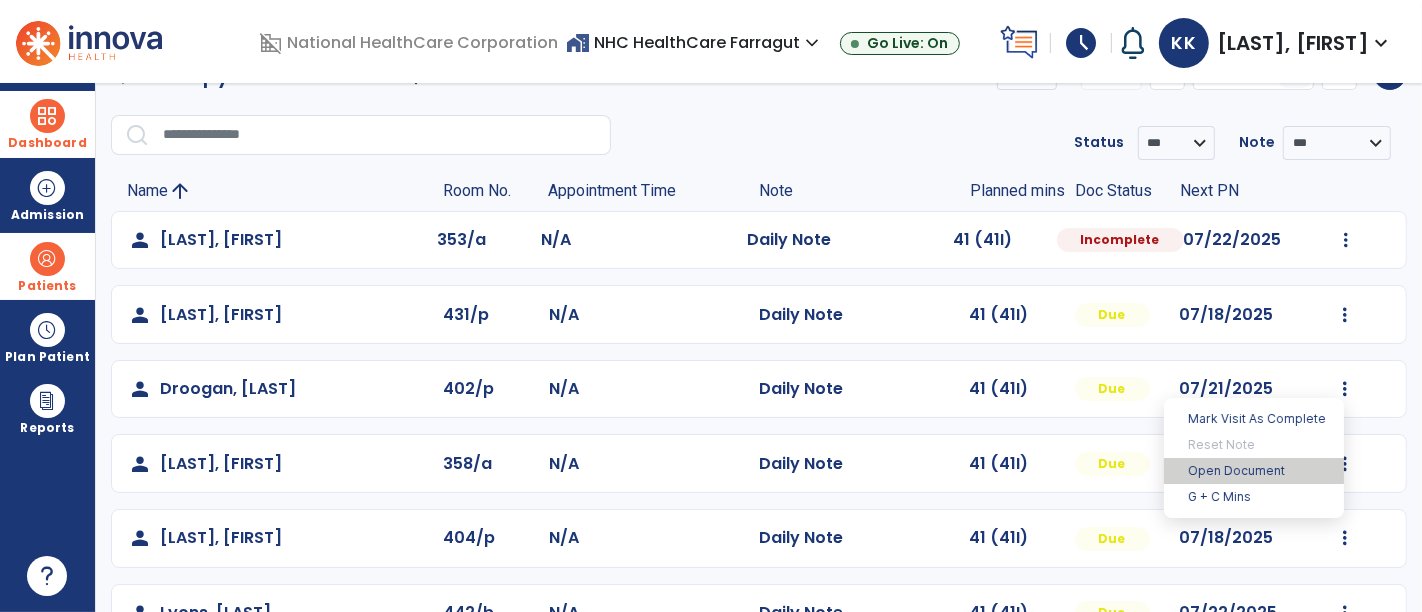 click on "Open Document" at bounding box center [1254, 471] 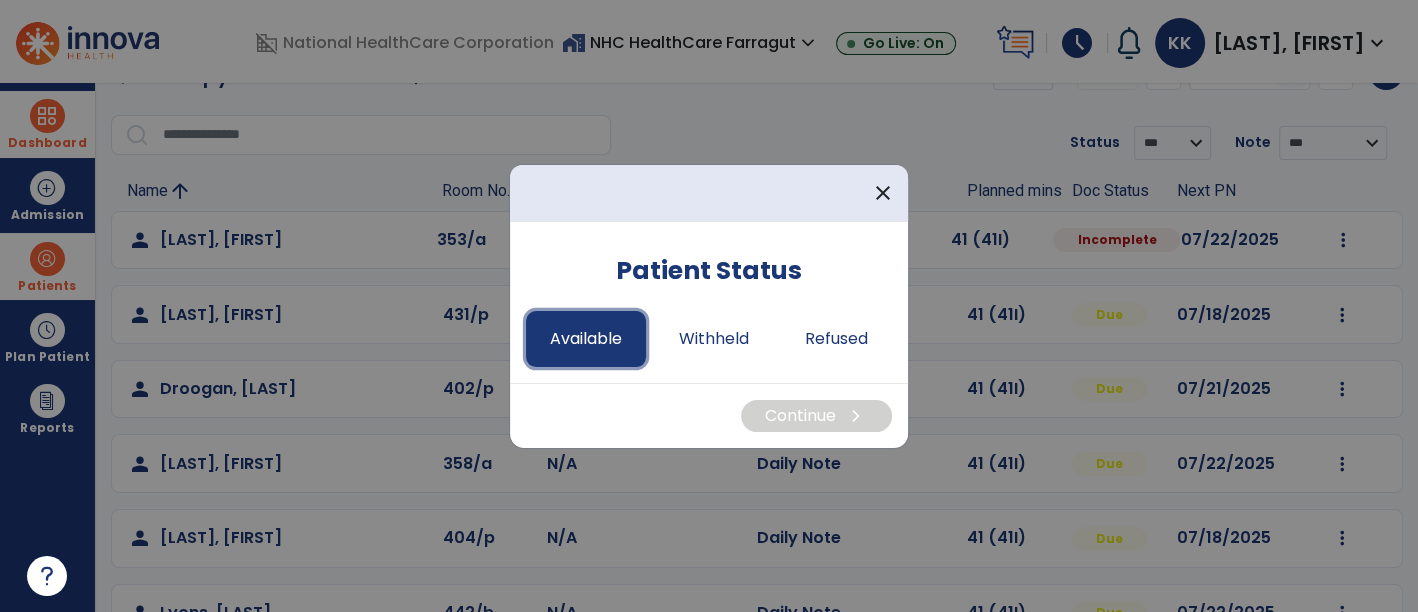 click on "Available" at bounding box center (586, 339) 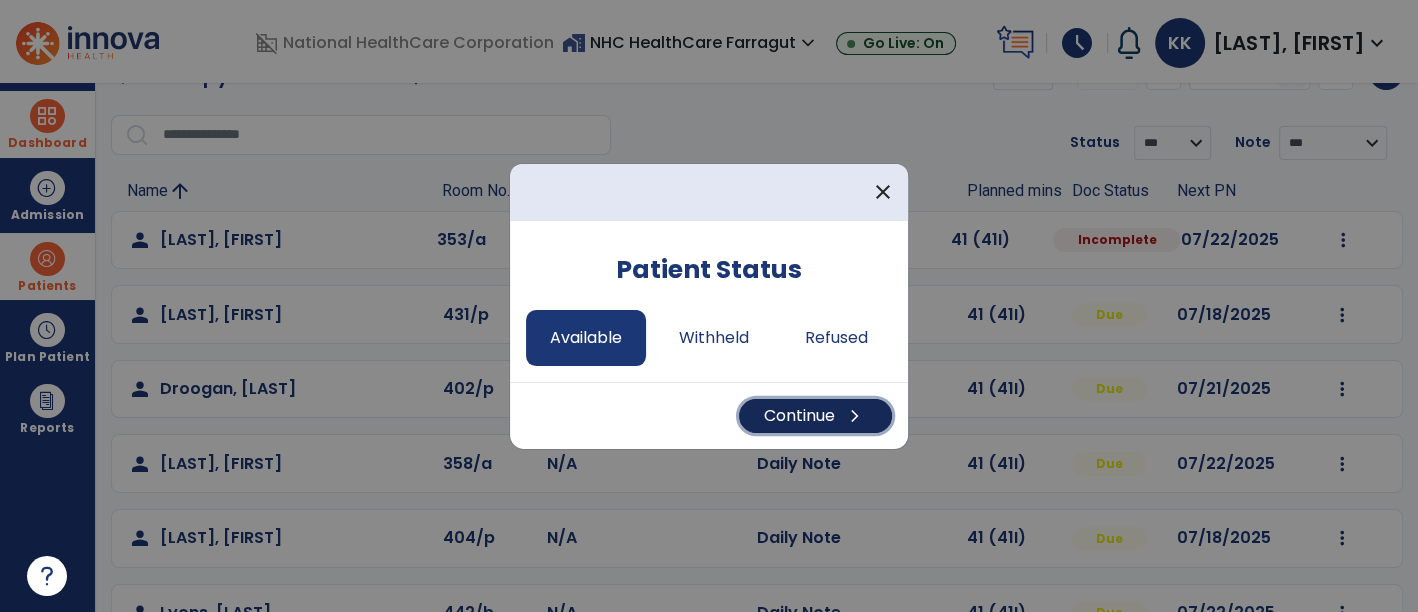 click on "Continue   chevron_right" at bounding box center (815, 416) 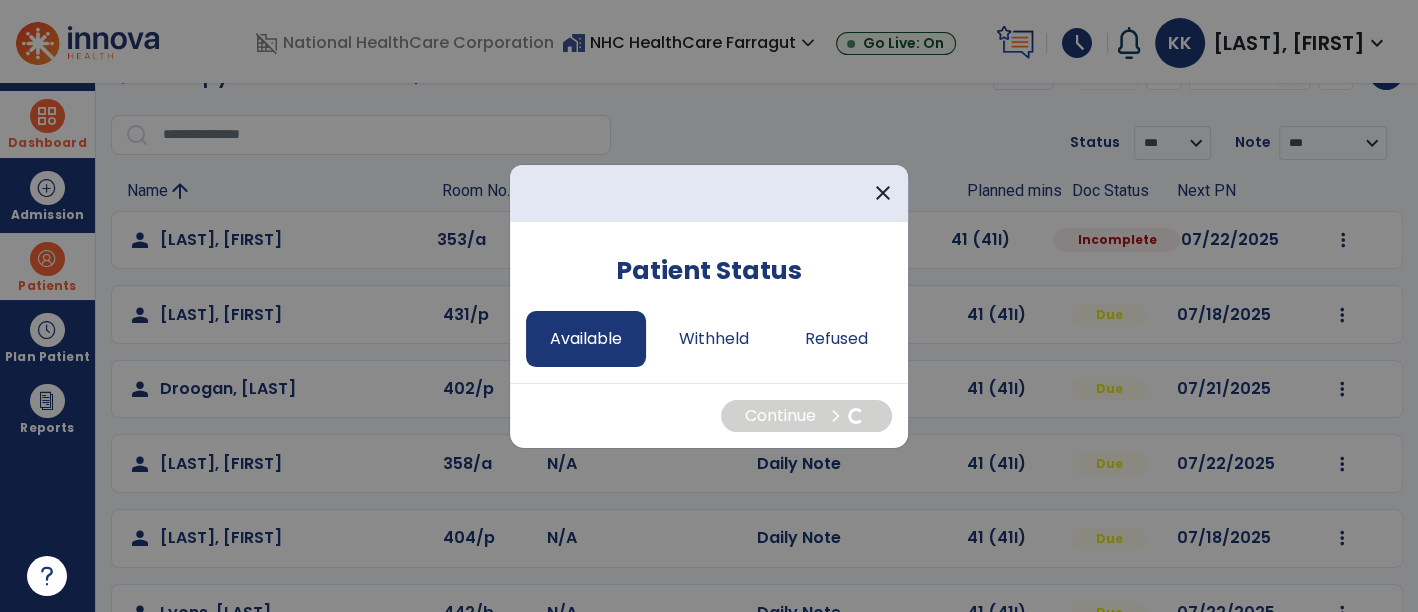 select on "*" 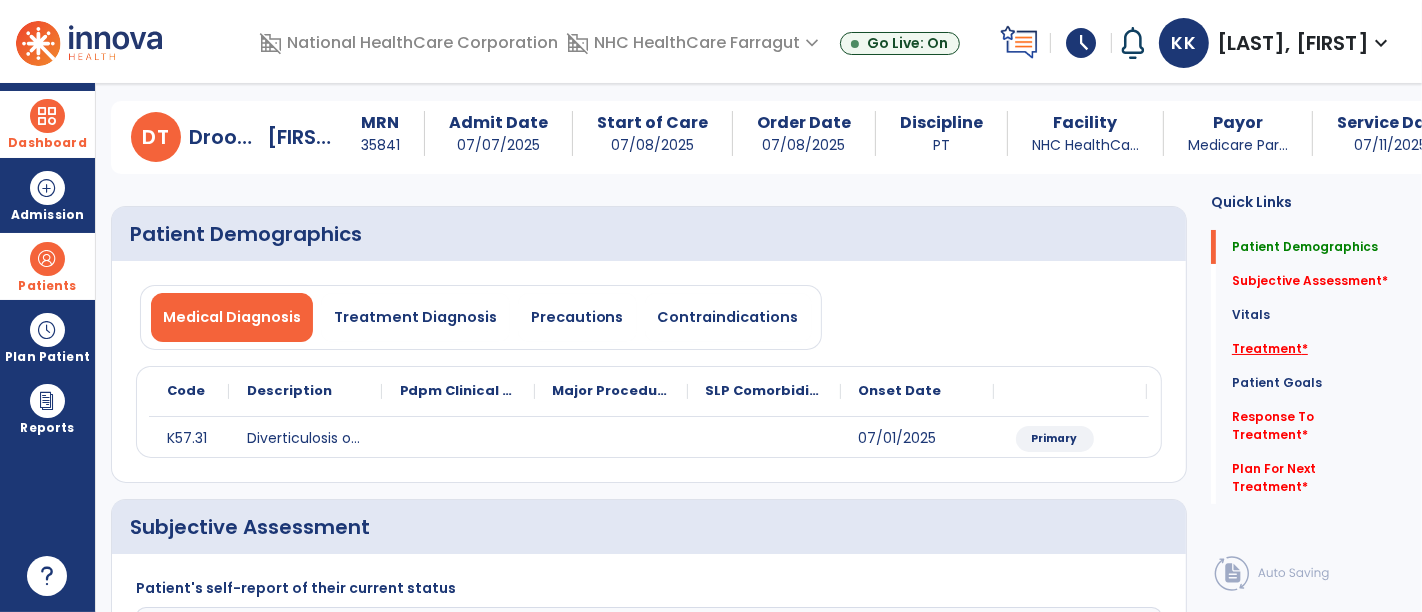 click on "Treatment   *" 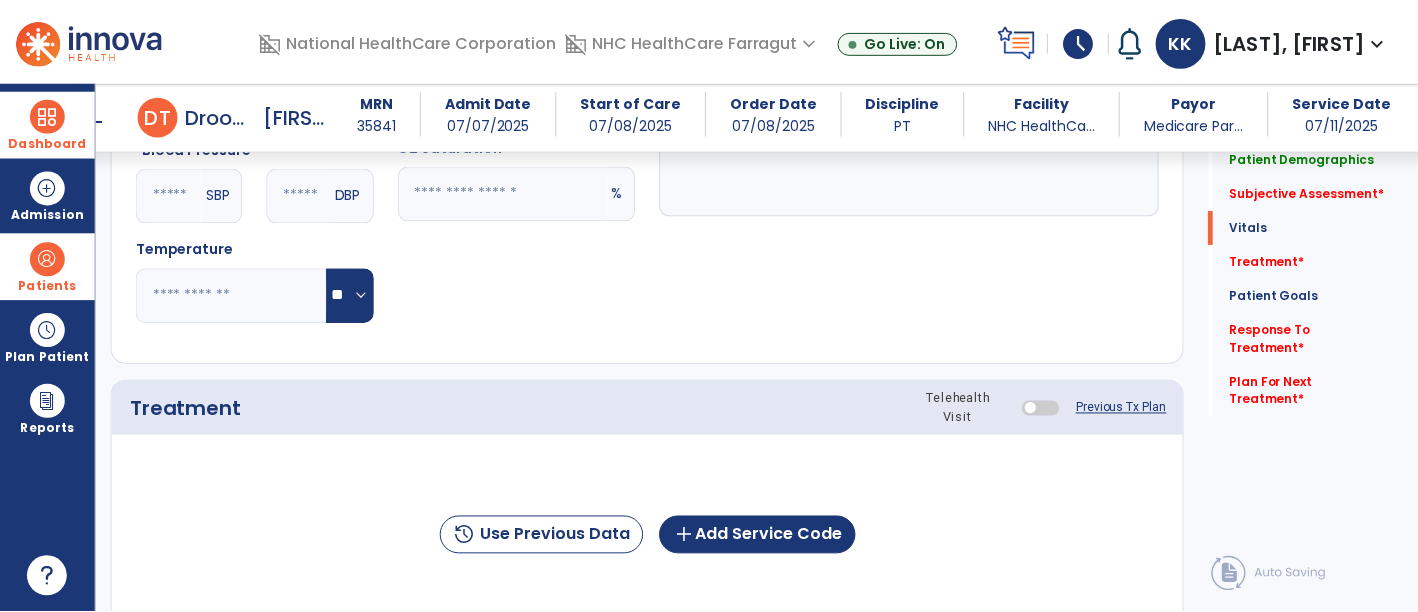 scroll, scrollTop: 1046, scrollLeft: 0, axis: vertical 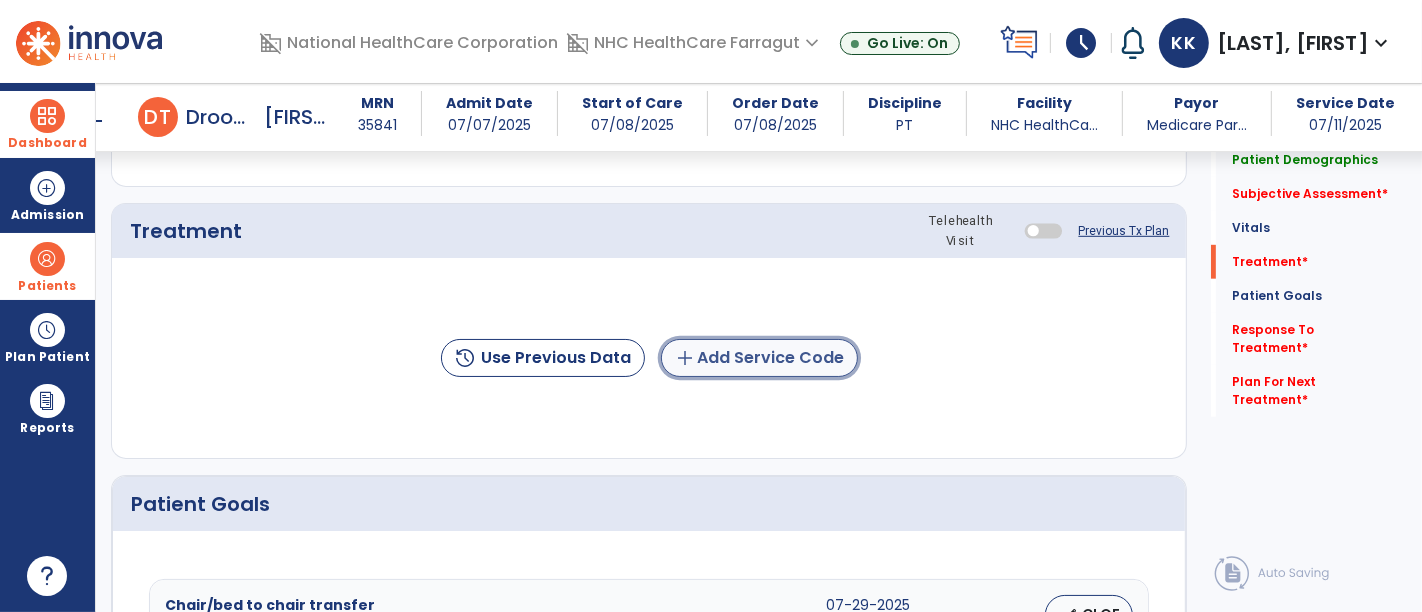 click on "add  Add Service Code" 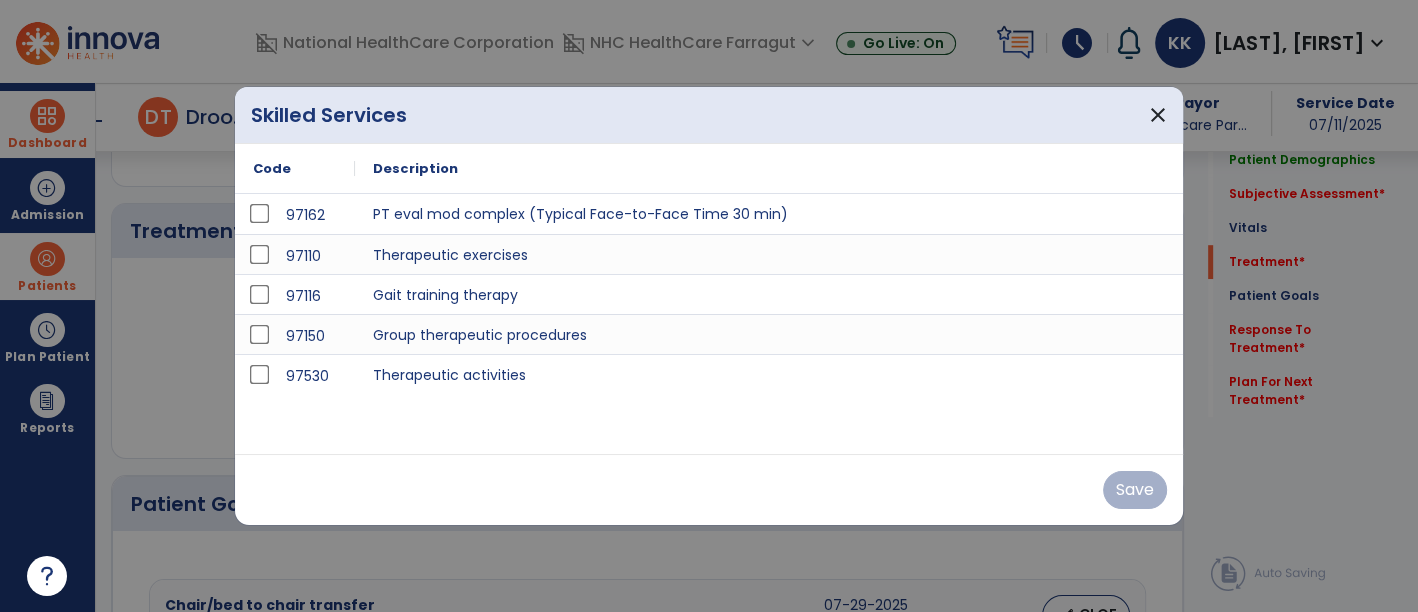 scroll, scrollTop: 1046, scrollLeft: 0, axis: vertical 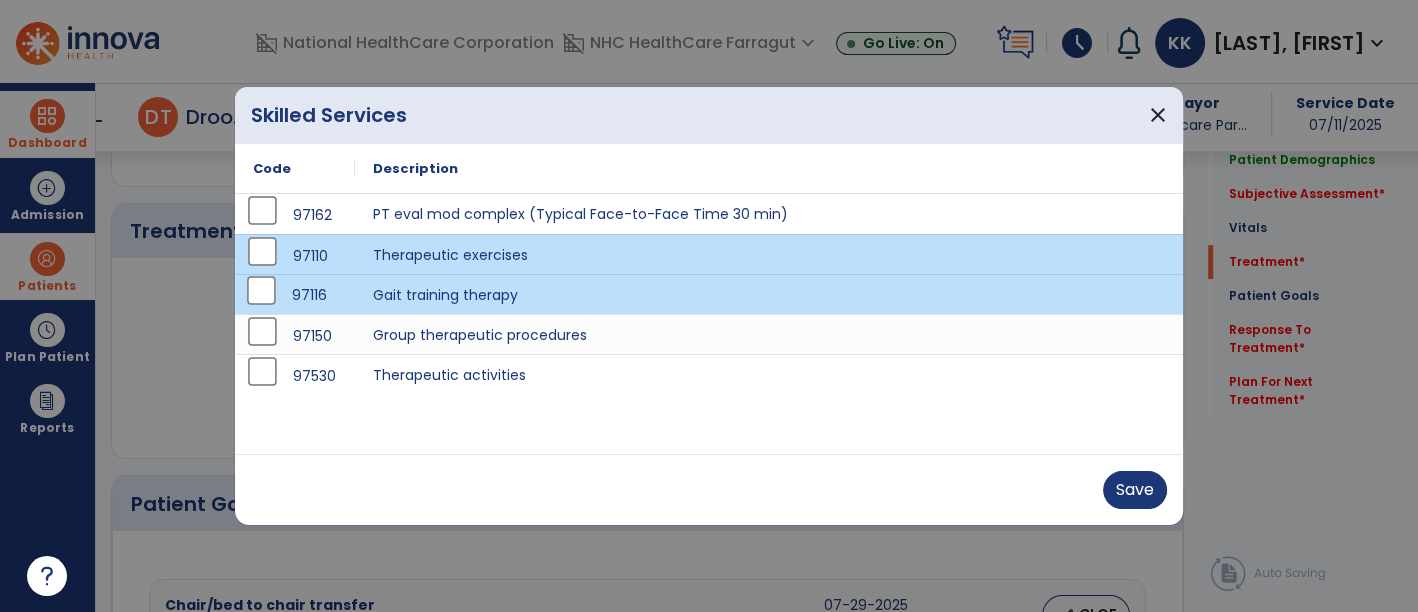 click on "Save" at bounding box center [709, 489] 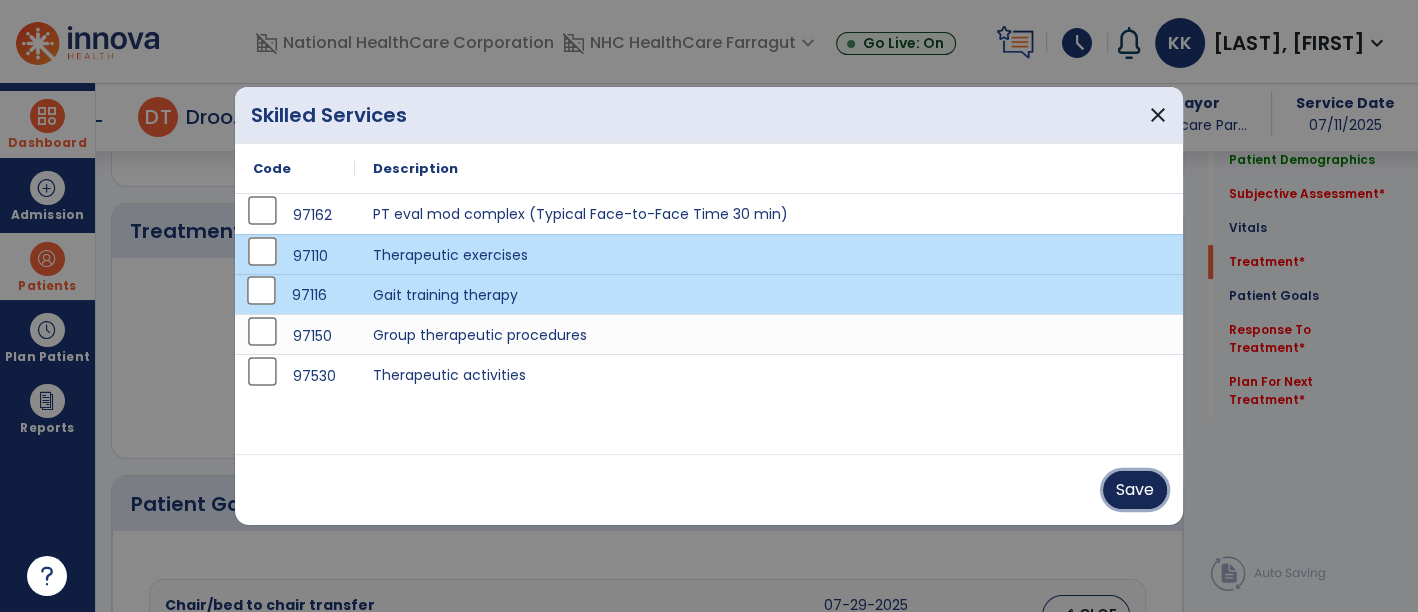 click on "Save" at bounding box center (1135, 490) 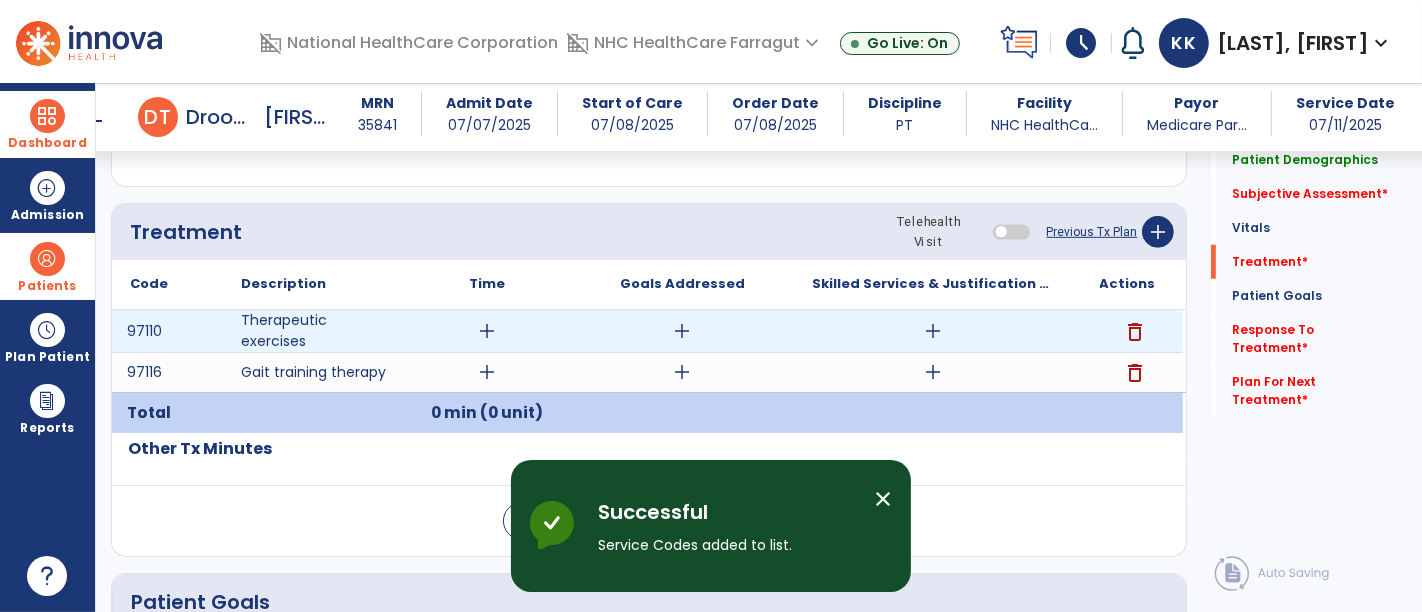 click on "add" at bounding box center [933, 331] 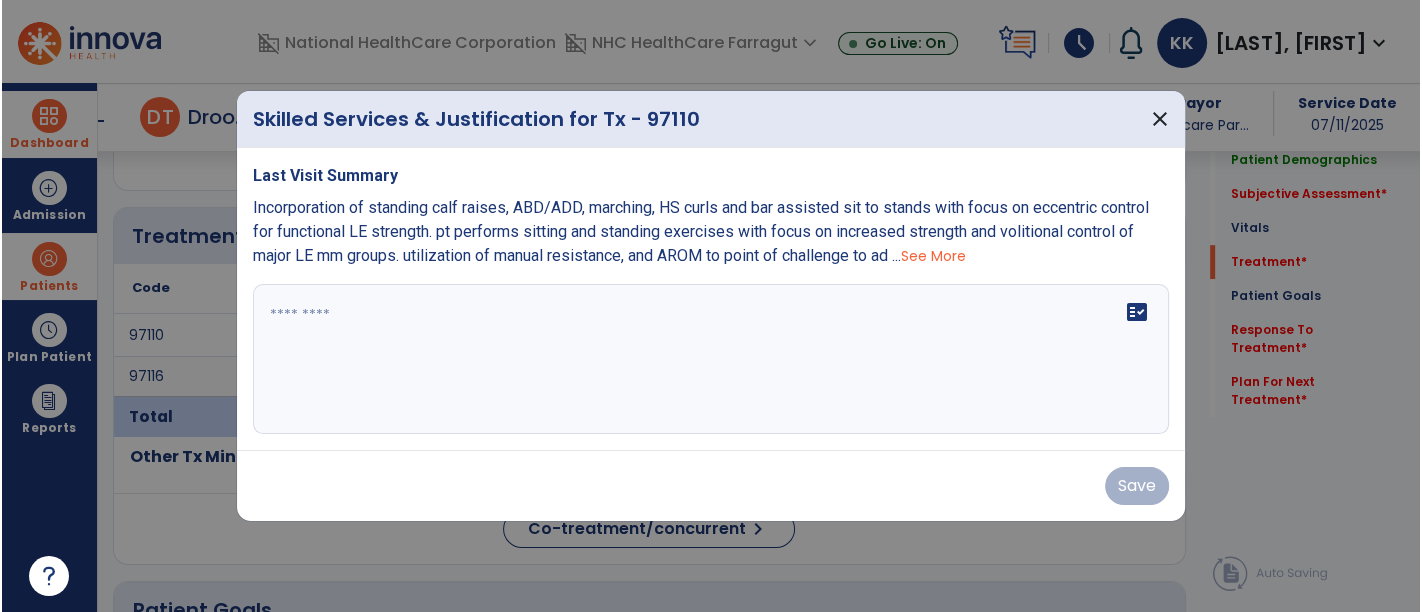 scroll, scrollTop: 1046, scrollLeft: 0, axis: vertical 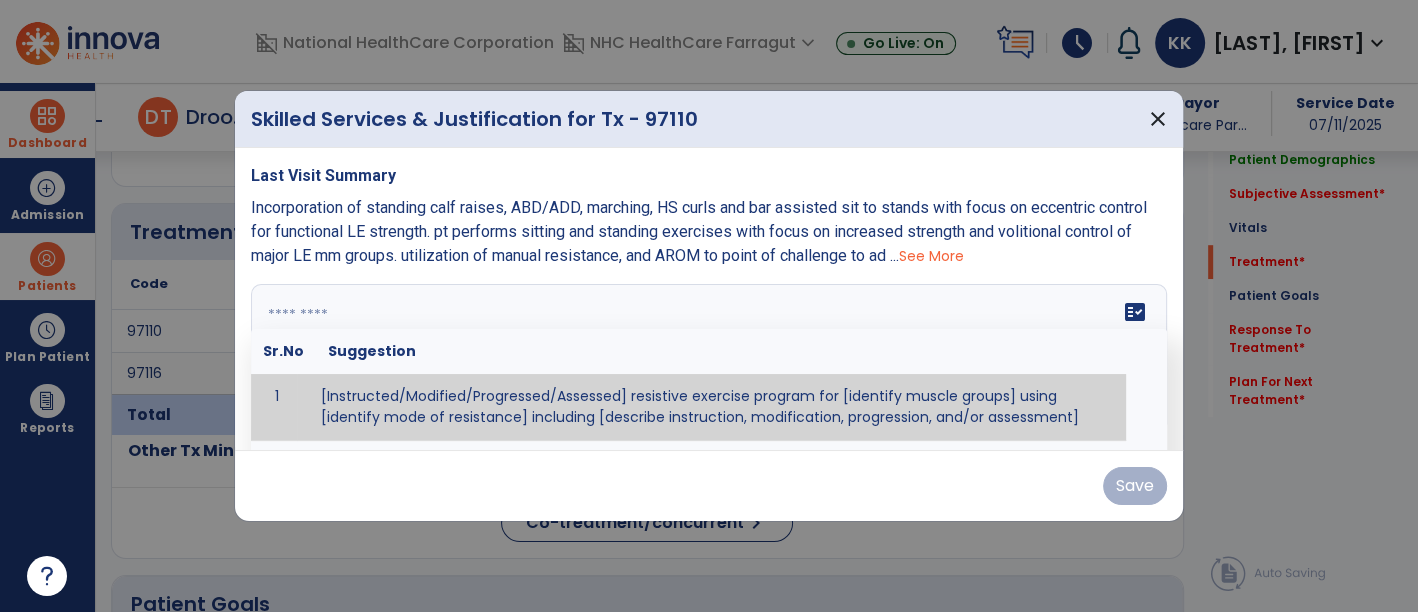 click at bounding box center [707, 359] 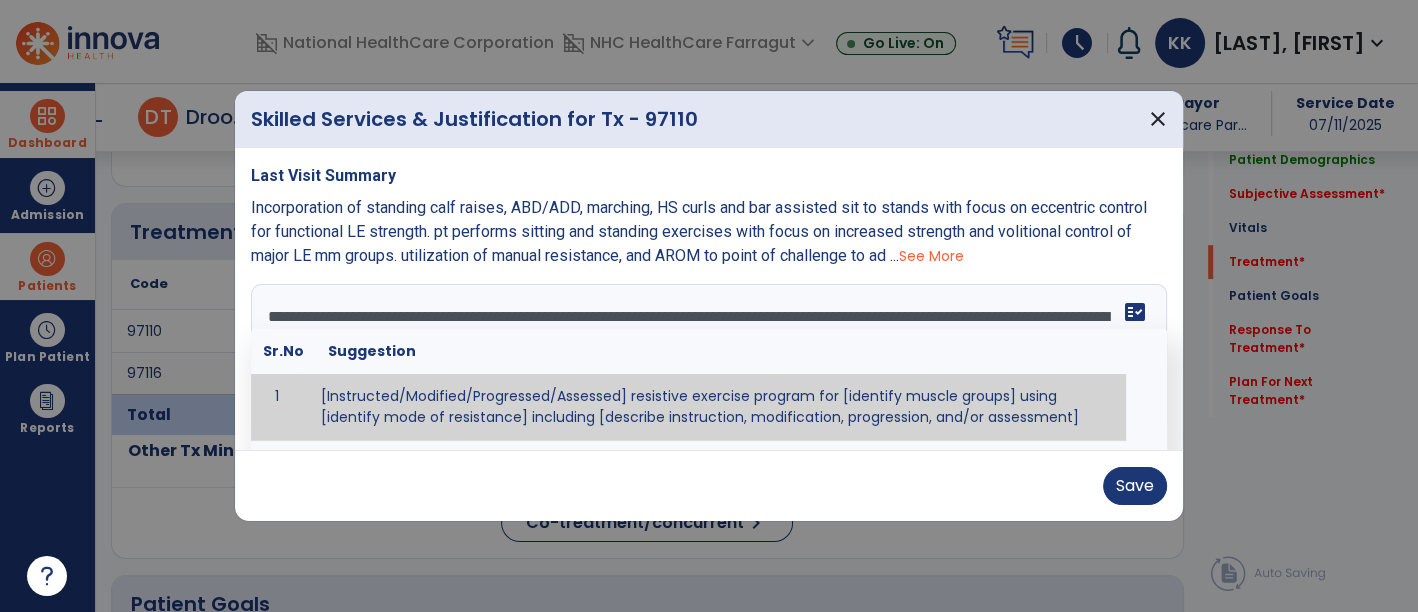 type on "**********" 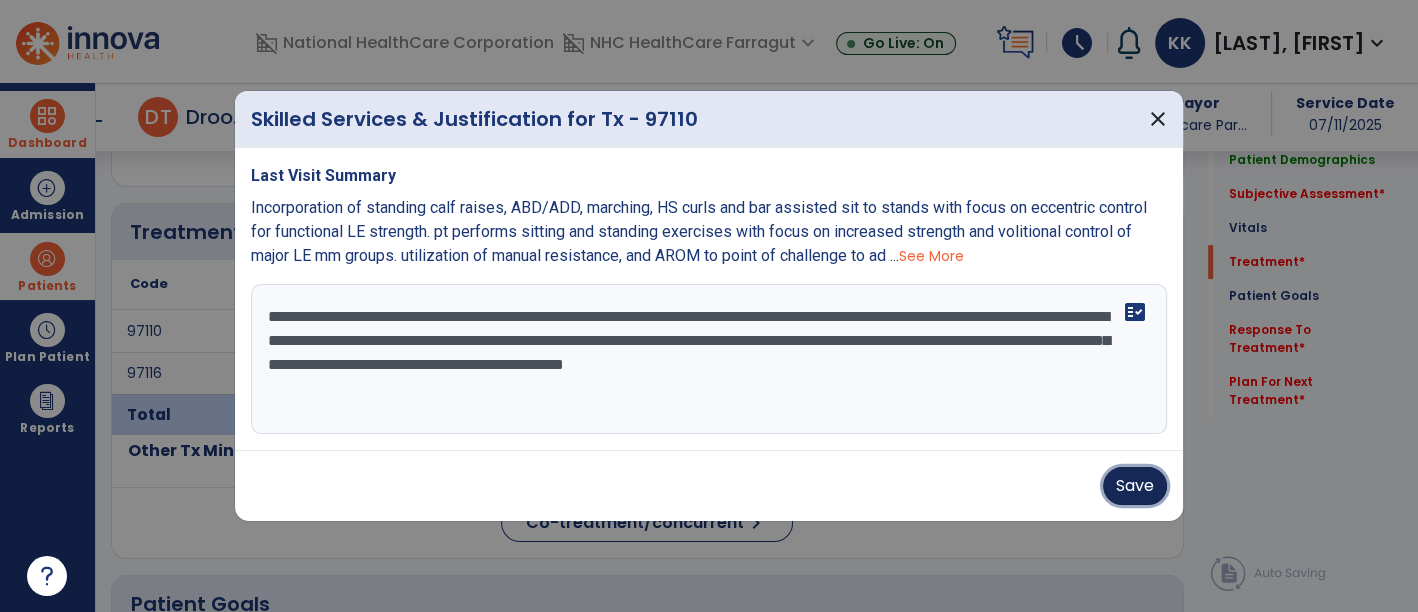click on "Save" at bounding box center [1135, 486] 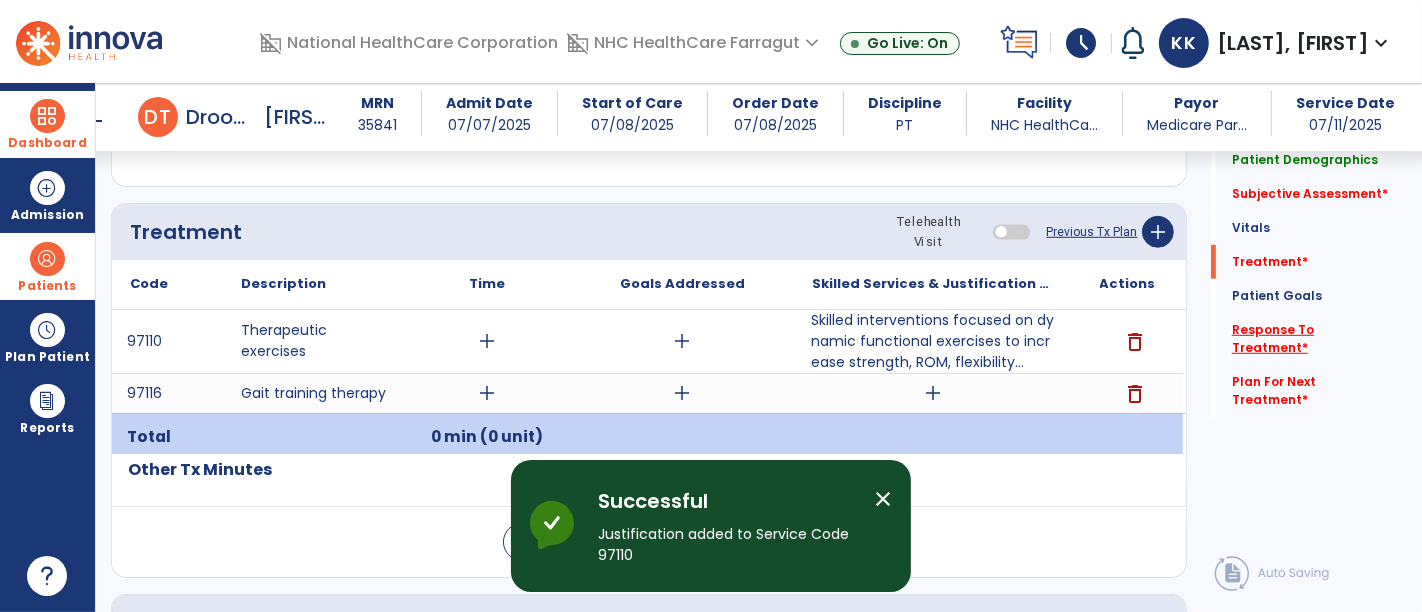 click on "Response To Treatment   *" 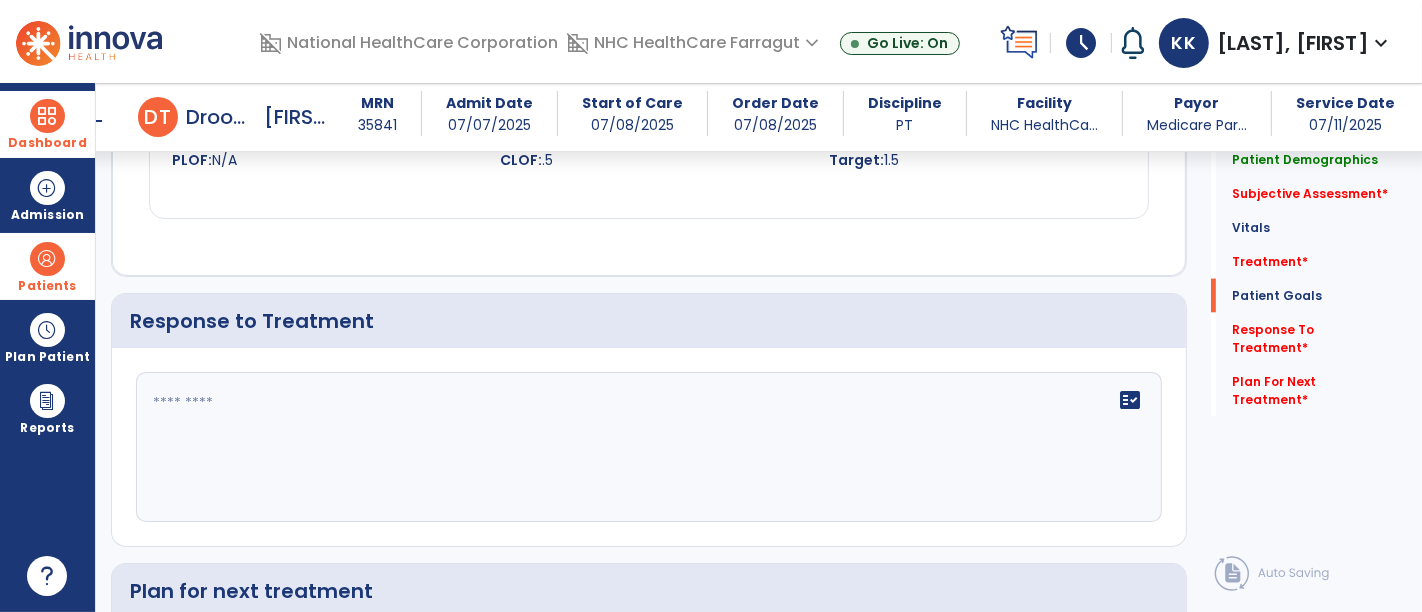 scroll, scrollTop: 2619, scrollLeft: 0, axis: vertical 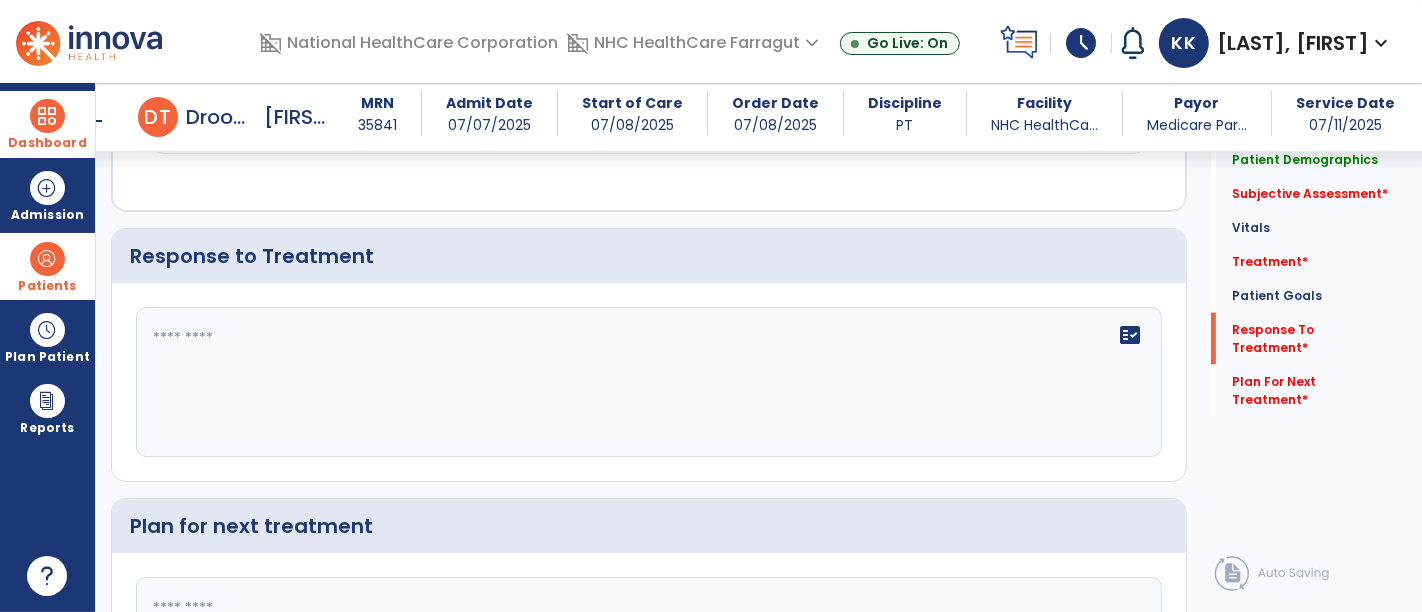 click on "fact_check" 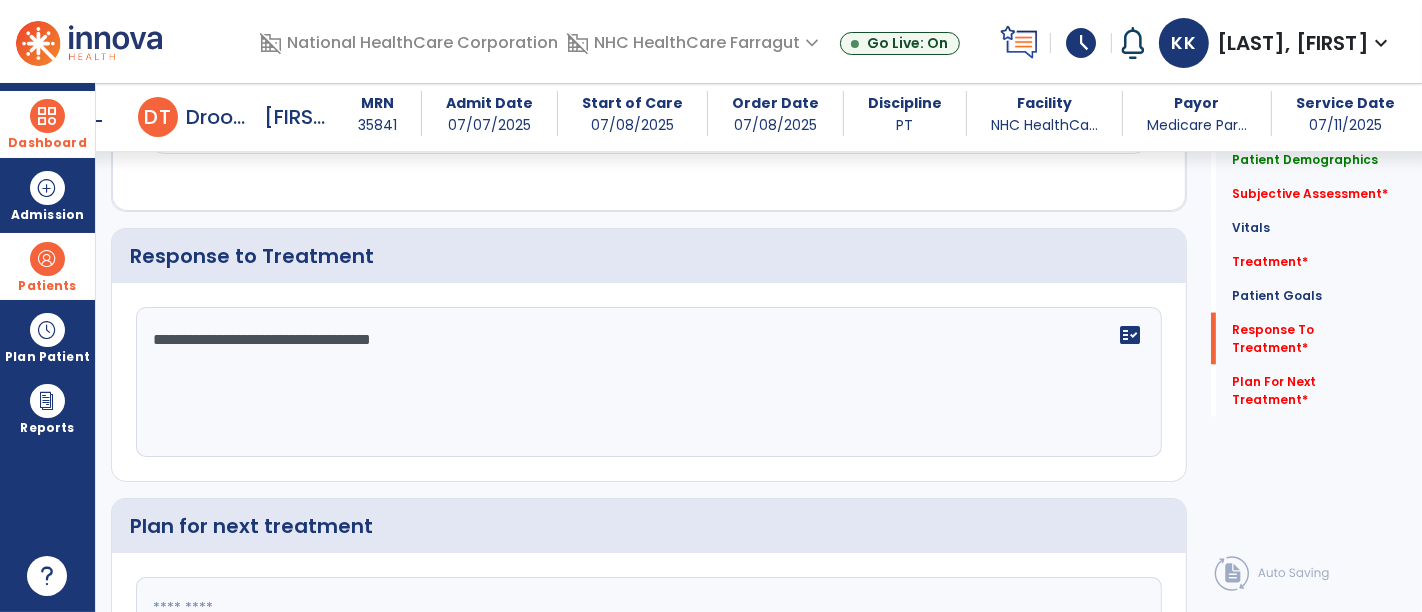 type on "**********" 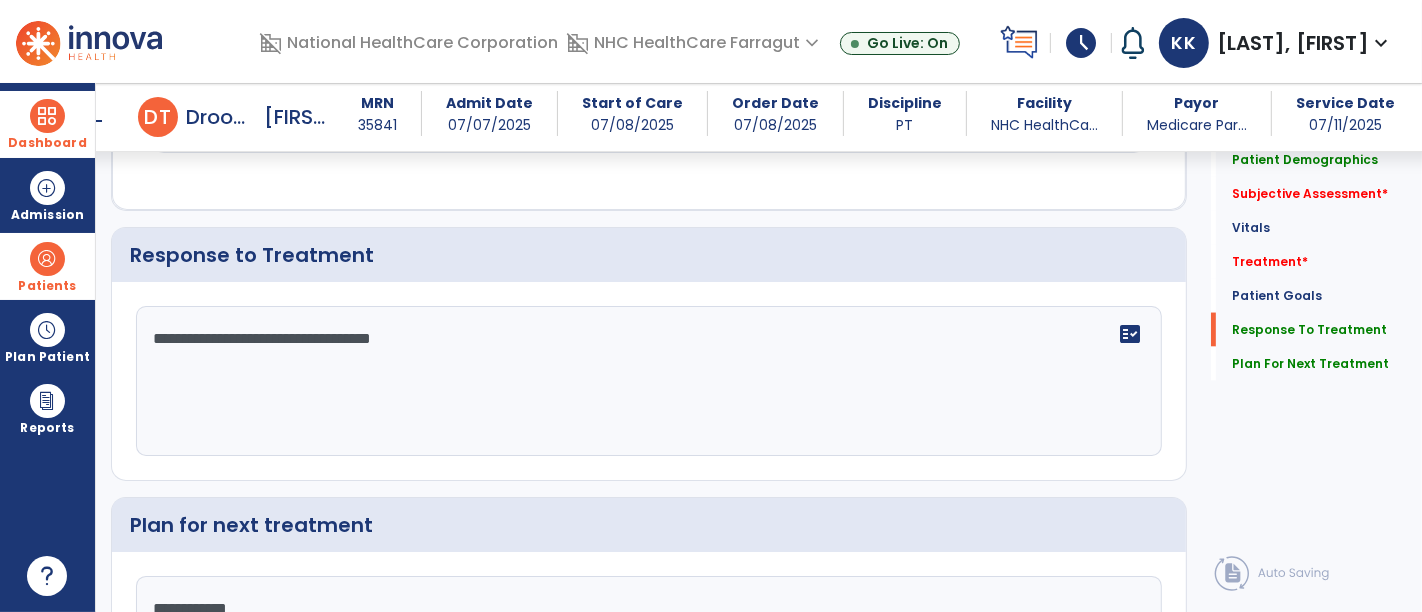 scroll, scrollTop: 2620, scrollLeft: 0, axis: vertical 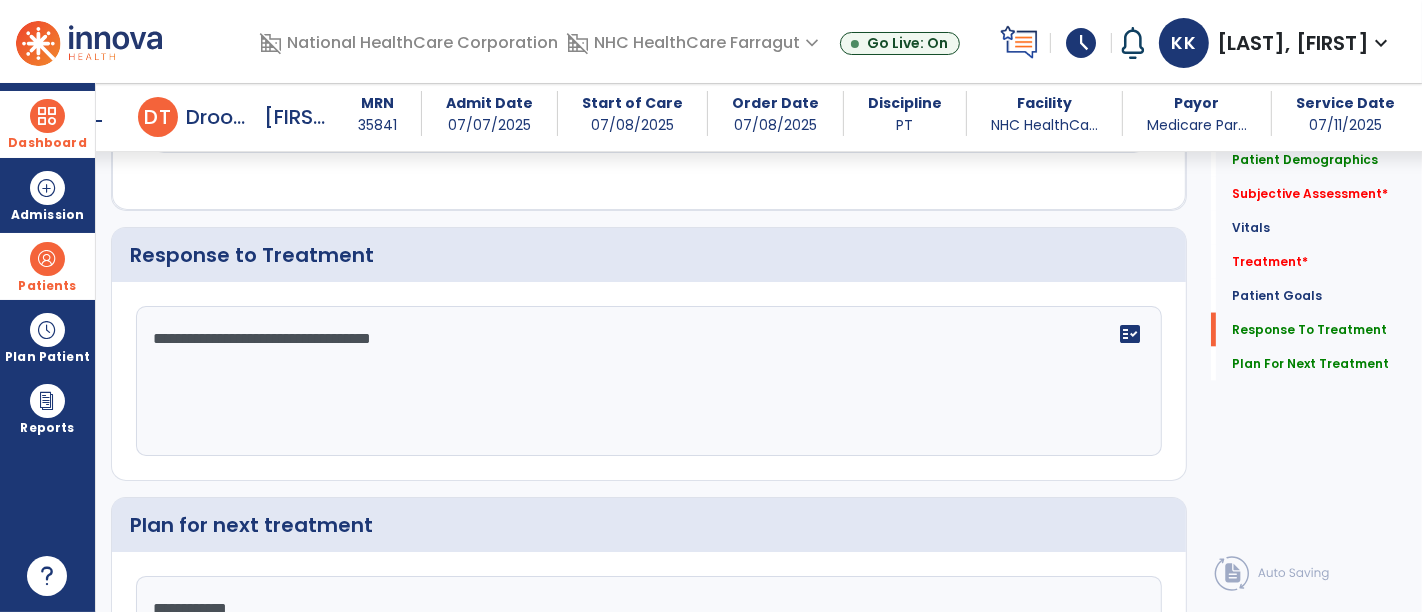 type on "**********" 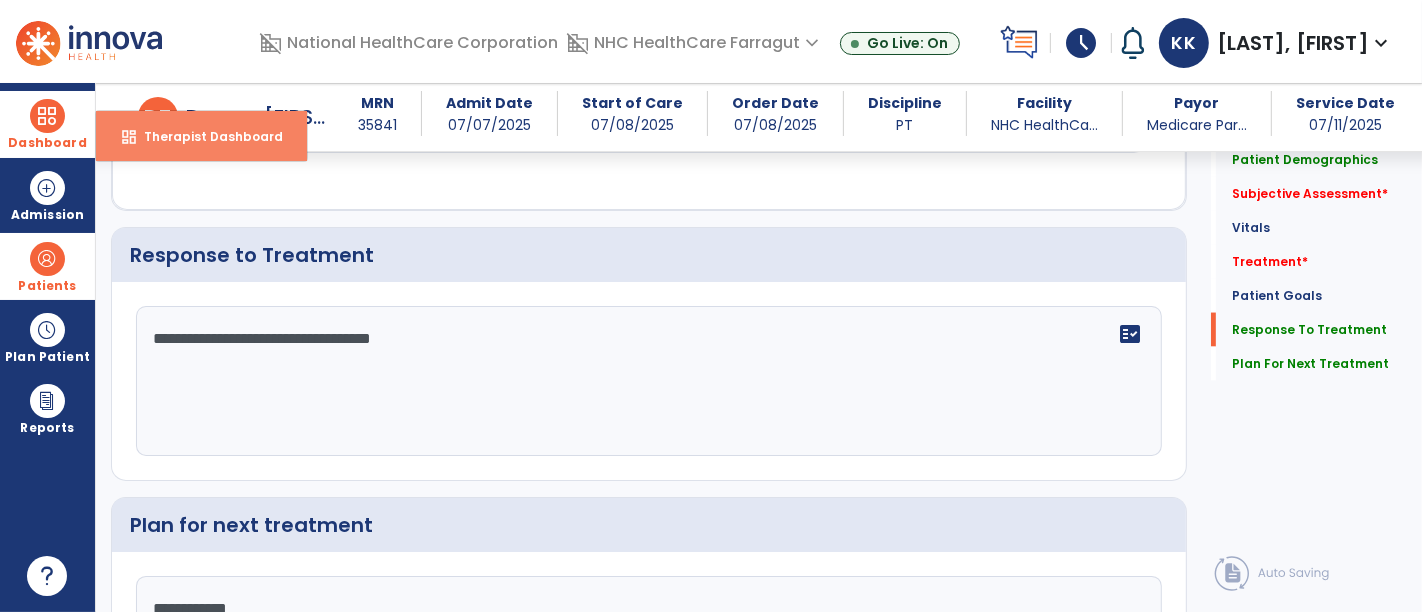 click on "Therapist Dashboard" at bounding box center (205, 136) 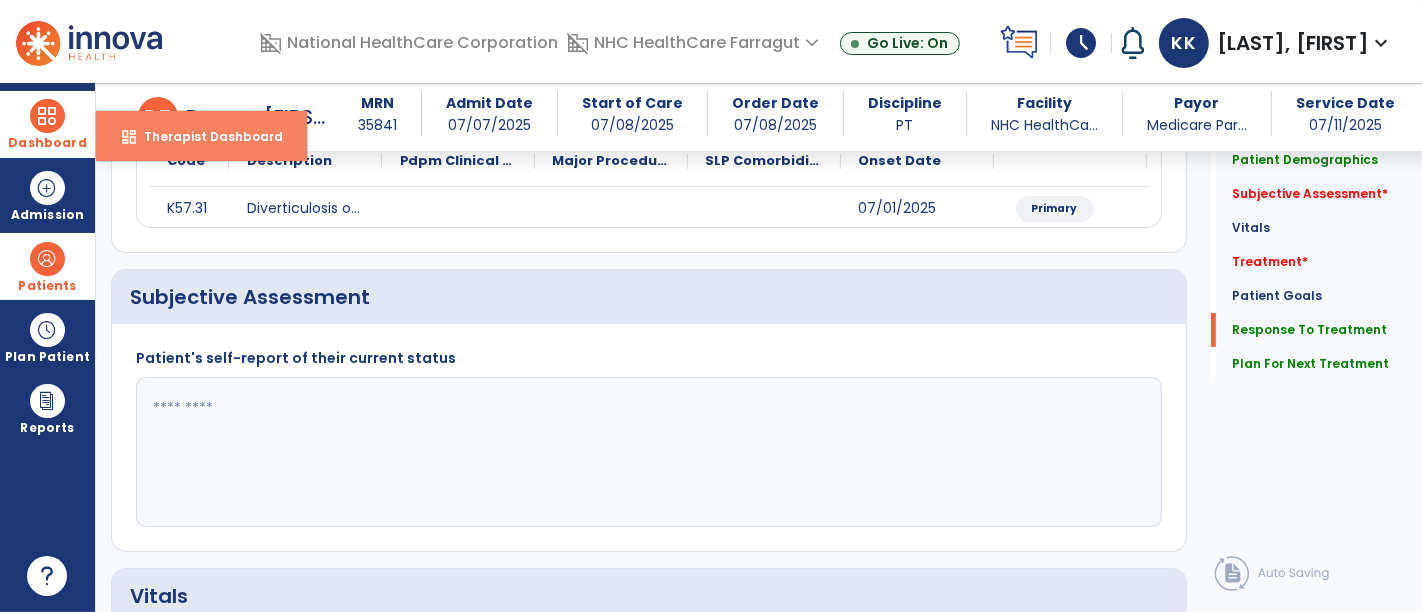 select on "****" 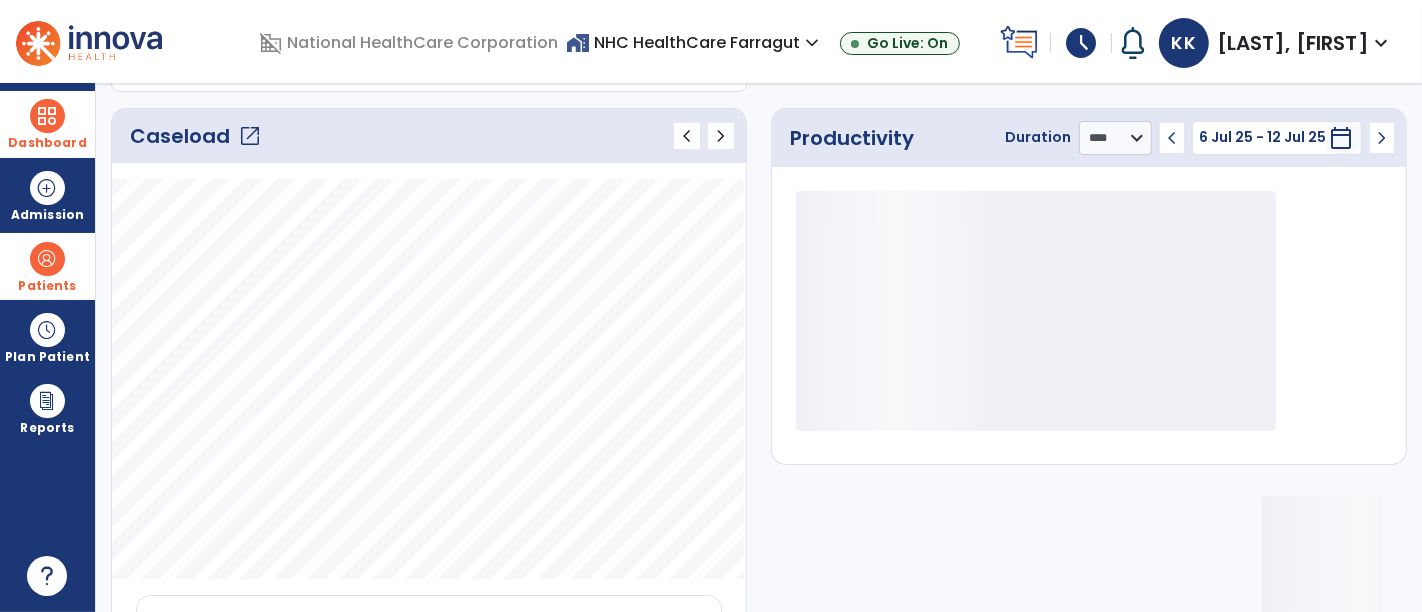 click on "open_in_new" 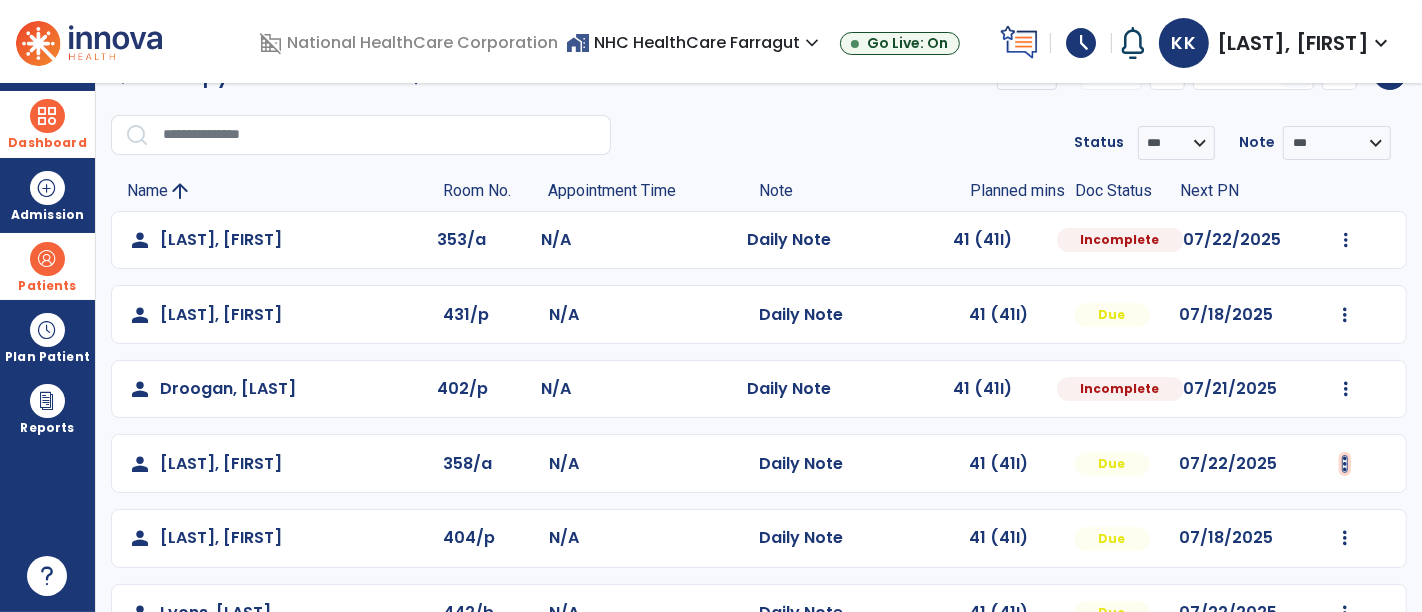 click at bounding box center [1346, 240] 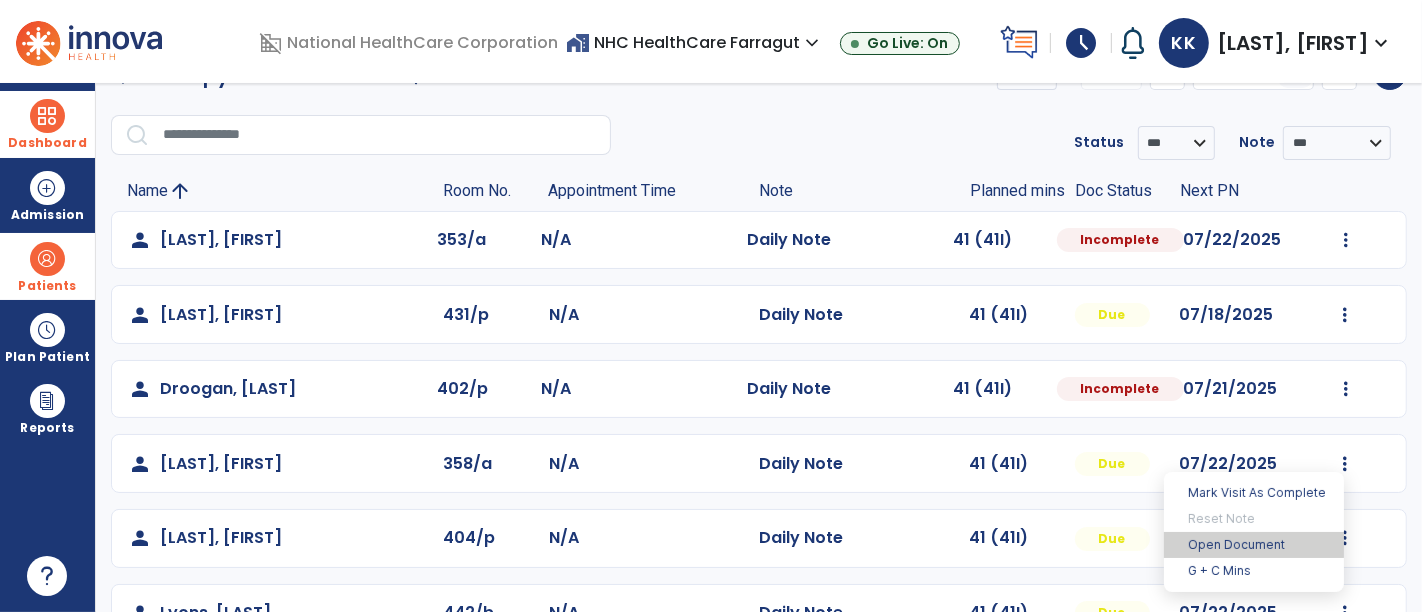 click on "Open Document" at bounding box center (1254, 545) 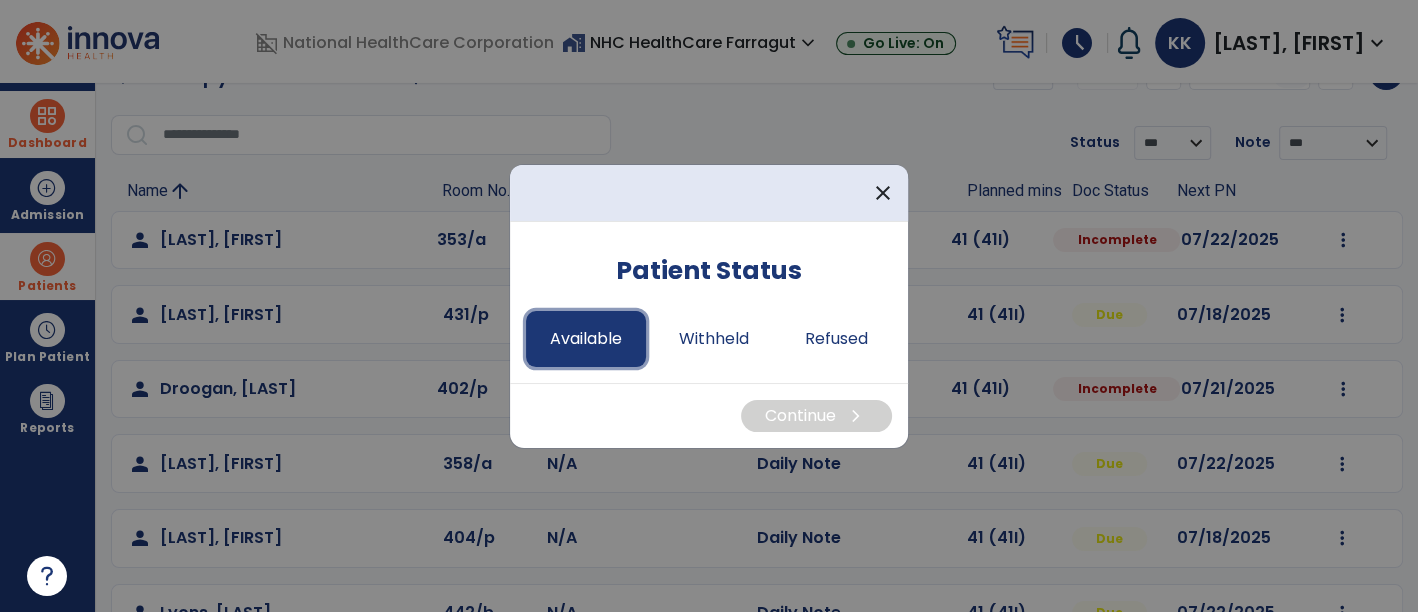 click on "Available" at bounding box center (586, 339) 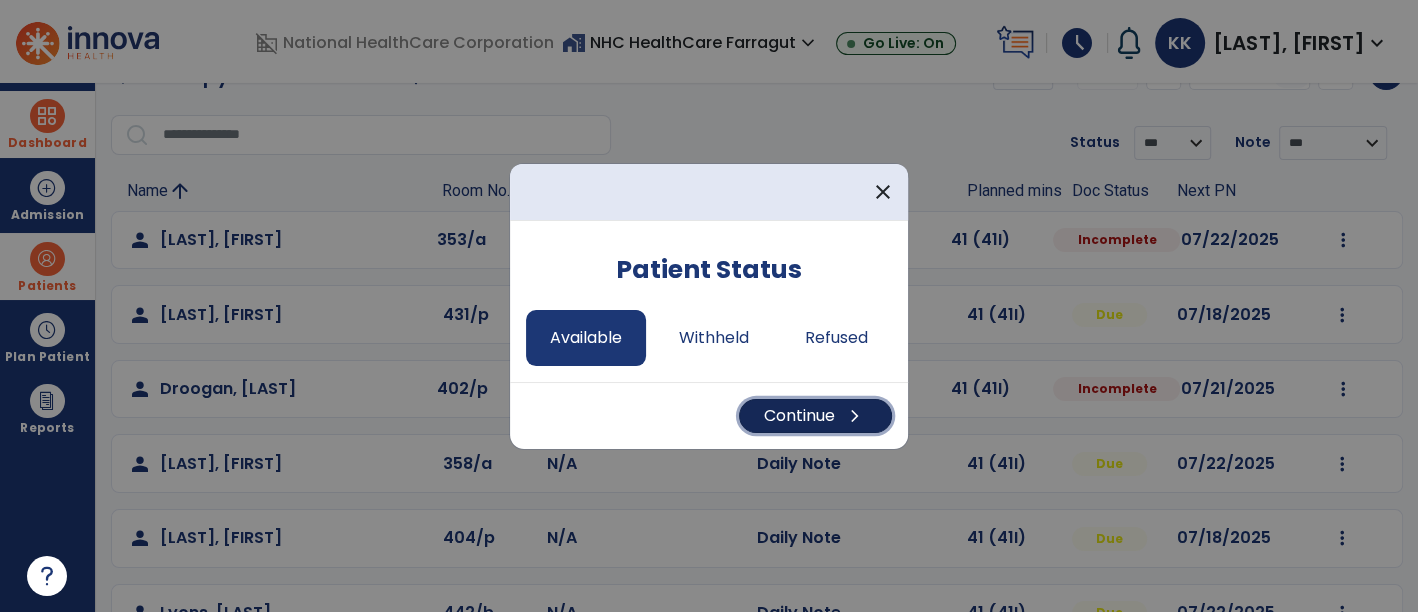 click on "Continue   chevron_right" at bounding box center (815, 416) 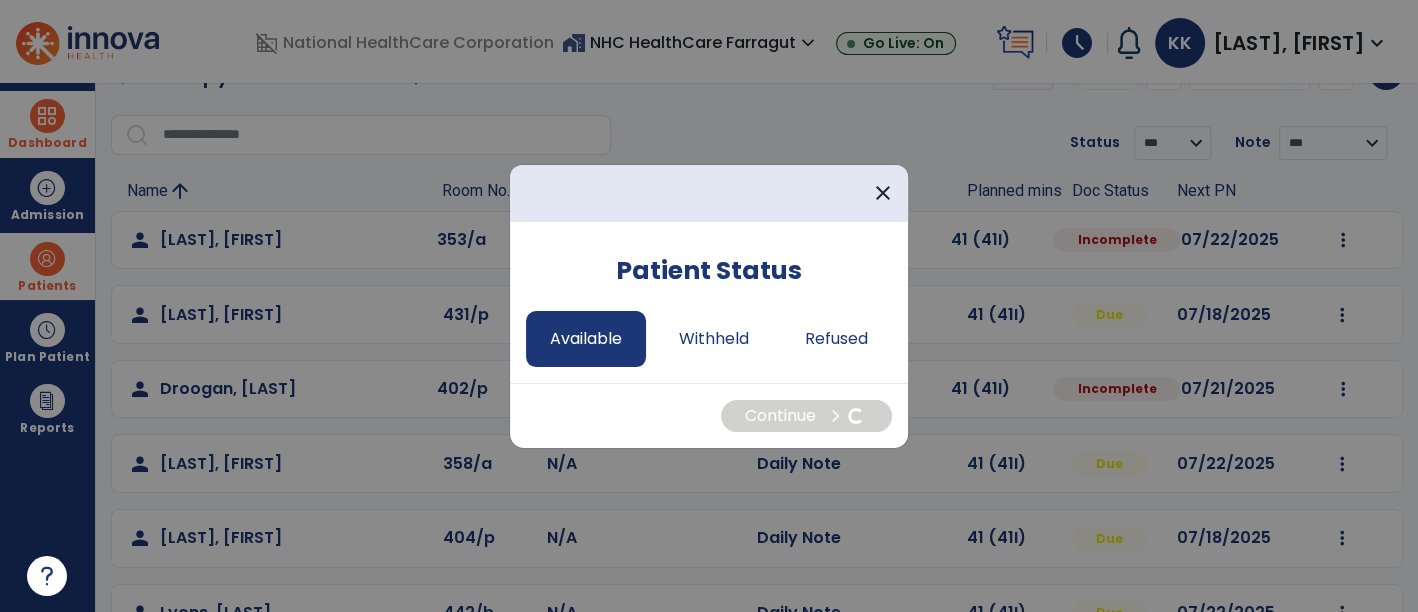 select on "*" 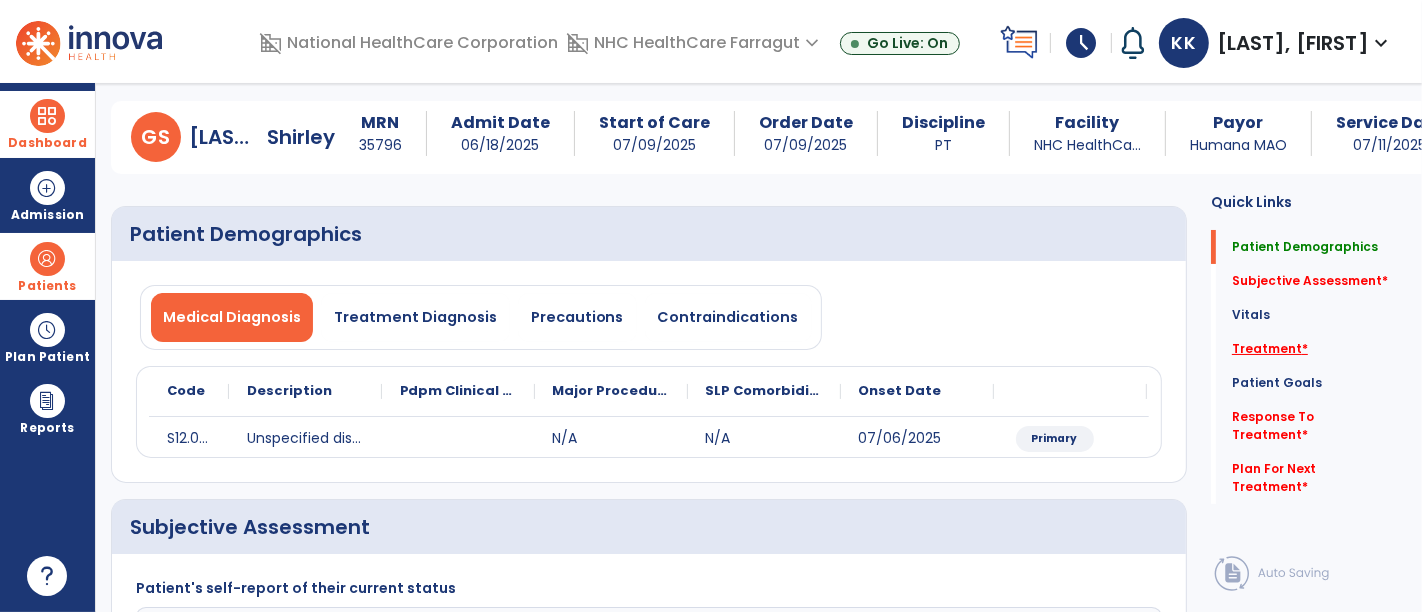 click on "Treatment   *" 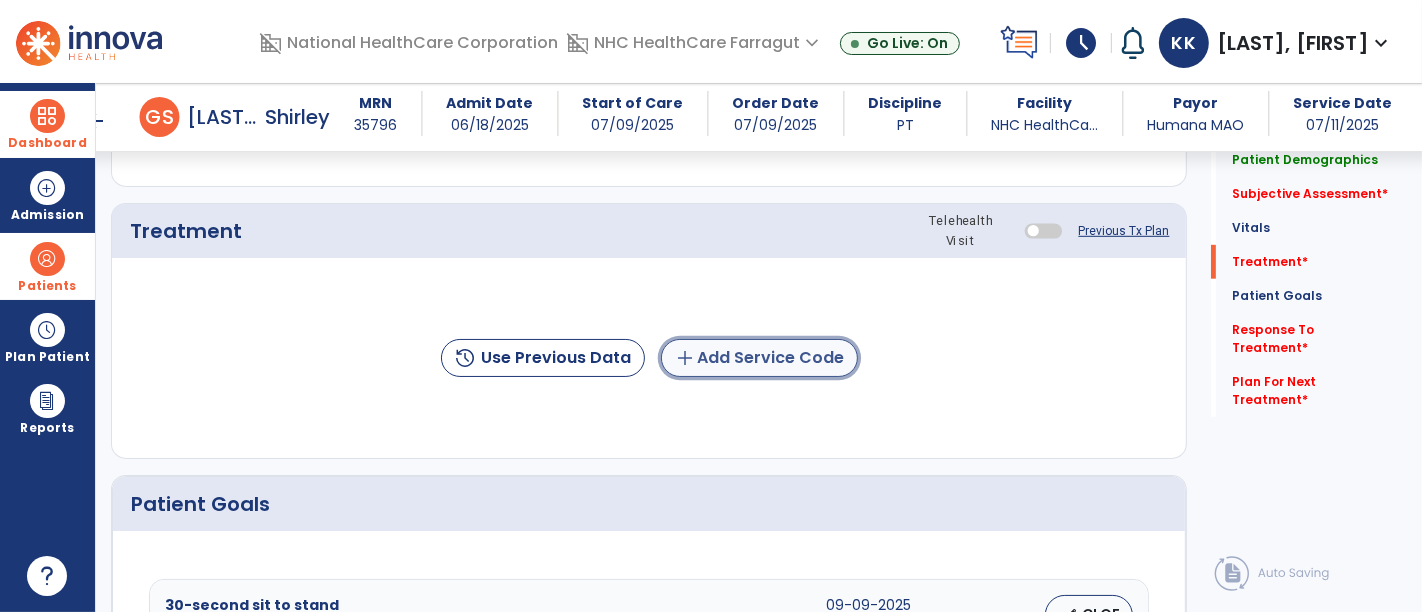 click on "add  Add Service Code" 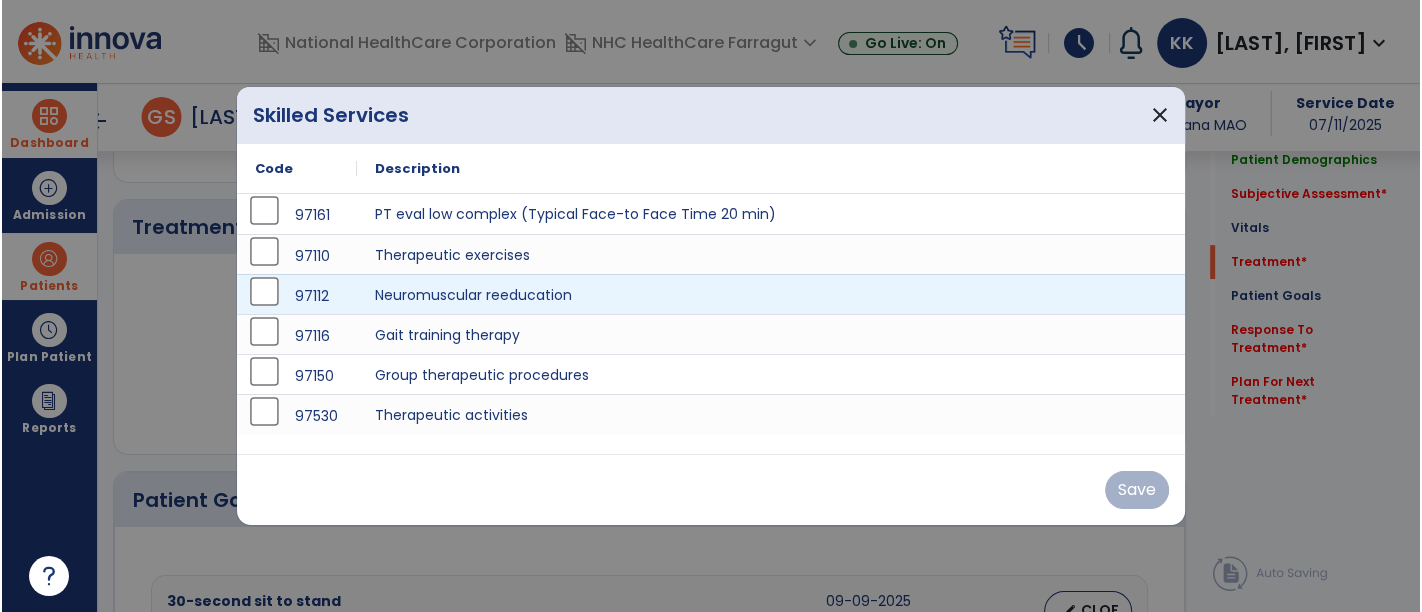 scroll, scrollTop: 1046, scrollLeft: 0, axis: vertical 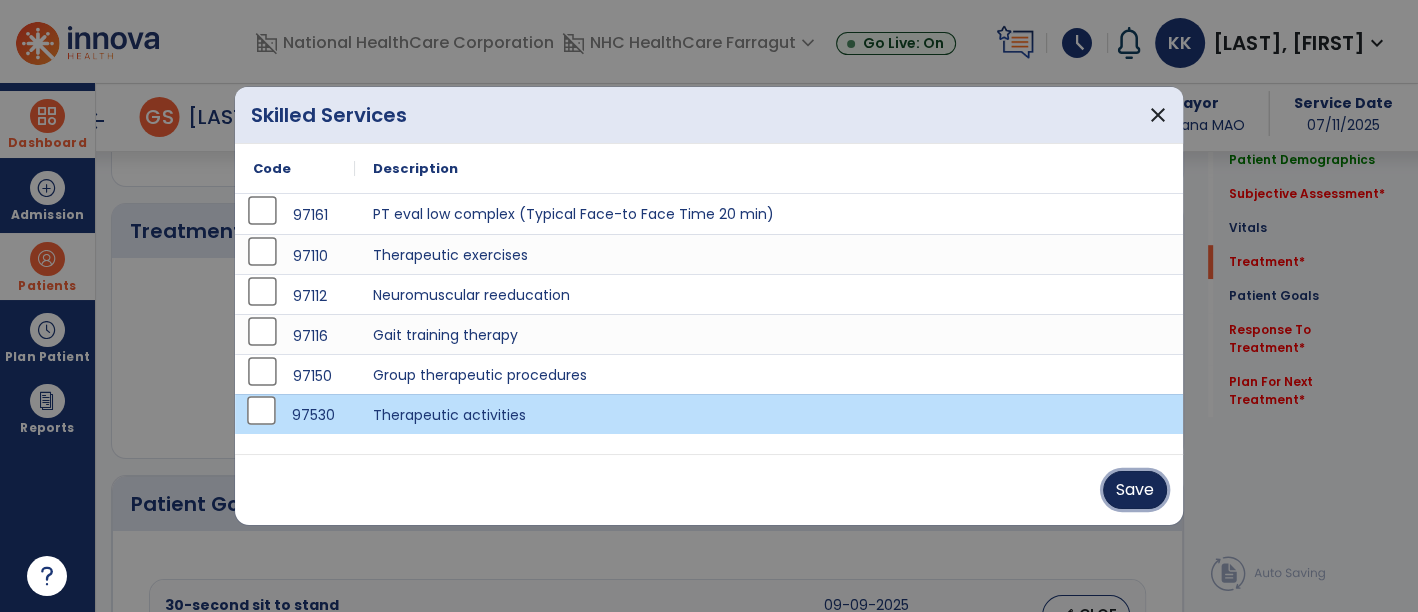 click on "Save" at bounding box center (1135, 490) 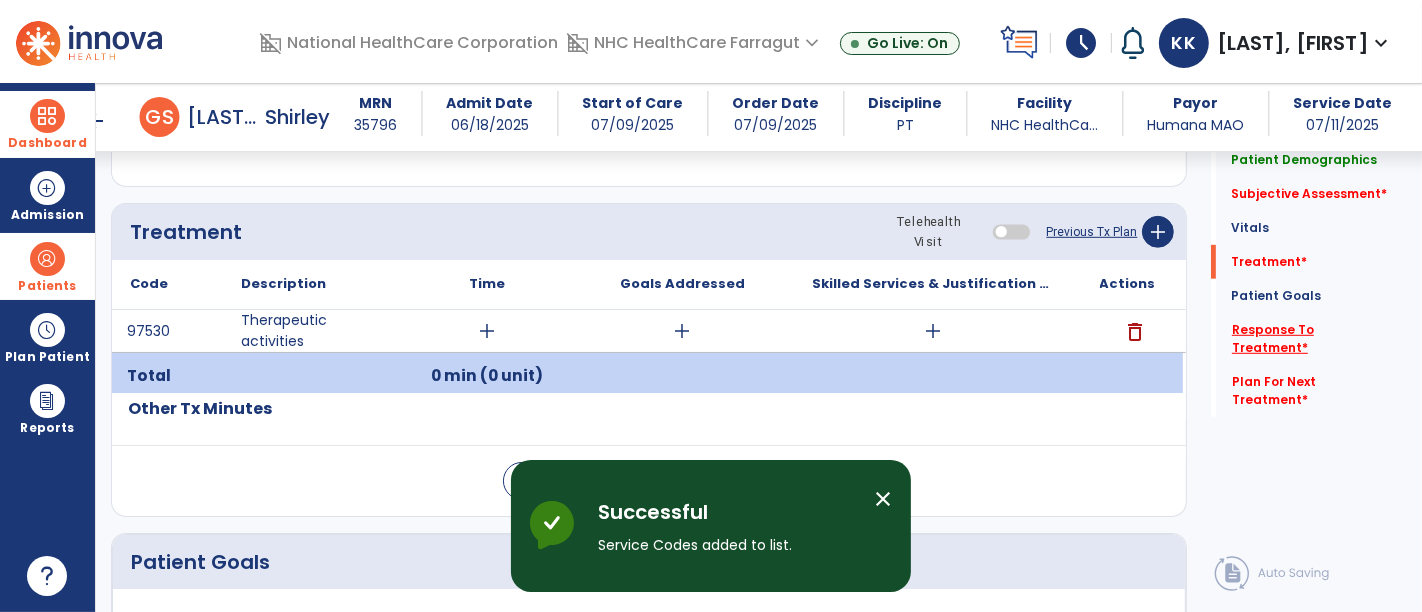 click on "Response To Treatment   *" 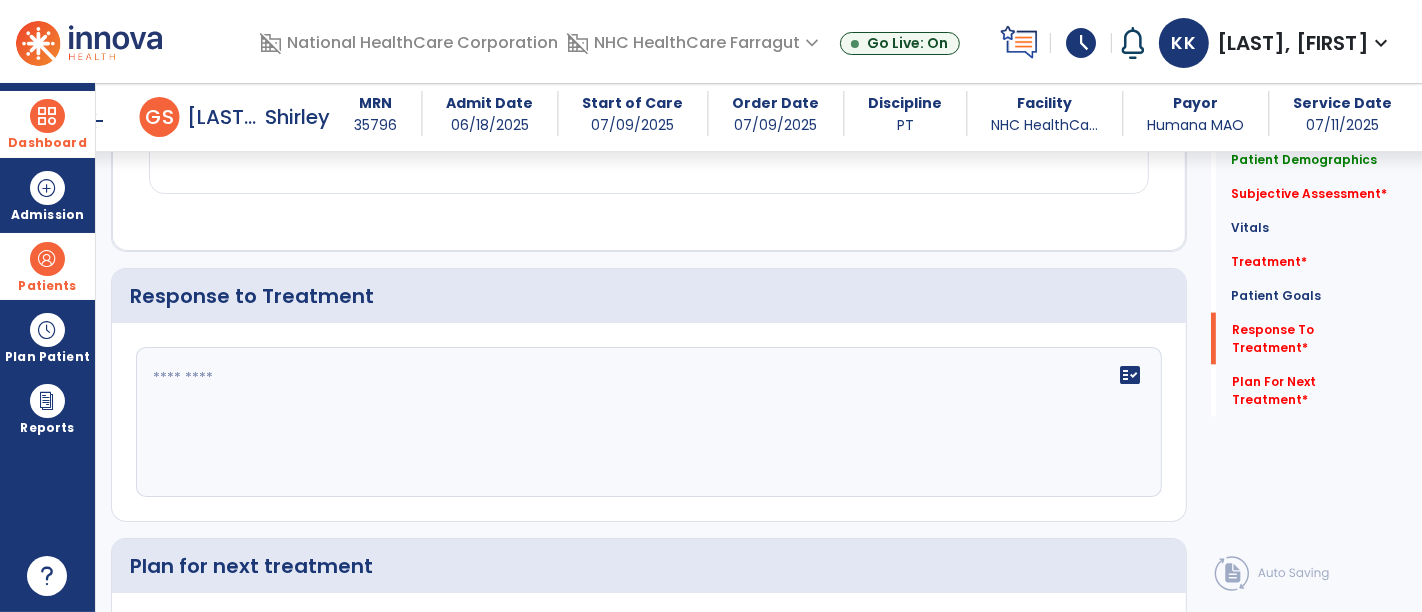scroll, scrollTop: 2434, scrollLeft: 0, axis: vertical 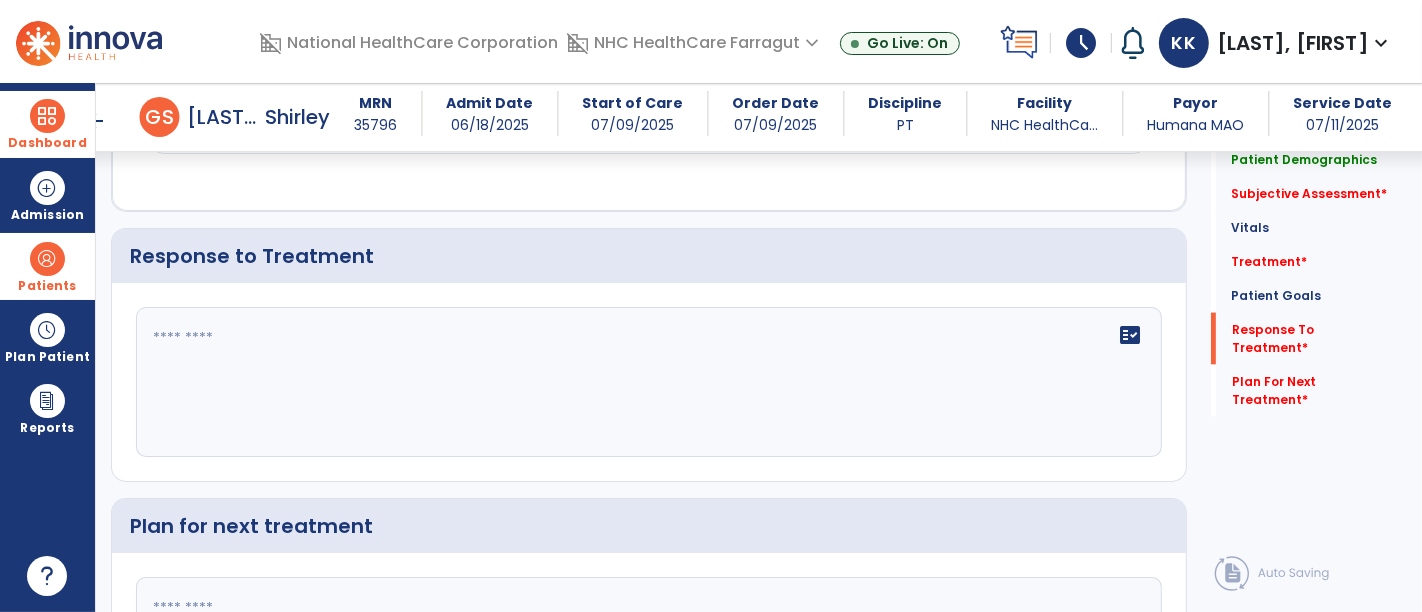 drag, startPoint x: 429, startPoint y: 278, endPoint x: 440, endPoint y: 295, distance: 20.248457 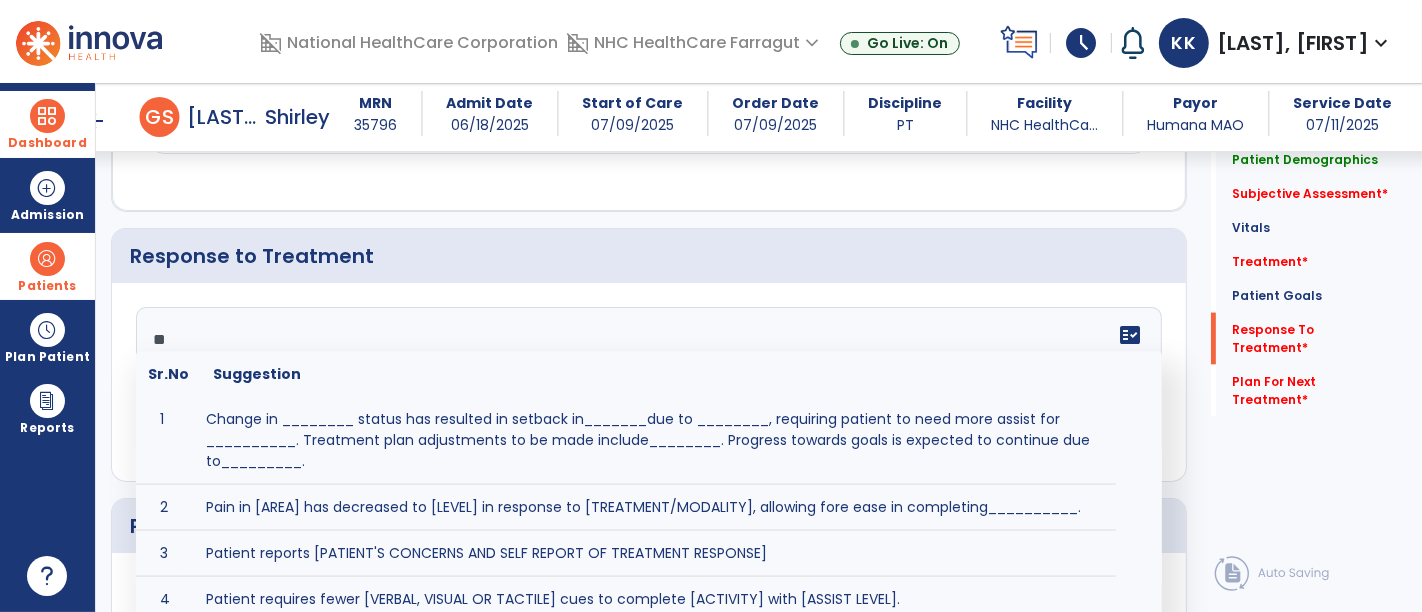 type on "*" 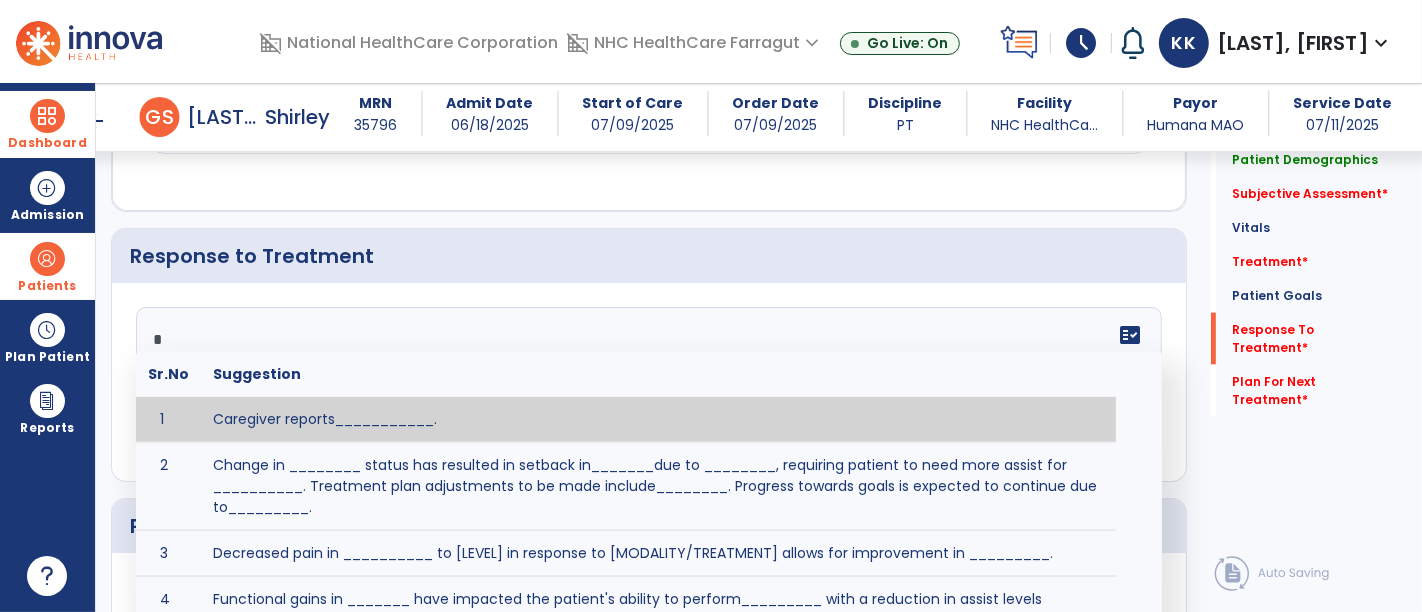 type 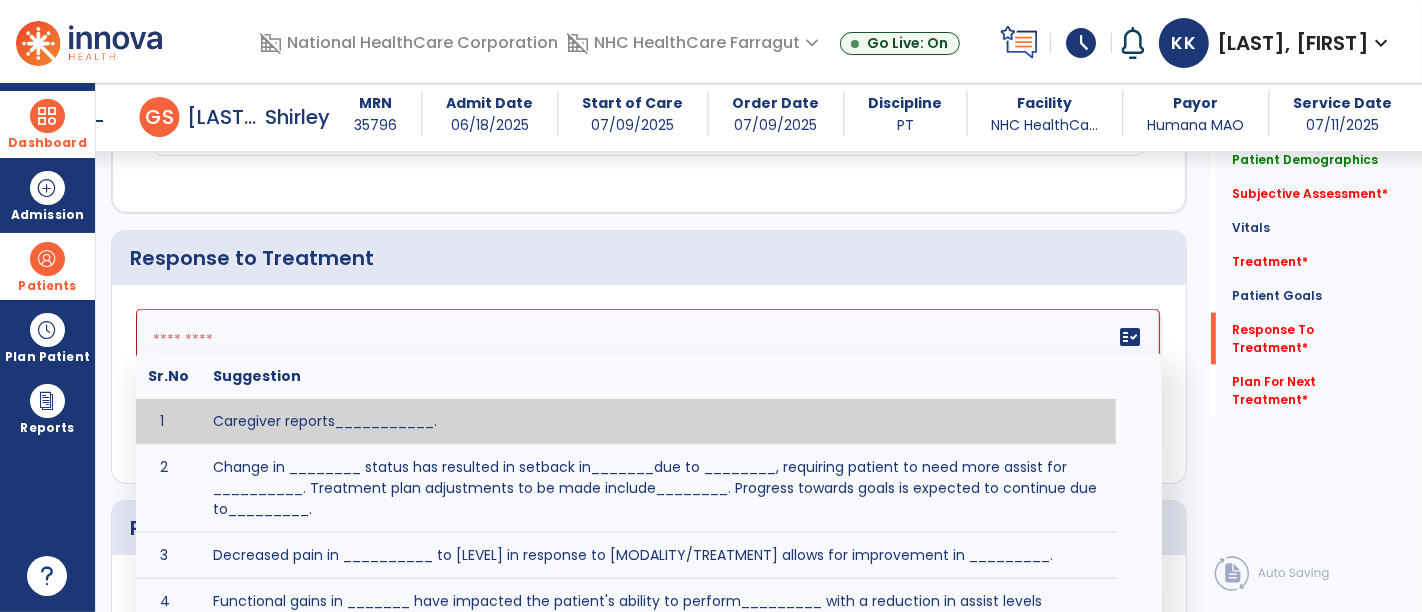 scroll, scrollTop: 2434, scrollLeft: 0, axis: vertical 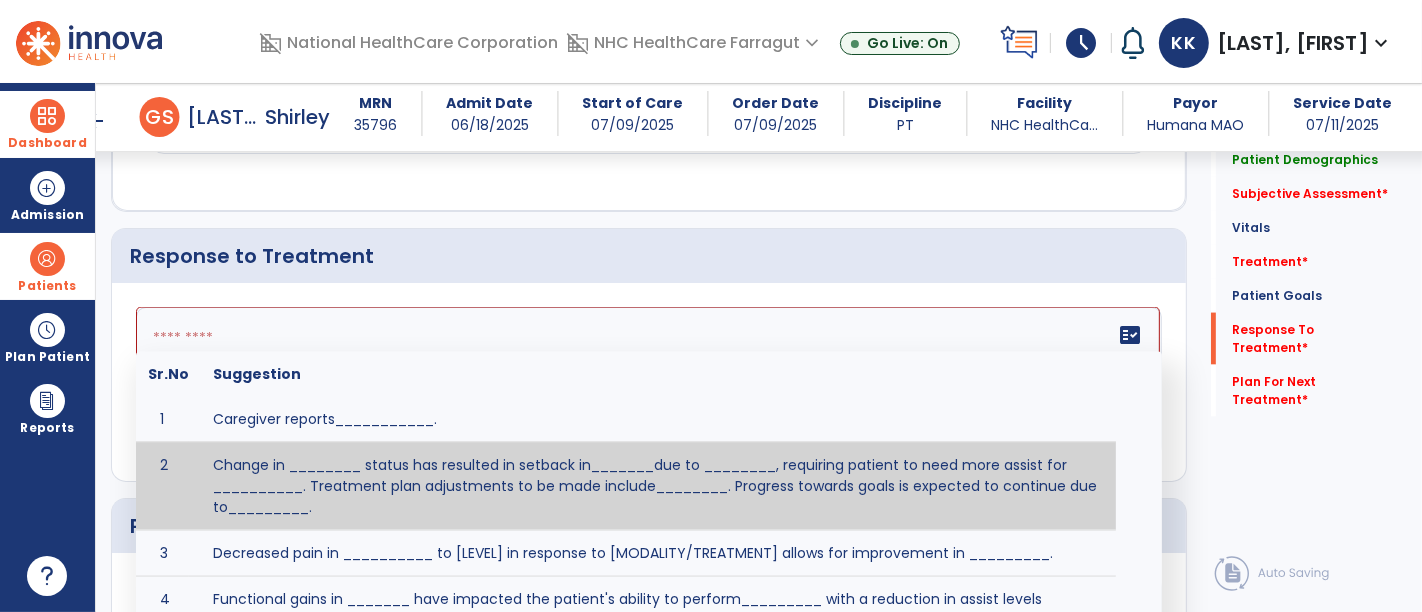 click on "Quick Links  Patient Demographics   Patient Demographics   Subjective Assessment   *  Subjective Assessment   *  Vitals   Vitals   Treatment   *  Treatment   *  Patient Goals   Patient Goals   Response To Treatment   *  Response To Treatment   *  Plan For Next Treatment   *  Plan For Next Treatment   *" 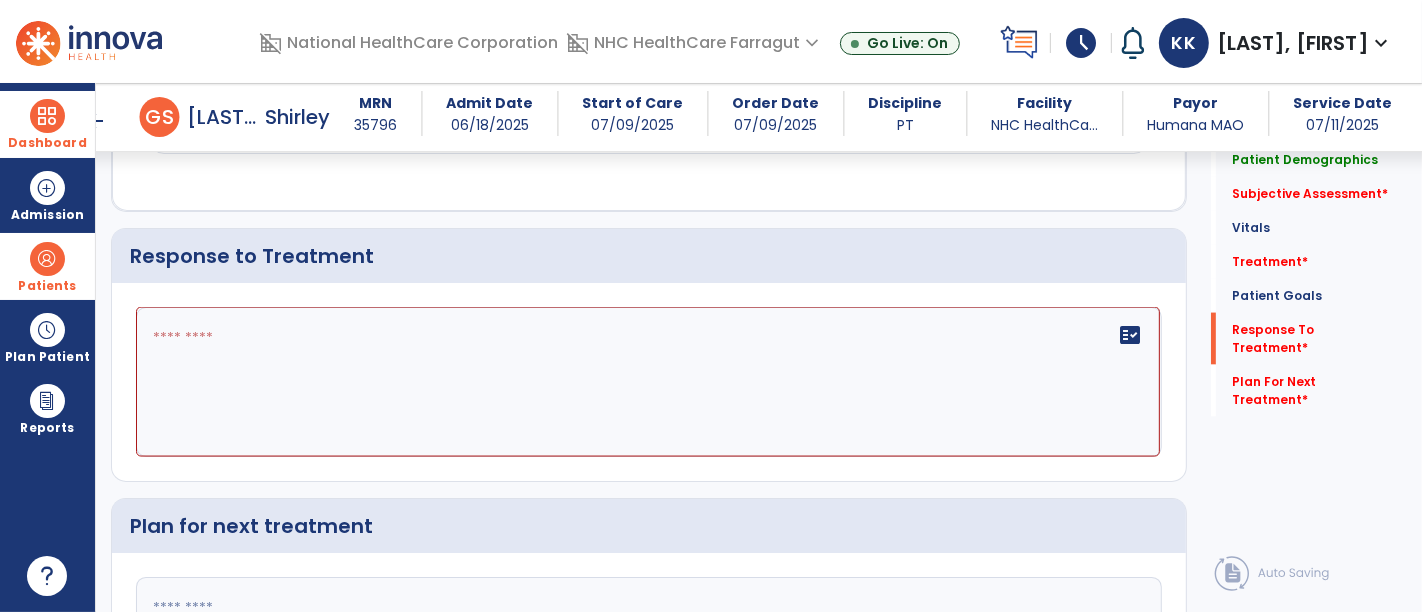 scroll, scrollTop: 2630, scrollLeft: 0, axis: vertical 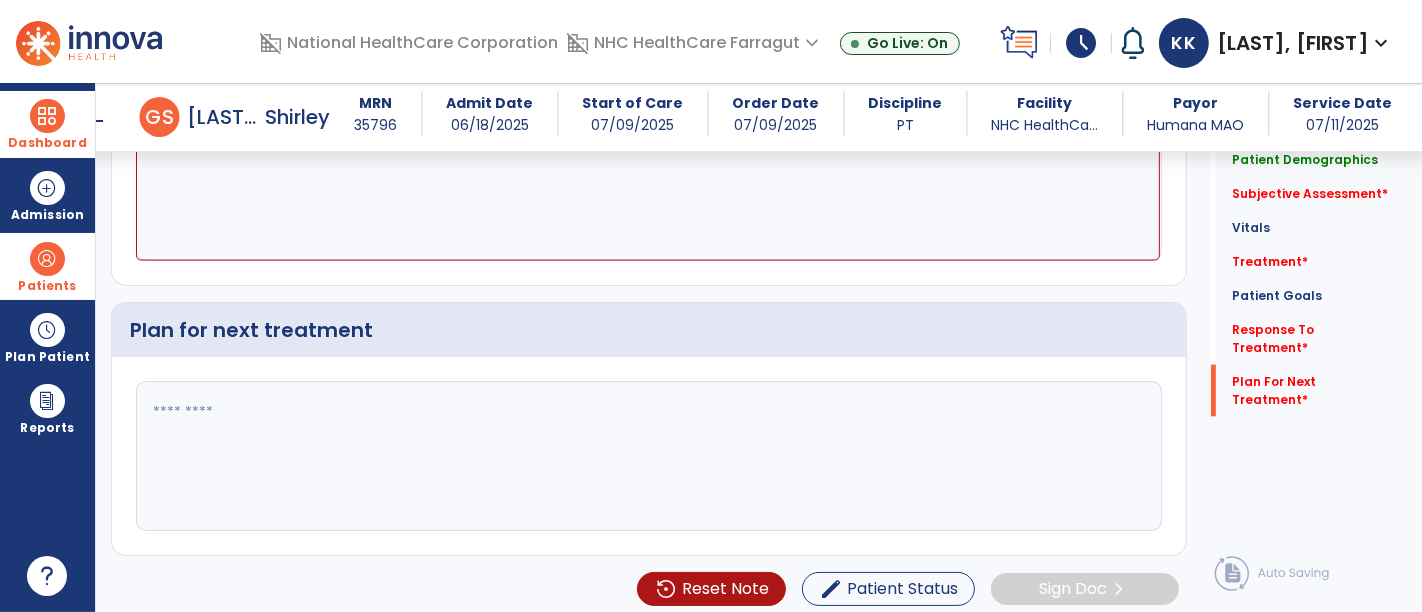 click 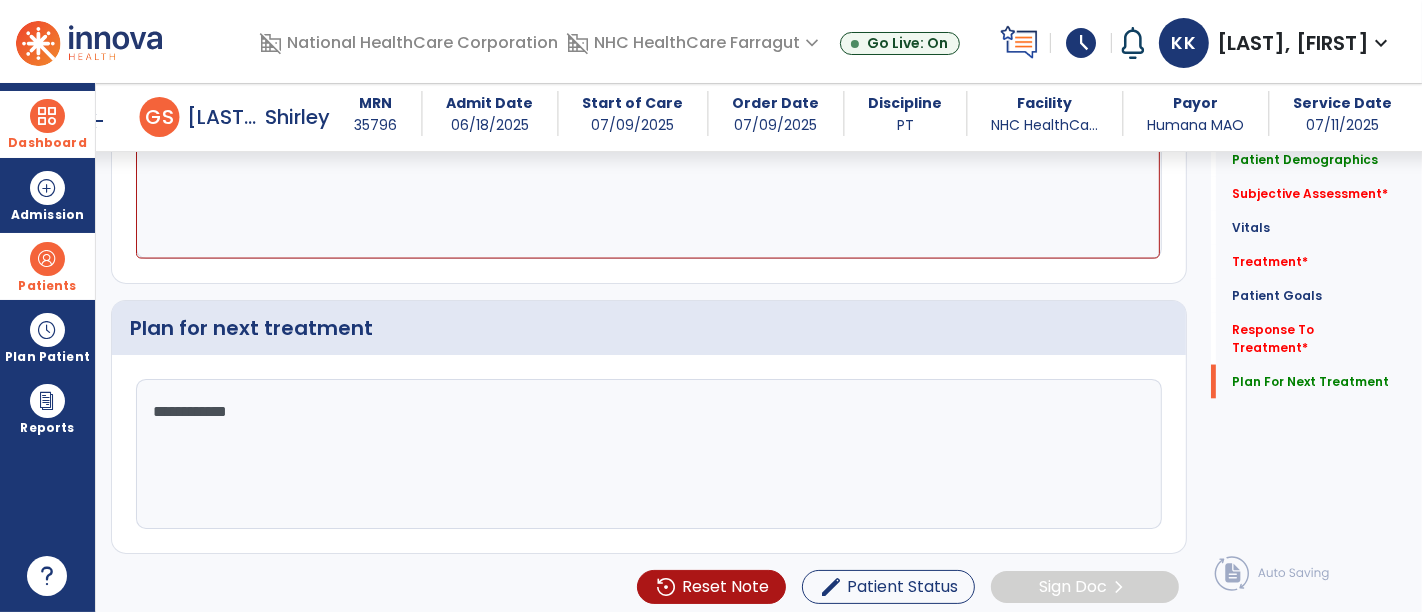 scroll, scrollTop: 2630, scrollLeft: 0, axis: vertical 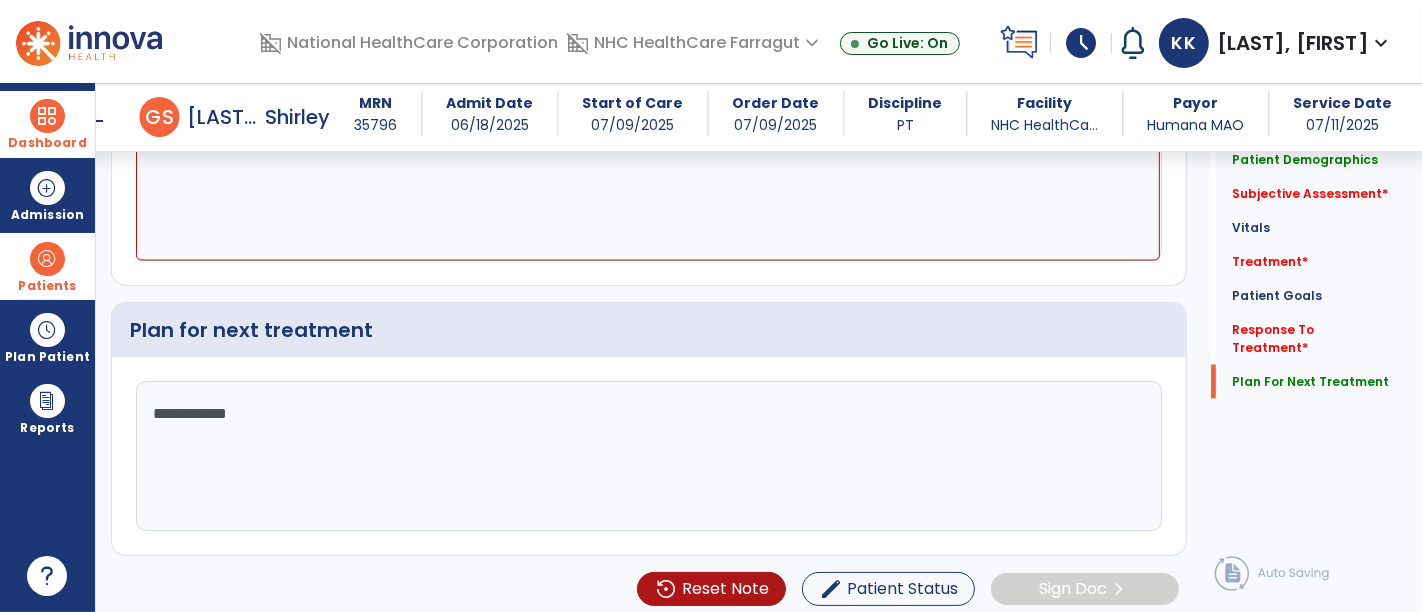 type on "**********" 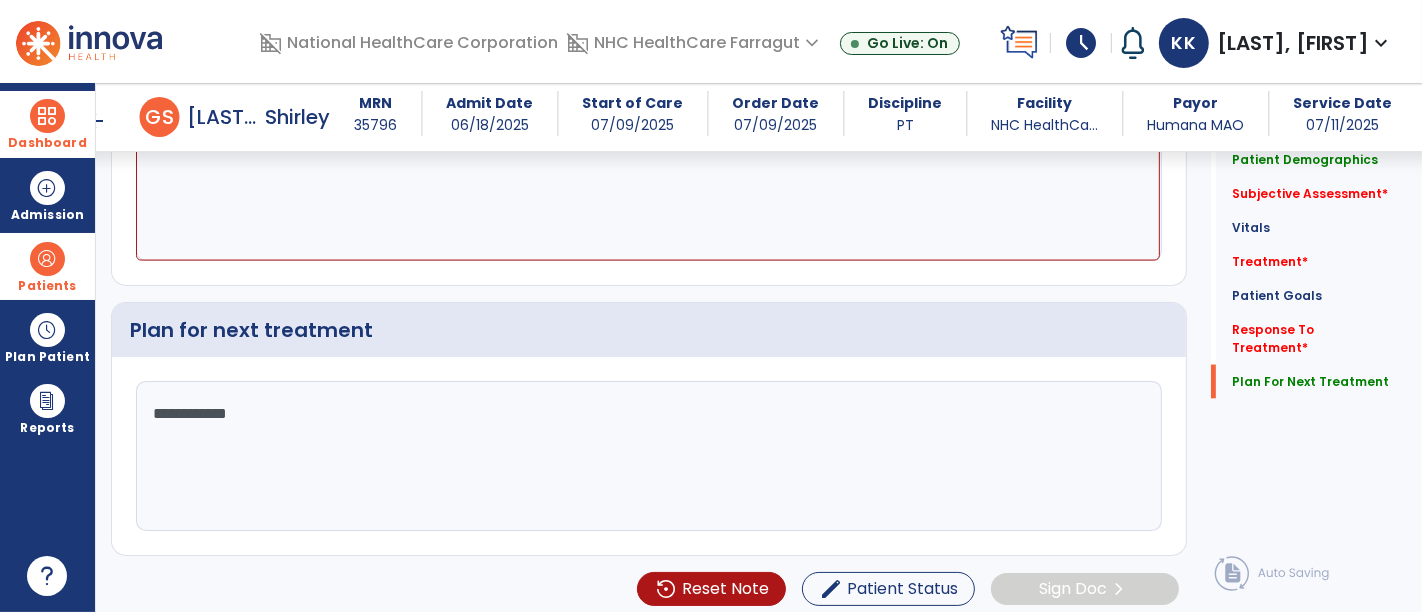 click at bounding box center [47, 116] 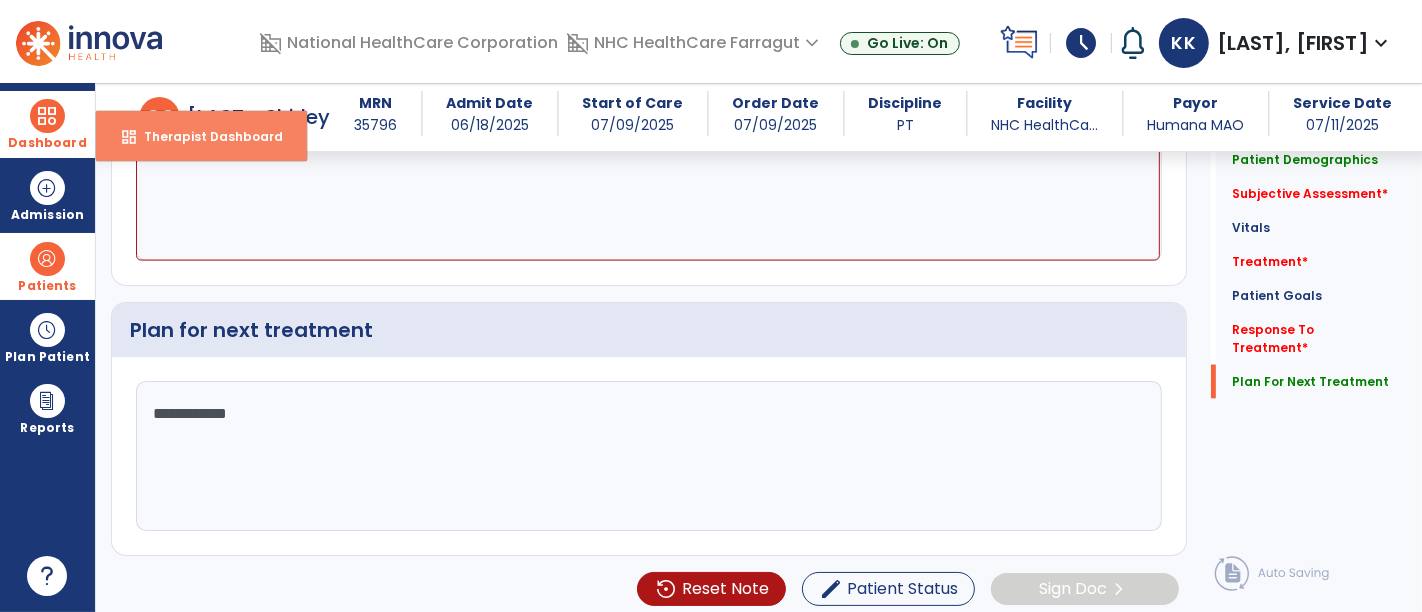 click on "dashboard  Therapist Dashboard" at bounding box center (201, 136) 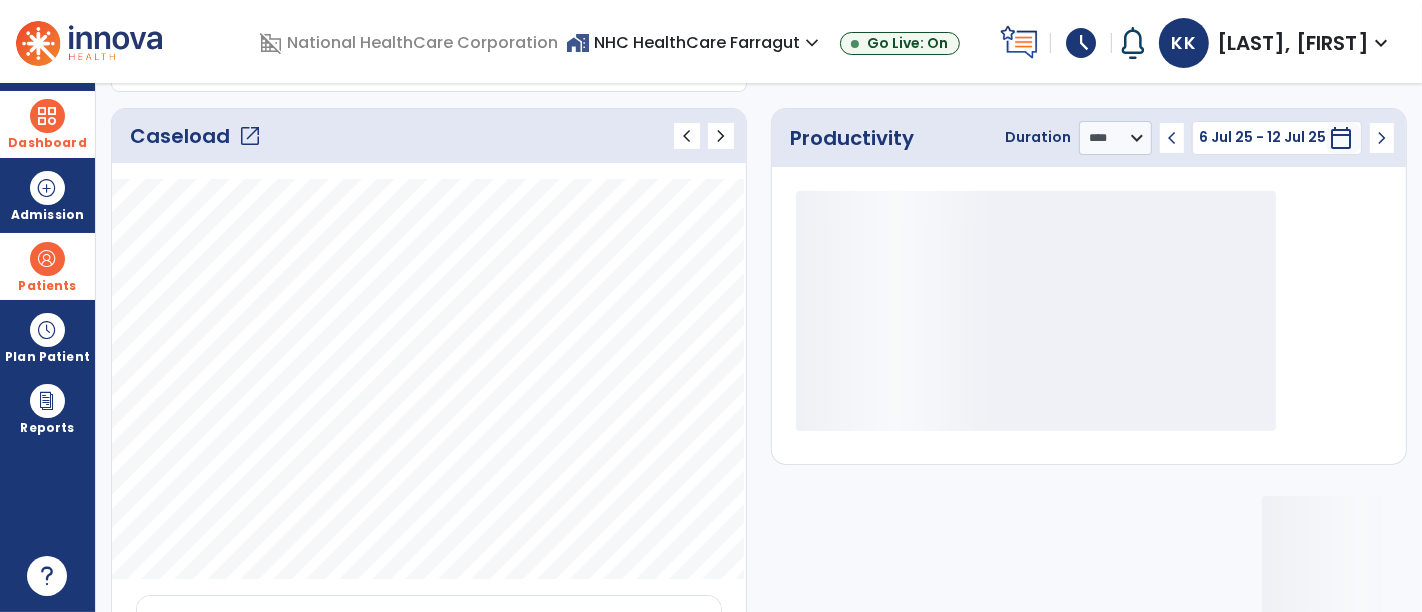 click on "open_in_new" 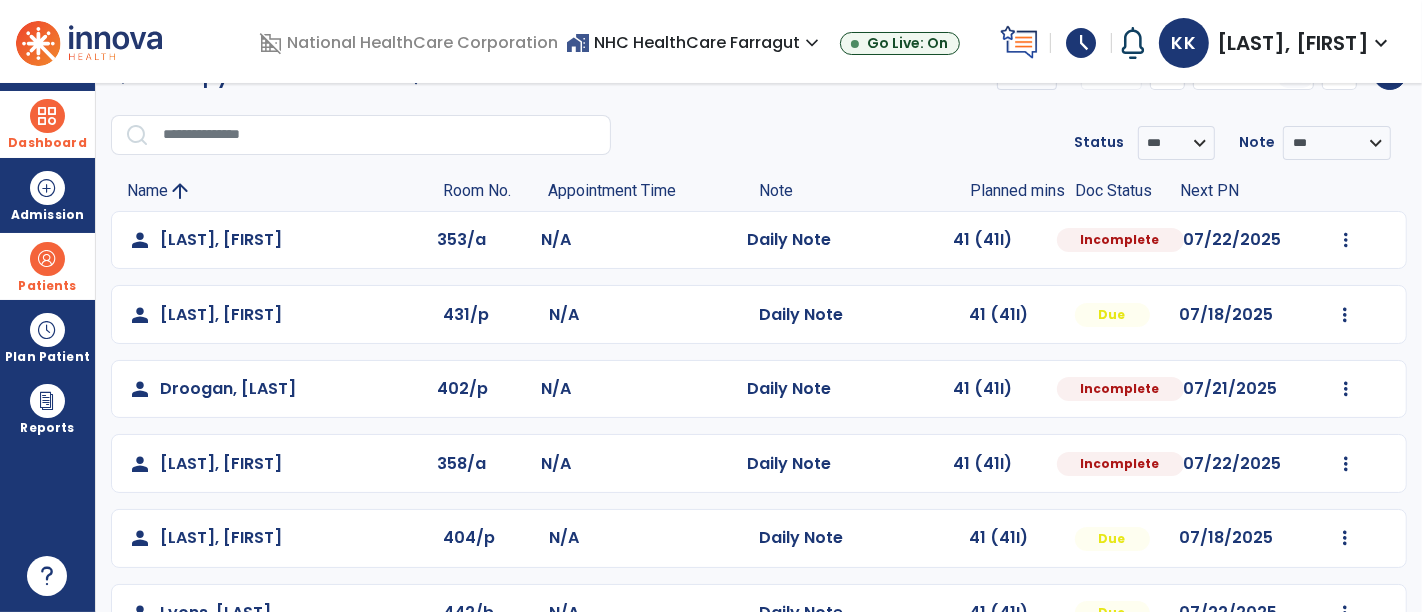 scroll, scrollTop: 160, scrollLeft: 0, axis: vertical 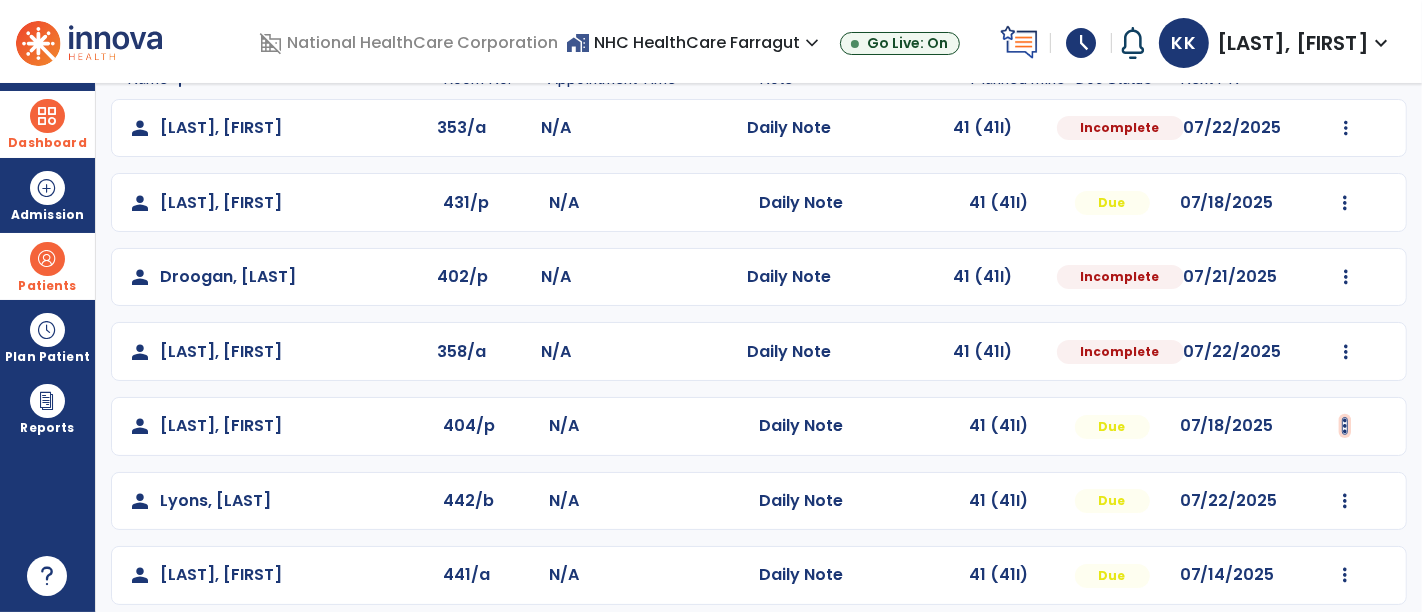 click at bounding box center [1346, 128] 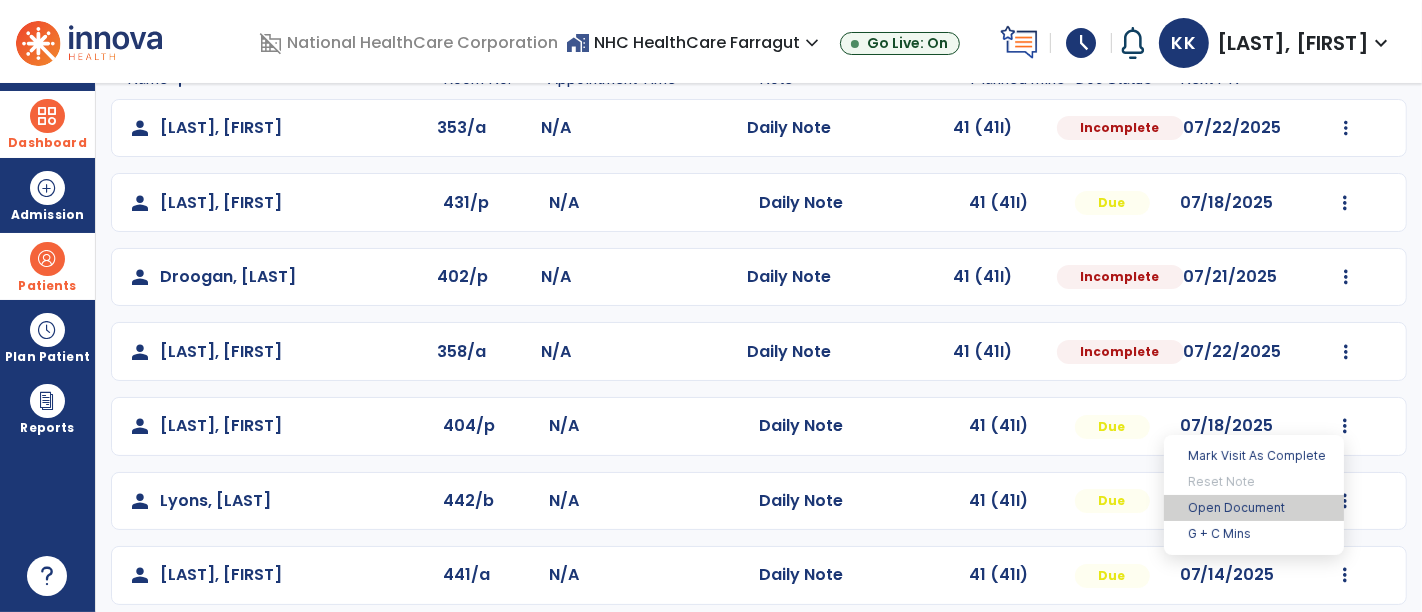 click on "Open Document" at bounding box center [1254, 508] 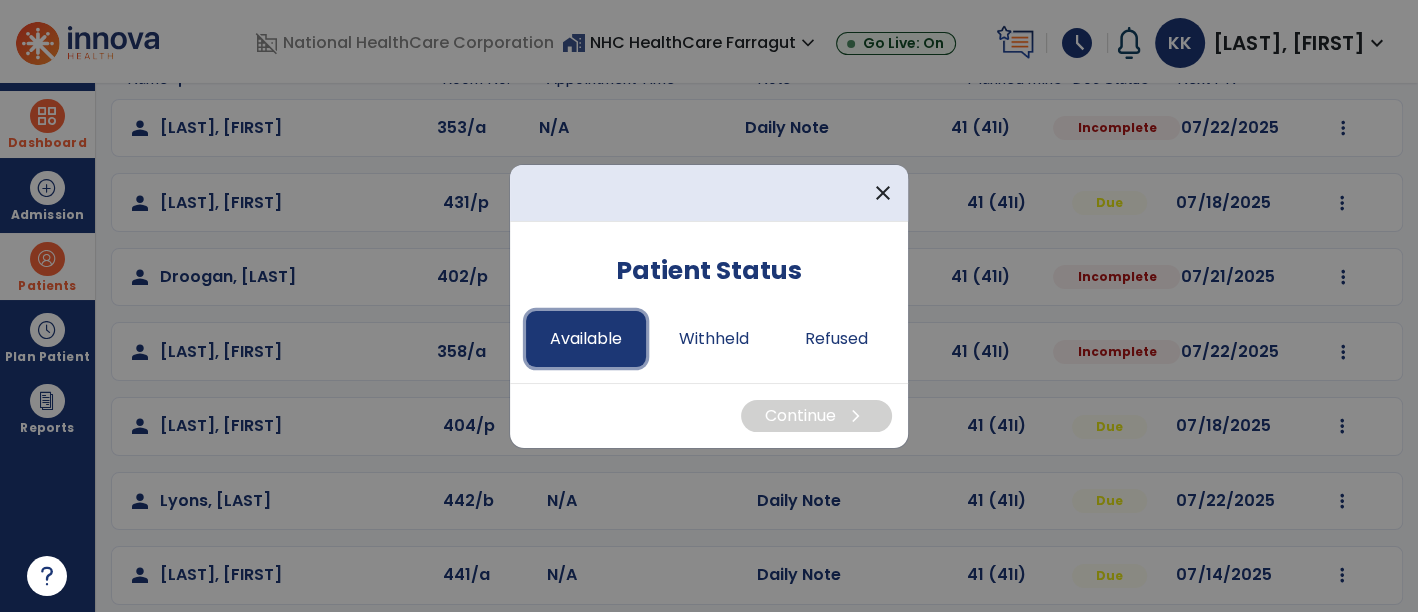 click on "Available" at bounding box center (586, 339) 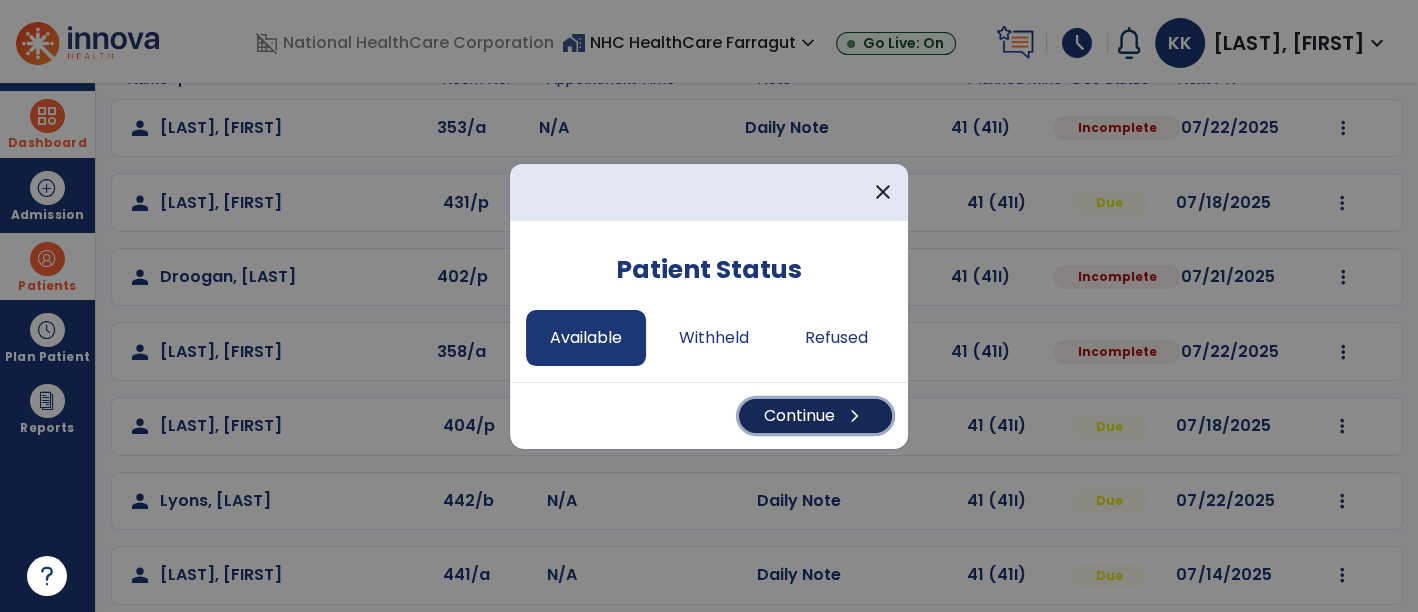 click on "chevron_right" at bounding box center [855, 416] 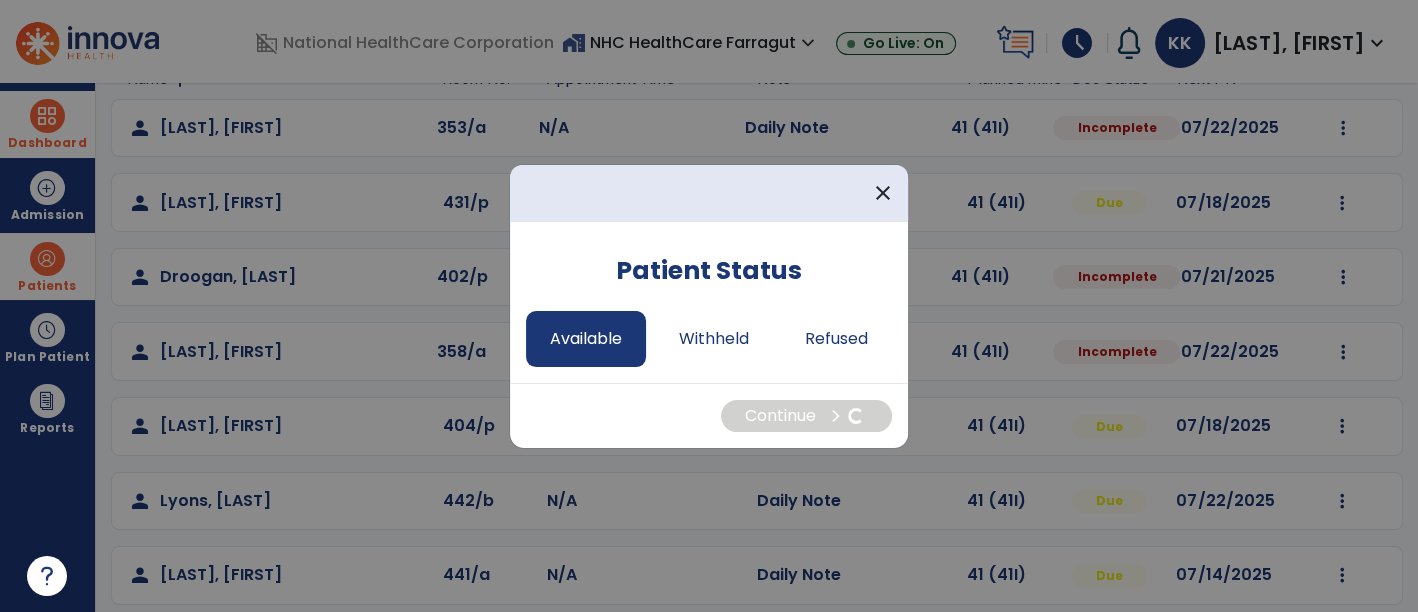 select on "*" 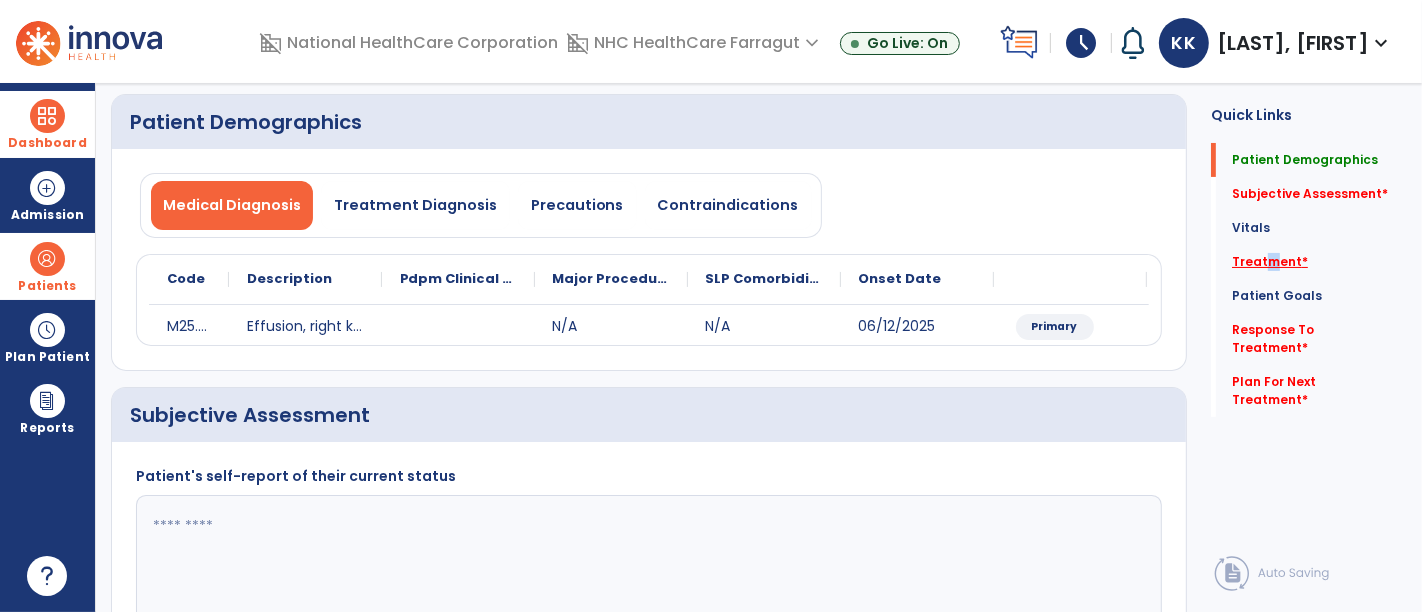 click on "Treatment   *" 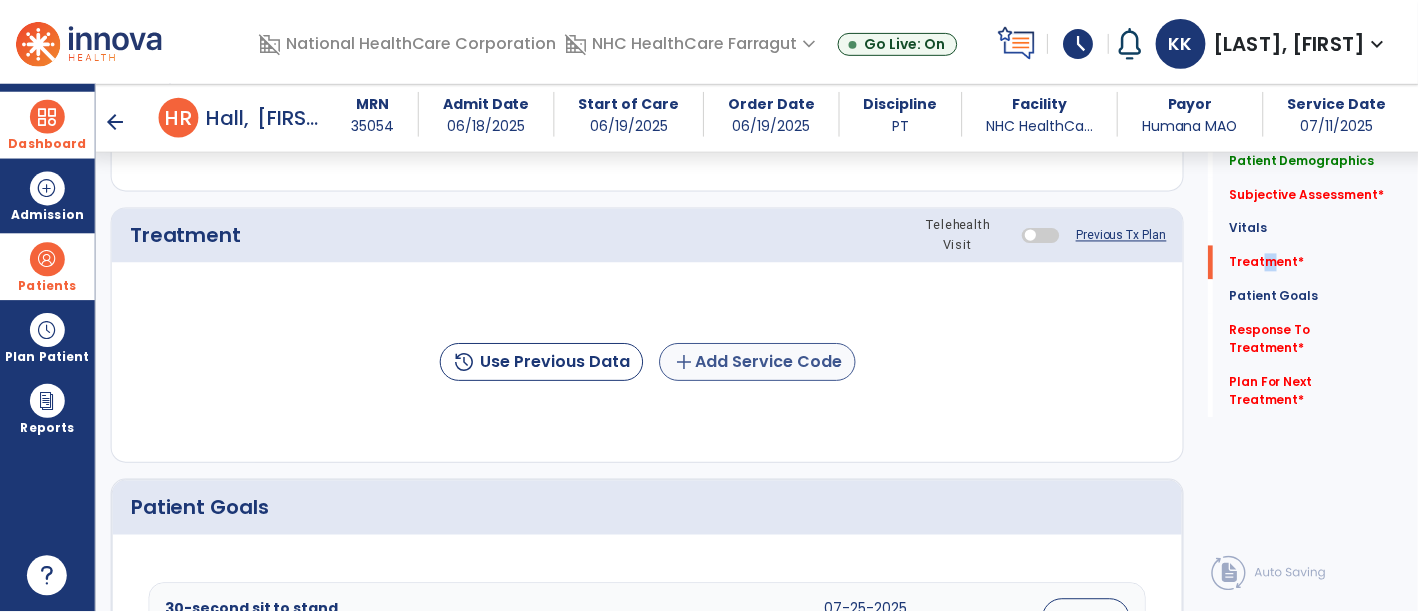 scroll, scrollTop: 1046, scrollLeft: 0, axis: vertical 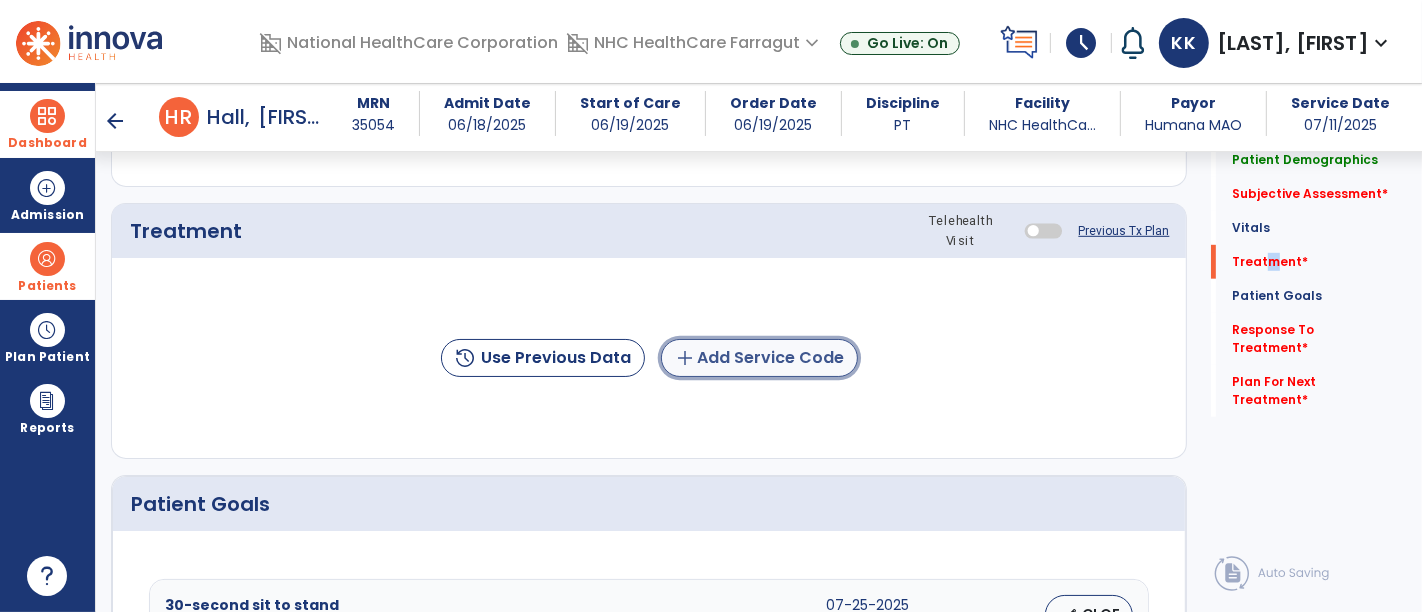 click on "add  Add Service Code" 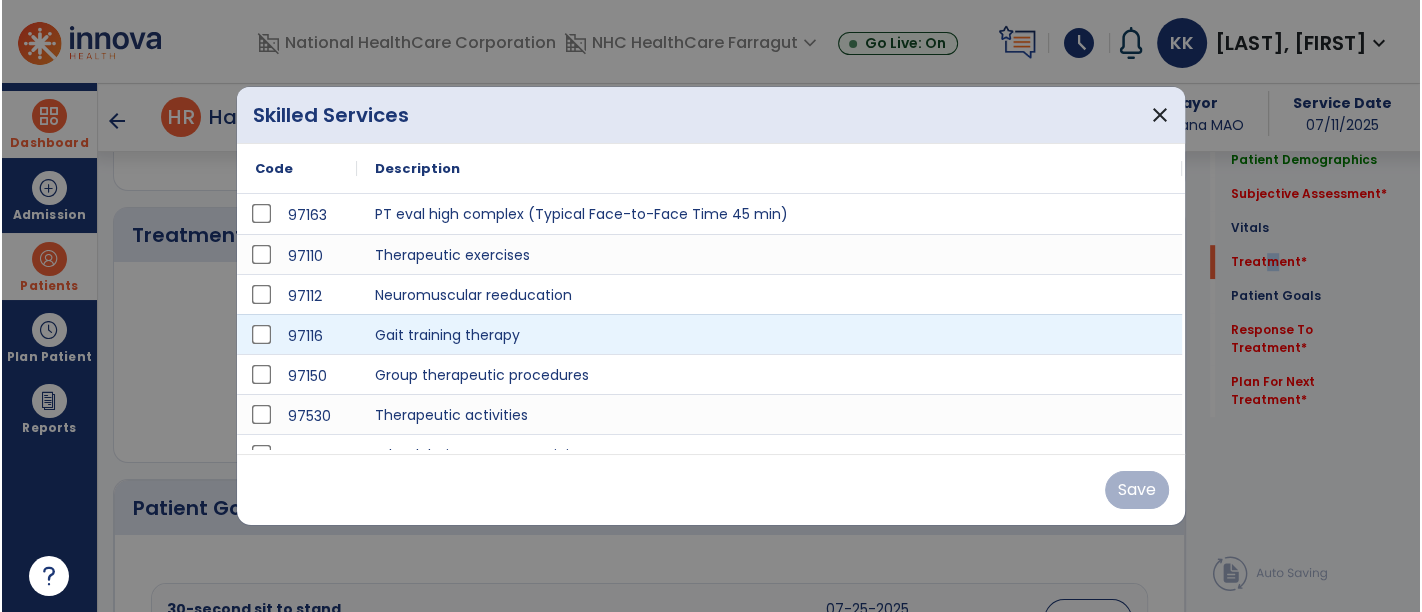scroll, scrollTop: 1046, scrollLeft: 0, axis: vertical 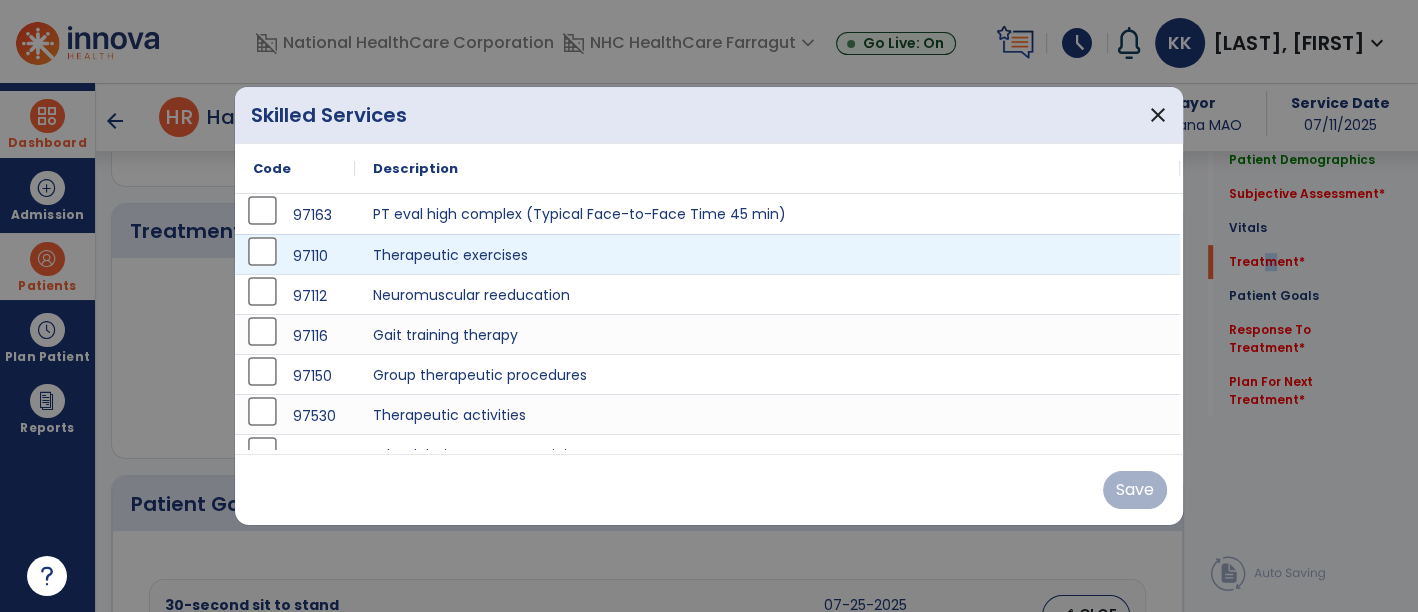 click on "97110" at bounding box center [295, 256] 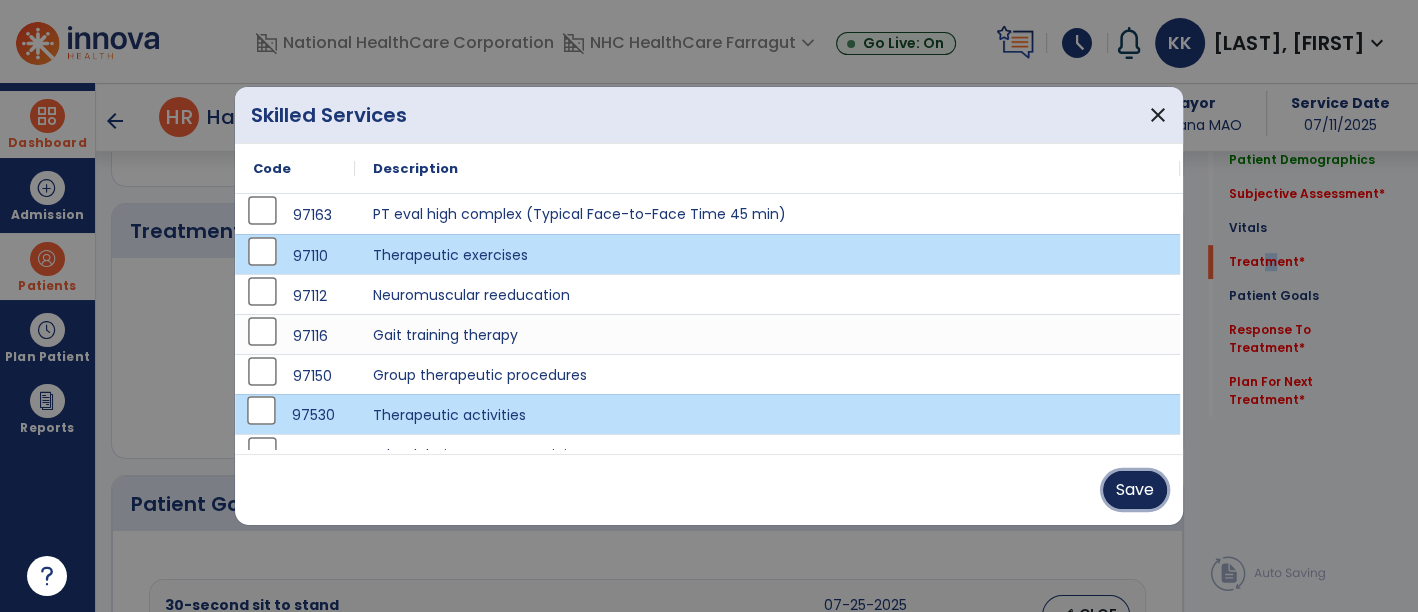 click on "Save" at bounding box center [1135, 490] 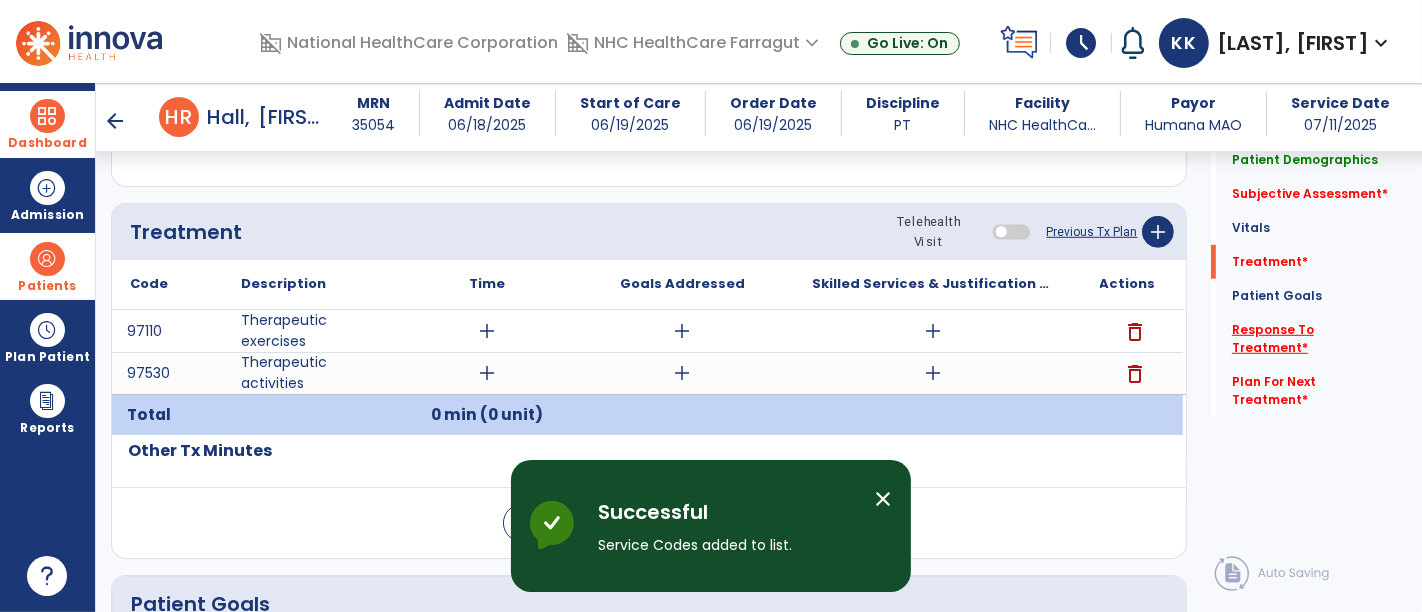 click on "Response To Treatment   *" 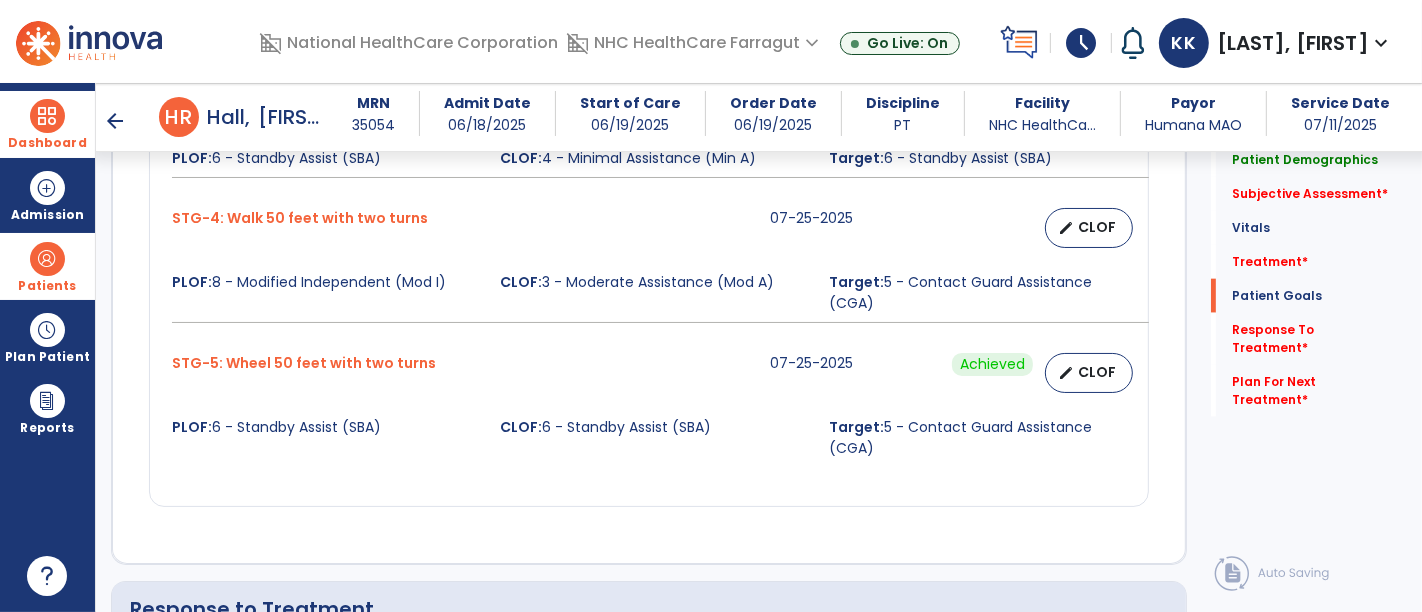 scroll, scrollTop: 2374, scrollLeft: 0, axis: vertical 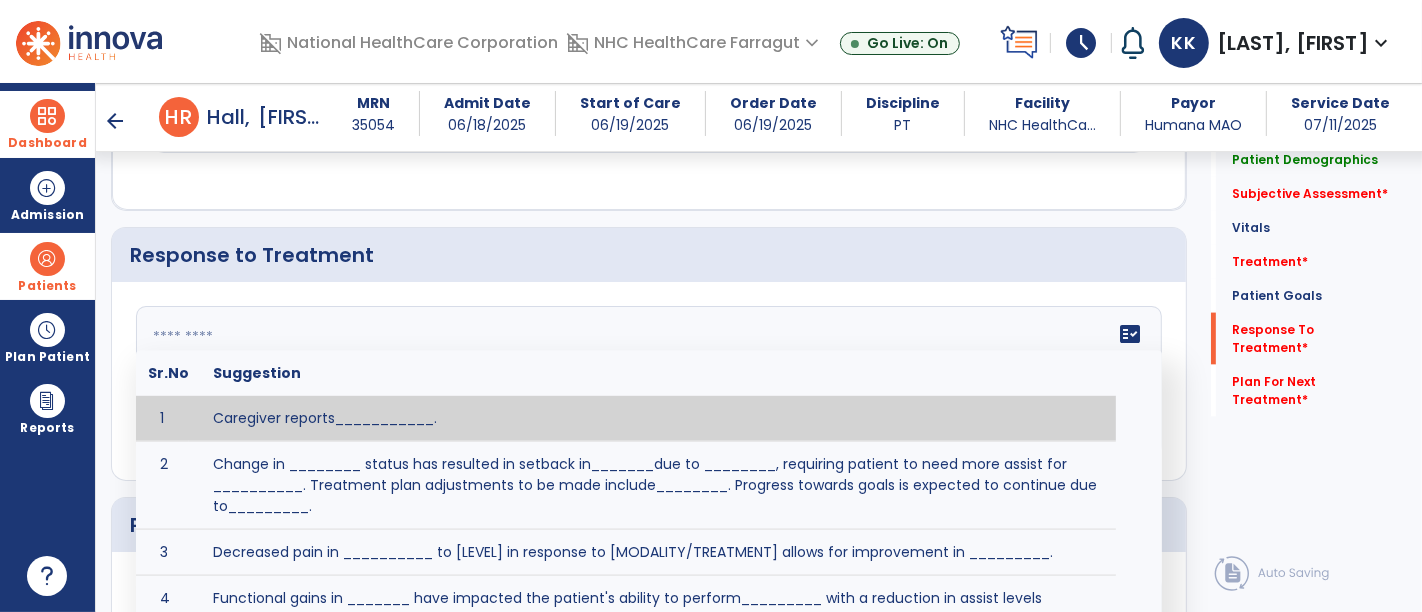 click on "fact_check  Sr.No Suggestion 1 Caregiver reports___________. 2 Change in ________ status has resulted in setback in_______due to ________, requiring patient to need more assist for __________.   Treatment plan adjustments to be made include________.  Progress towards goals is expected to continue due to_________. 3 Decreased pain in __________ to [LEVEL] in response to [MODALITY/TREATMENT] allows for improvement in _________. 4 Functional gains in _______ have impacted the patient's ability to perform_________ with a reduction in assist levels to_________. 5 Functional progress this week has been significant due to__________. 6 Gains in ________ have improved the patient's ability to perform ______with decreased levels of assist to___________. 7 Improvement in ________allows patient to tolerate higher levels of challenges in_________. 8 Pain in [AREA] has decreased to [LEVEL] in response to [TREATMENT/MODALITY], allowing fore ease in completing__________. 9 10 11 12 13 14 15 16 17 18 19 20 21" 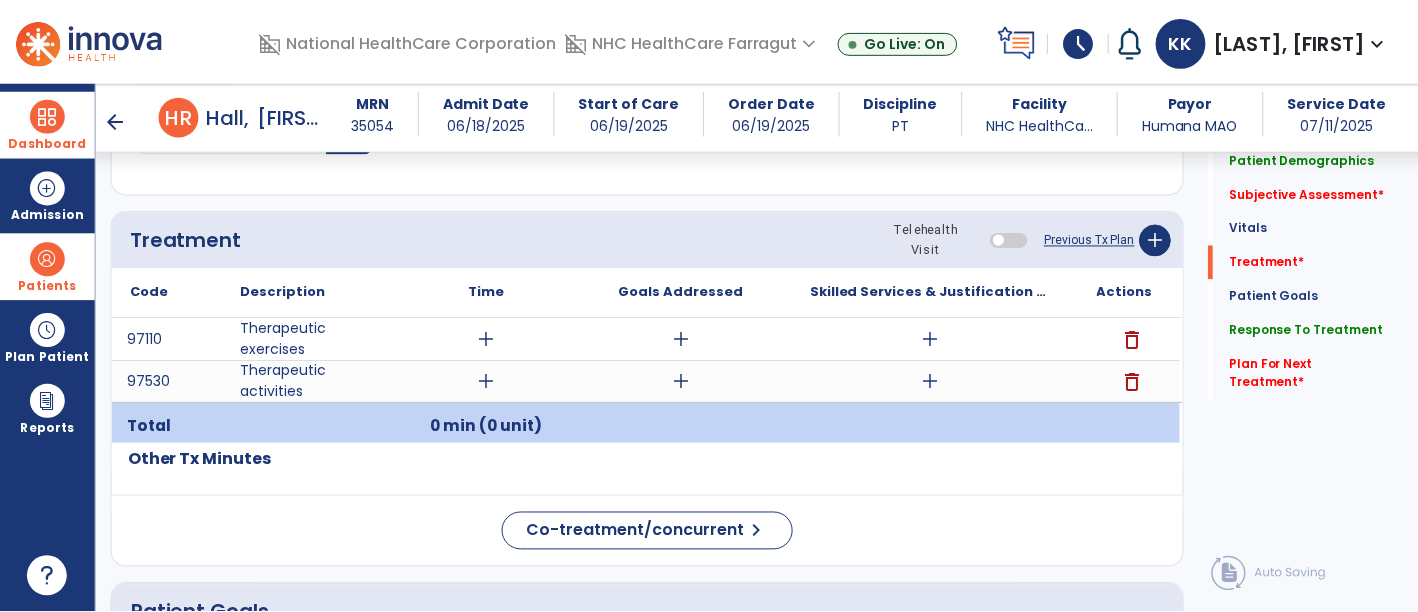 scroll, scrollTop: 1036, scrollLeft: 0, axis: vertical 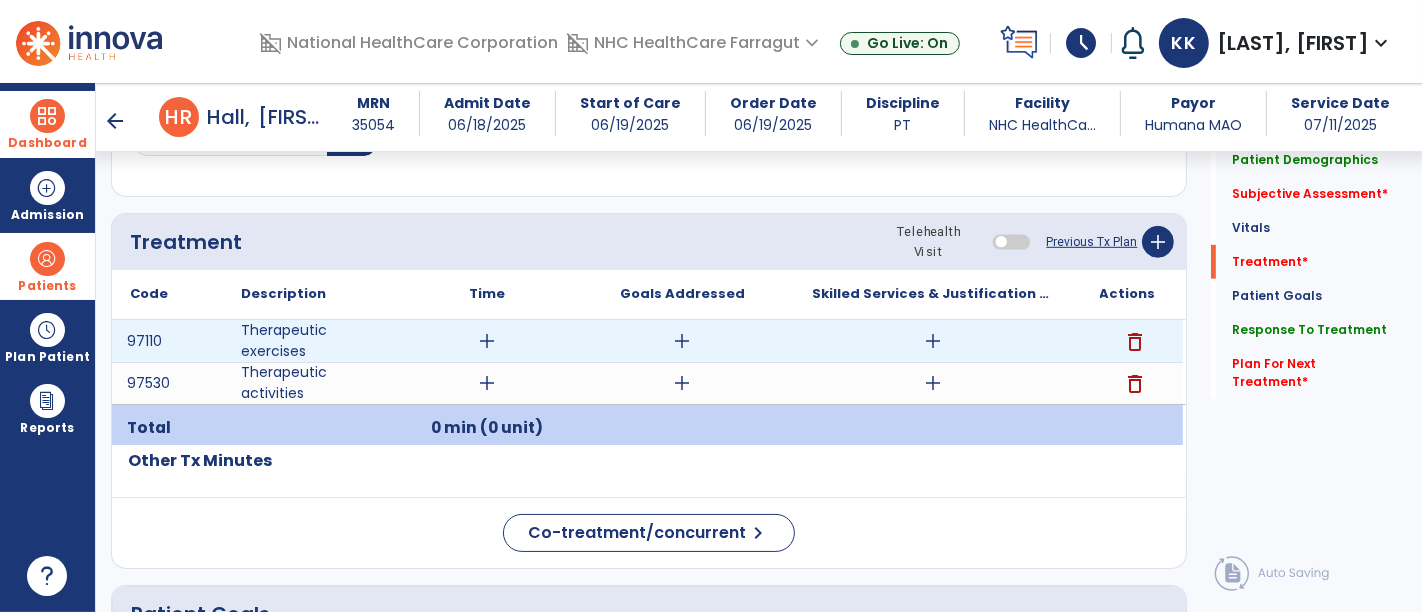 type on "**********" 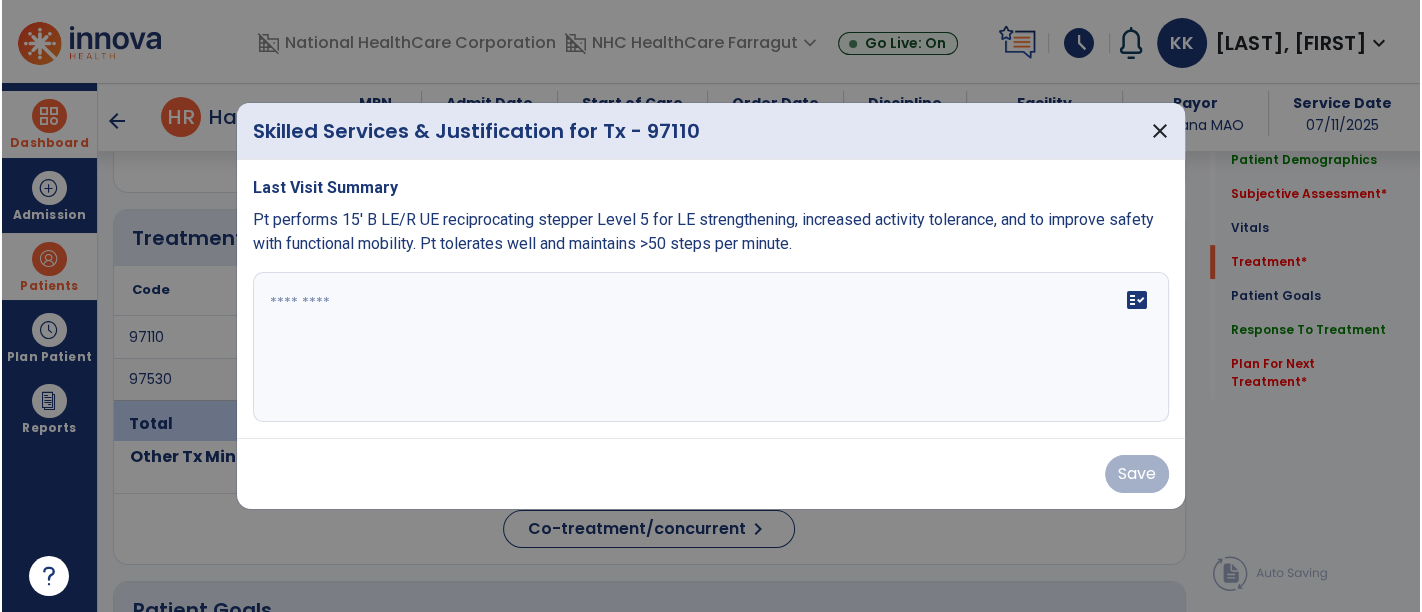 scroll, scrollTop: 1036, scrollLeft: 0, axis: vertical 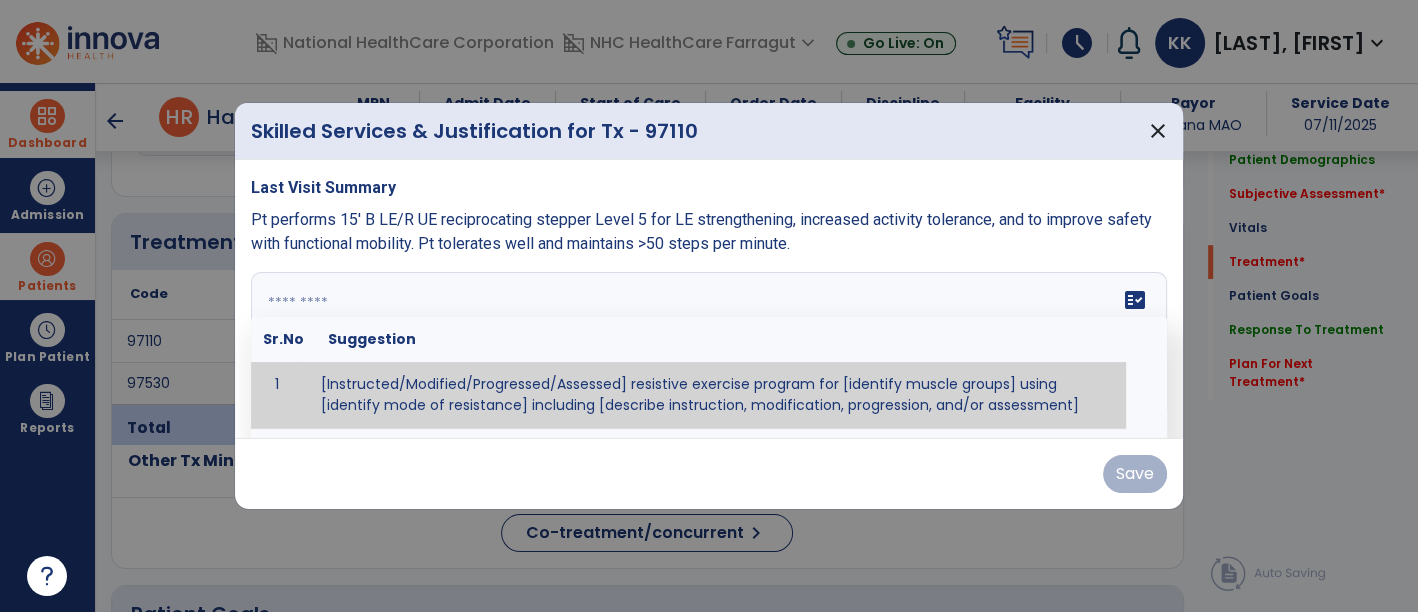 click at bounding box center (707, 347) 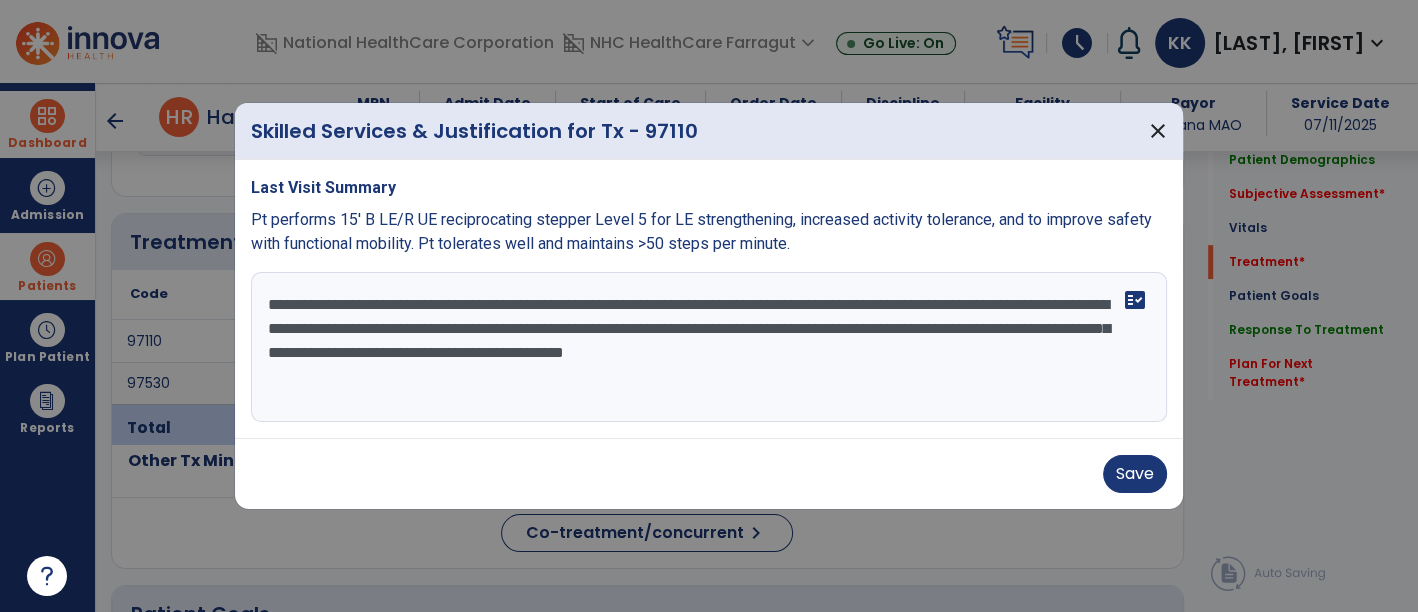 drag, startPoint x: 577, startPoint y: 347, endPoint x: 1034, endPoint y: 395, distance: 459.5139 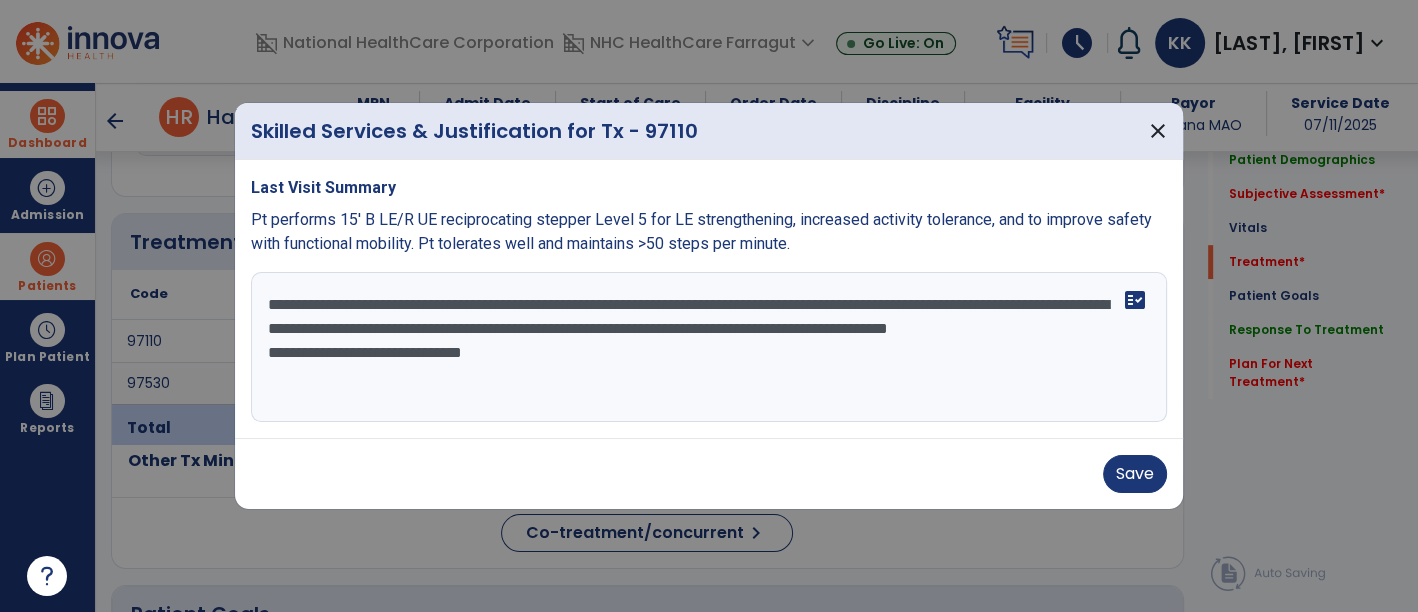 drag, startPoint x: 461, startPoint y: 374, endPoint x: 765, endPoint y: 388, distance: 304.3222 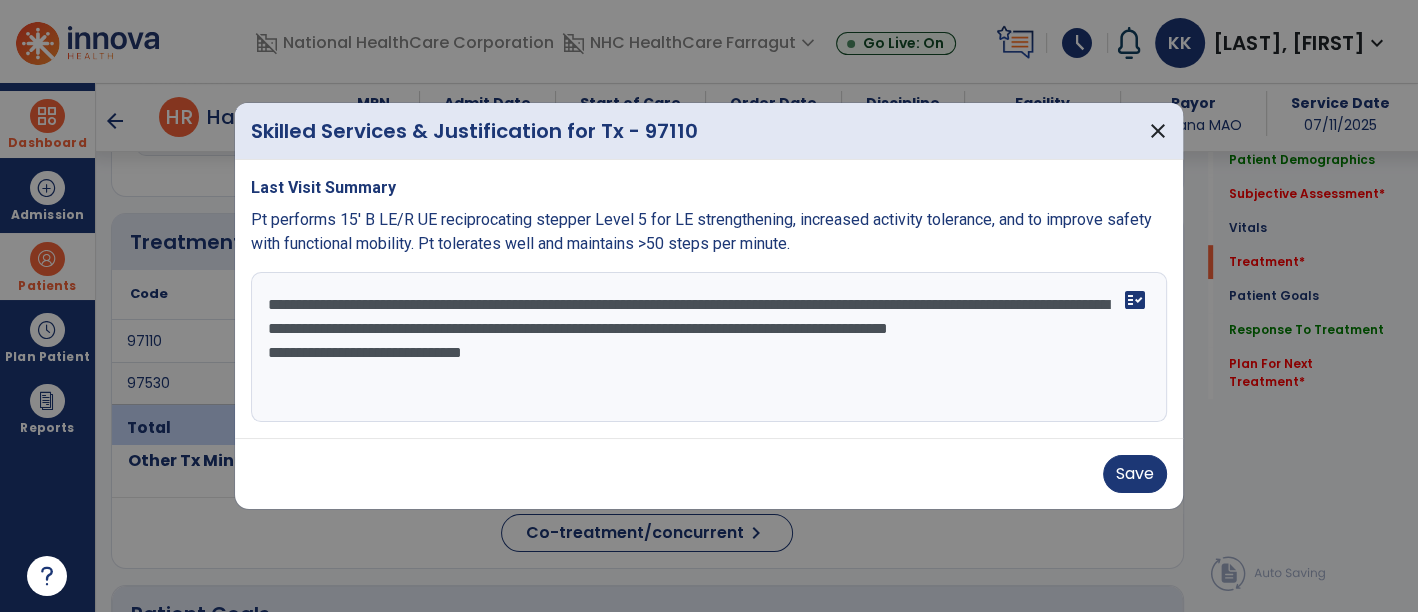 drag, startPoint x: 484, startPoint y: 378, endPoint x: 640, endPoint y: 445, distance: 169.77927 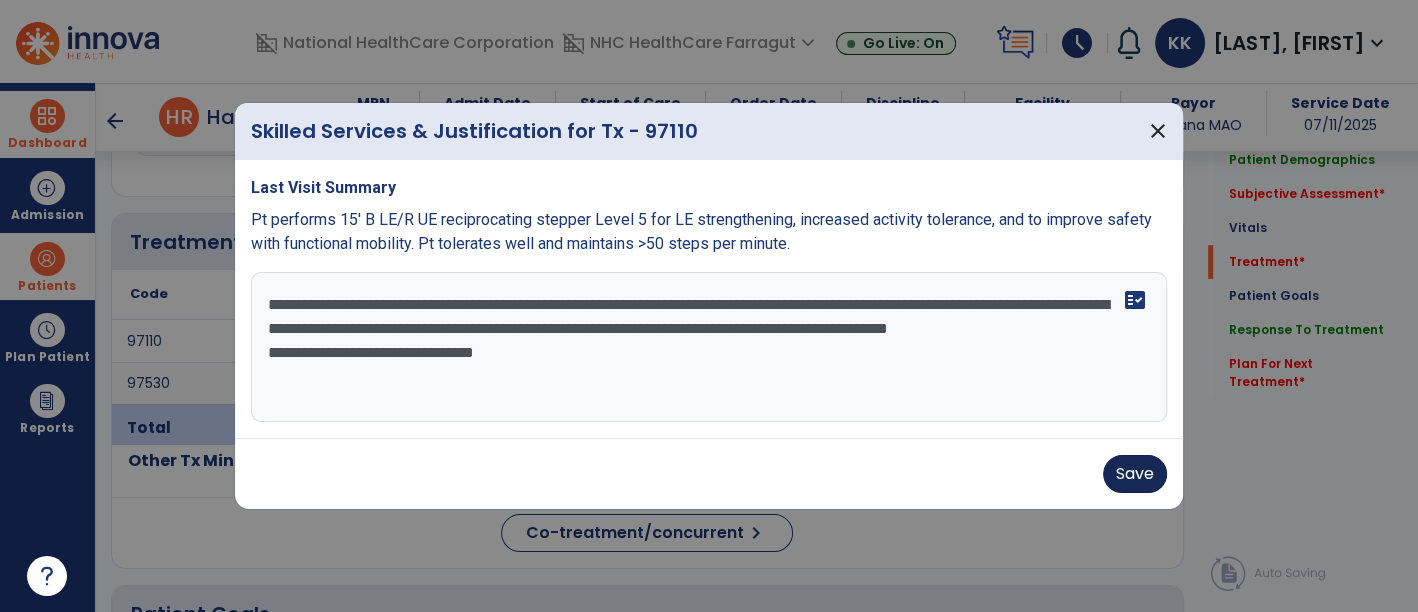 type on "**********" 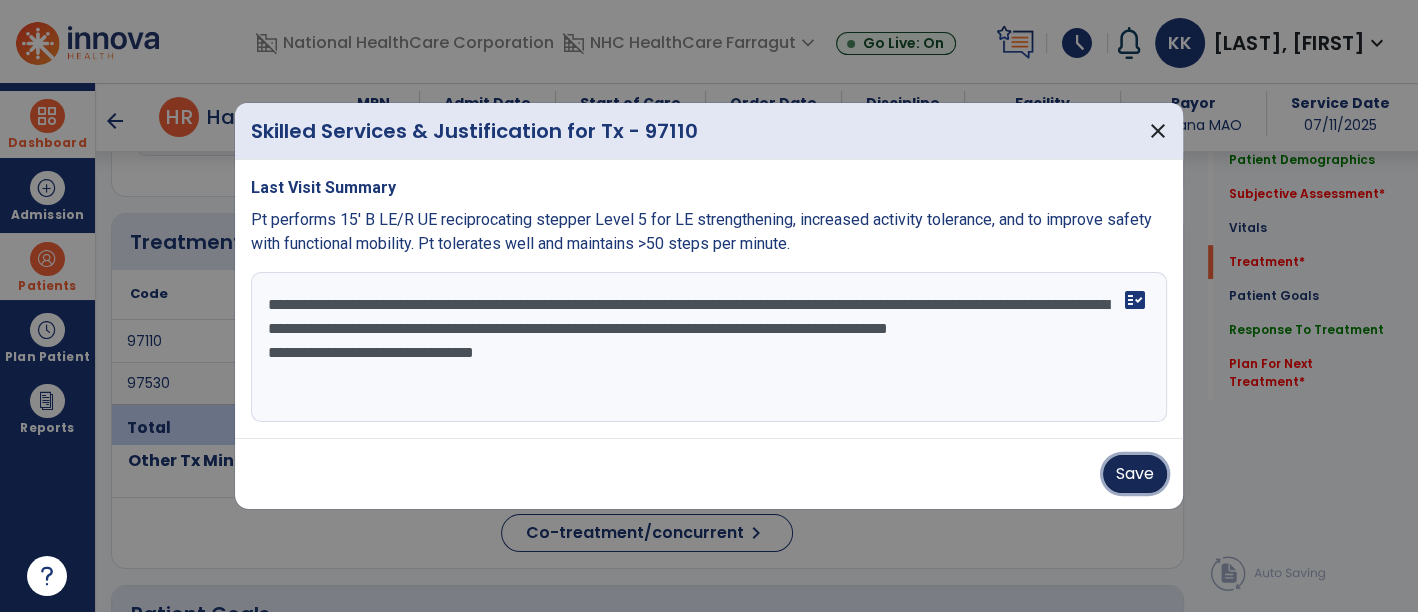 click on "Save" at bounding box center (1135, 474) 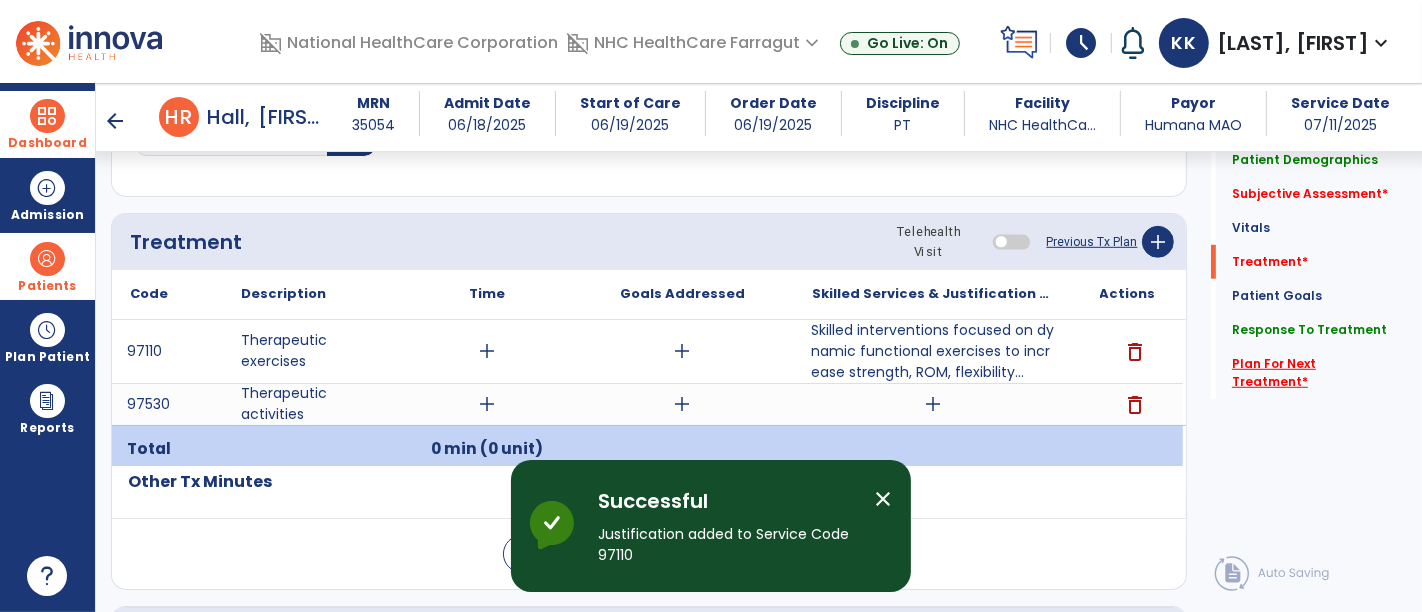 click on "Plan For Next Treatment   *" 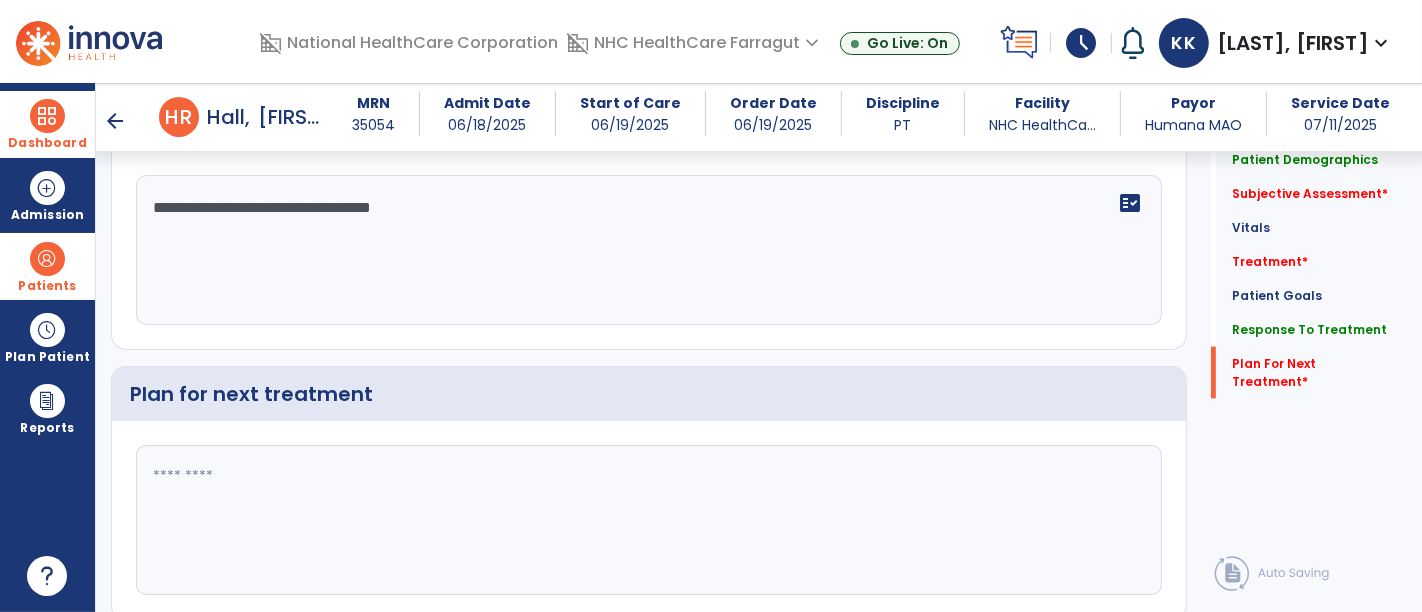 scroll, scrollTop: 2591, scrollLeft: 0, axis: vertical 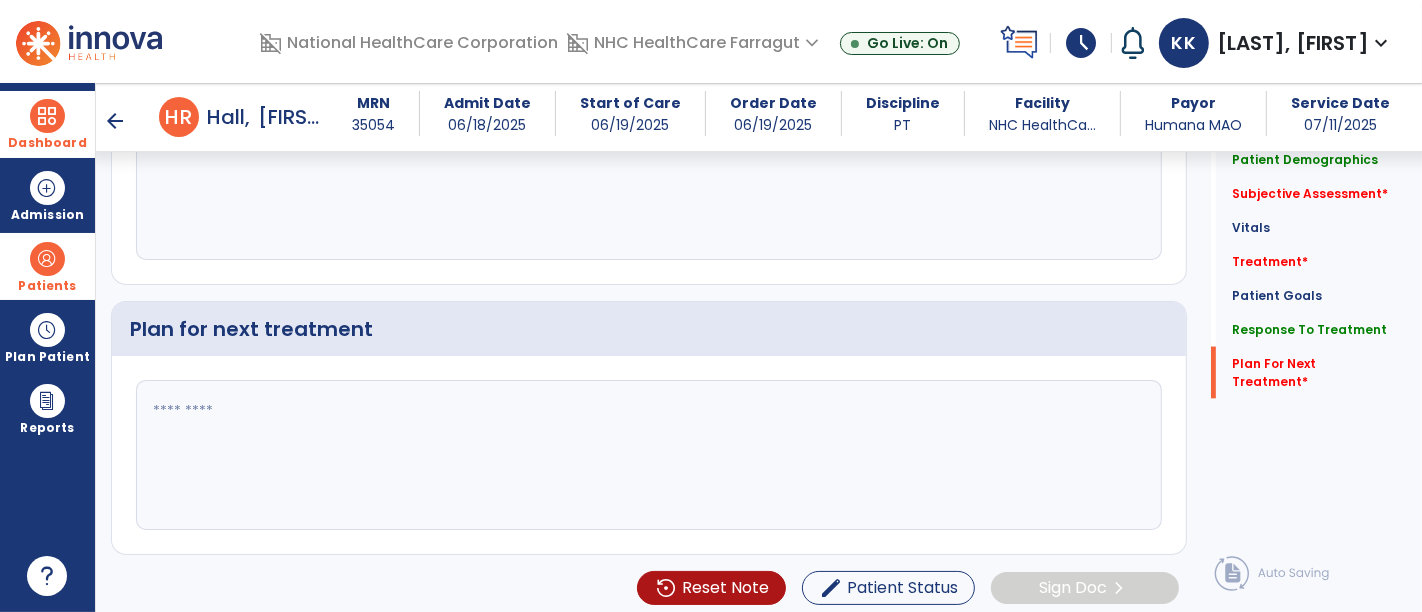 click 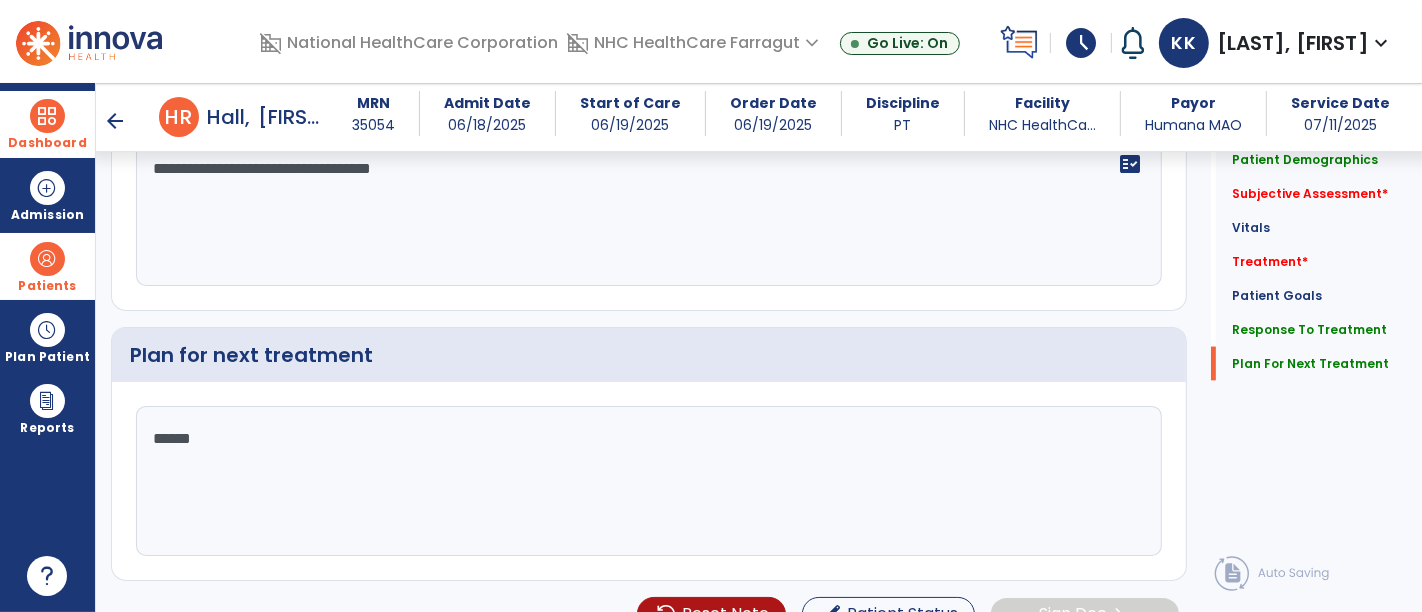 scroll, scrollTop: 2591, scrollLeft: 0, axis: vertical 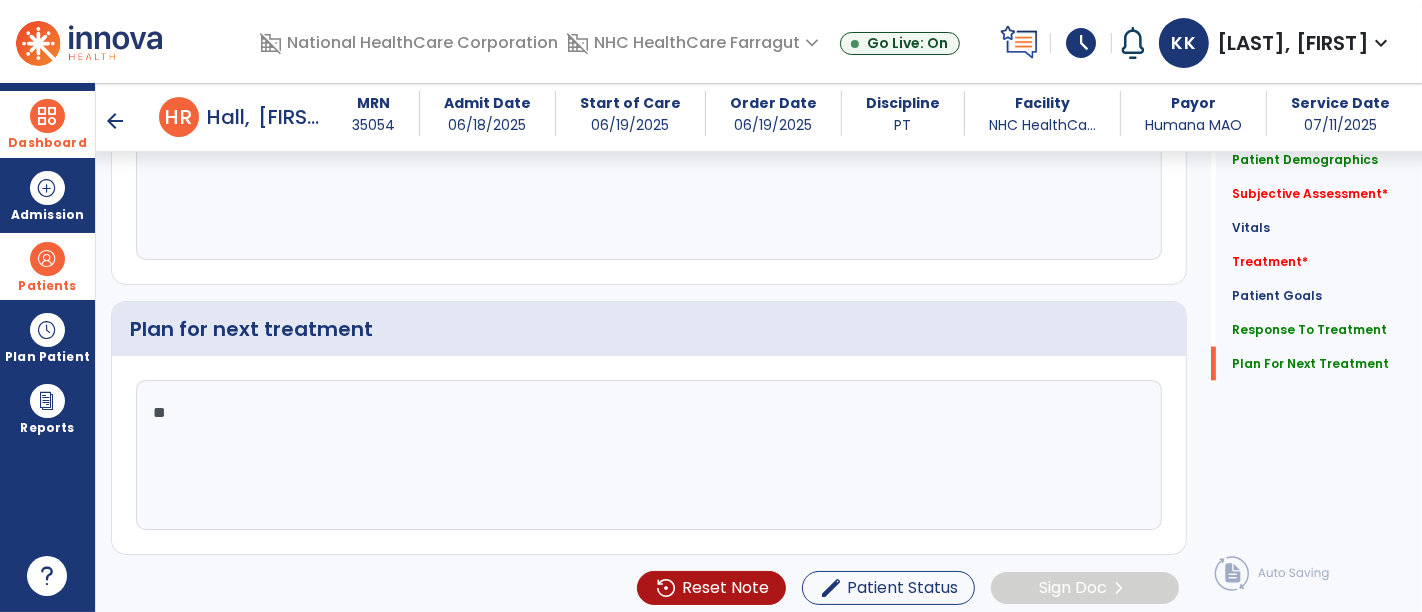 type on "*" 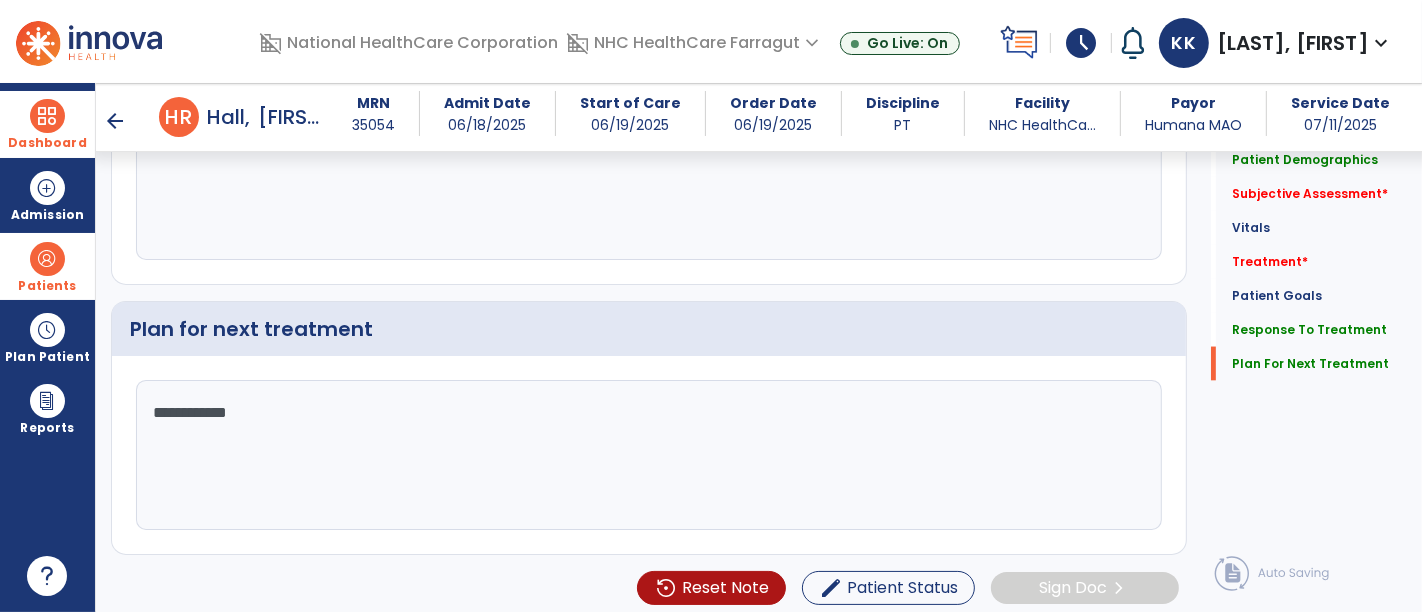 type on "**********" 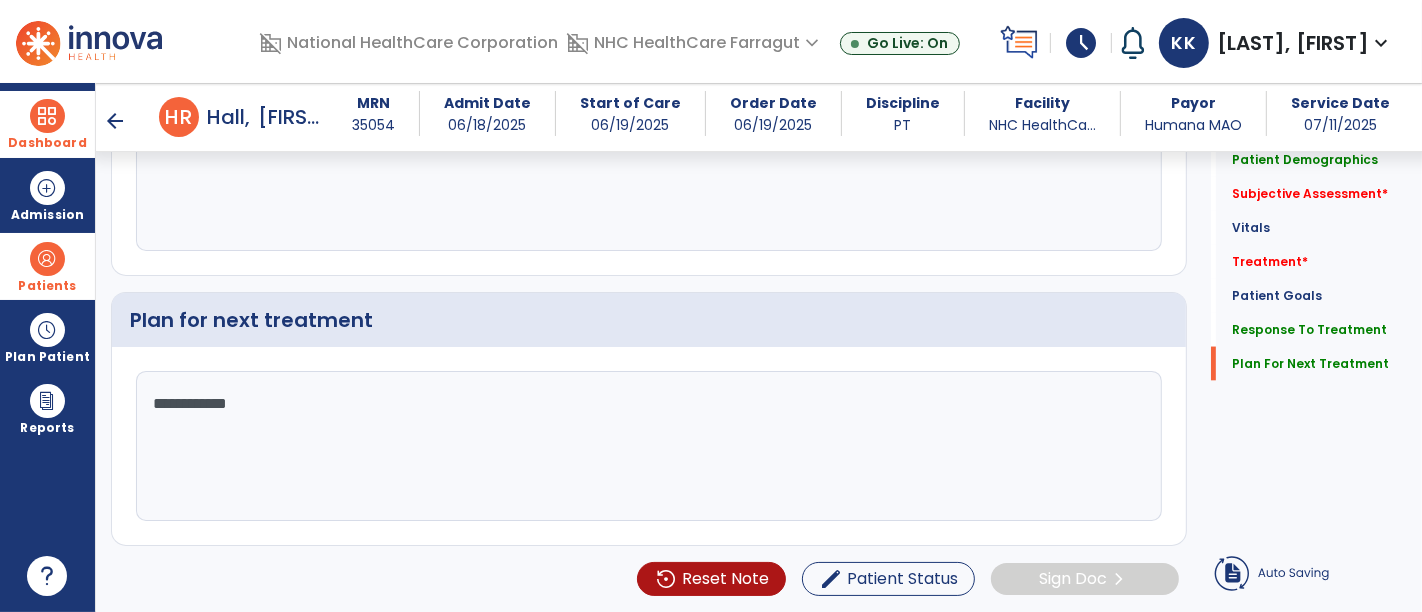click on "Dashboard" at bounding box center [47, 124] 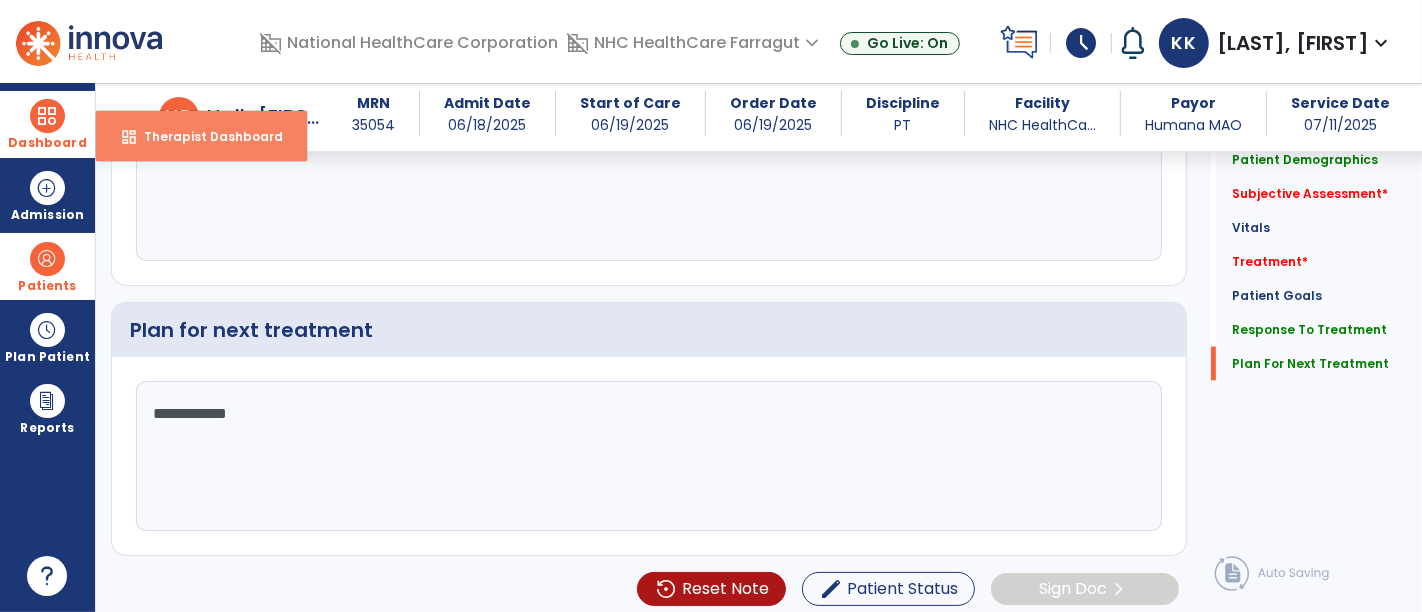 click on "Therapist Dashboard" at bounding box center [205, 136] 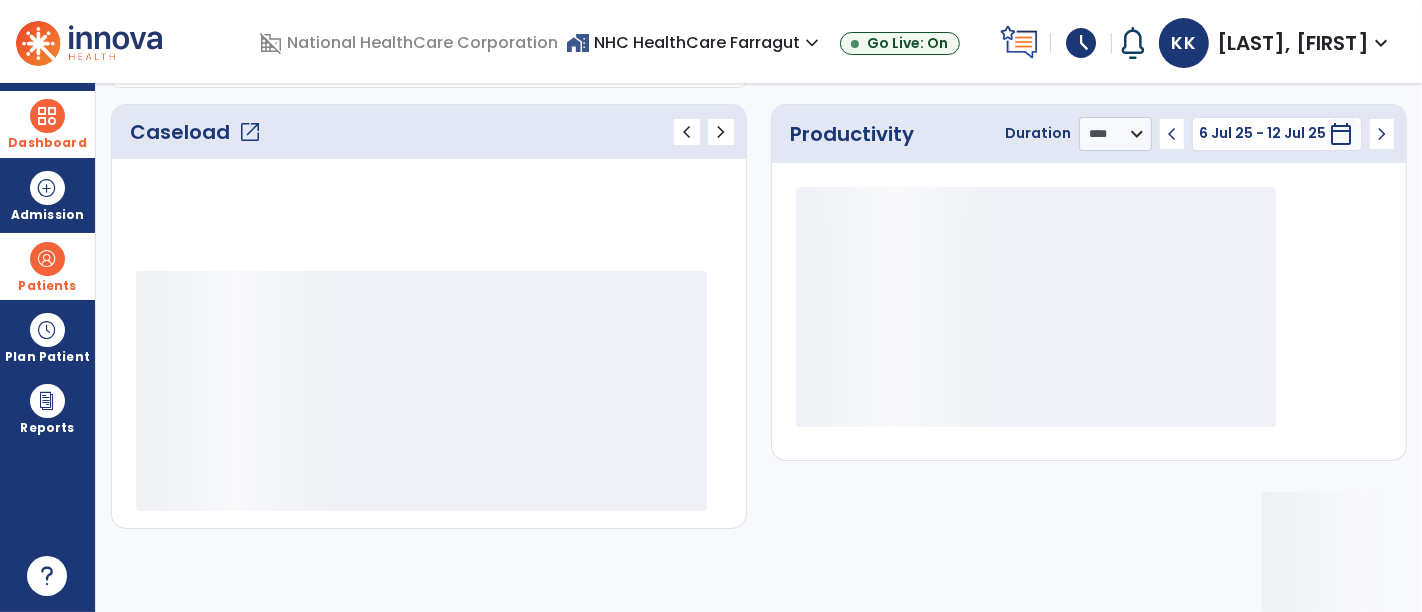 scroll, scrollTop: 259, scrollLeft: 0, axis: vertical 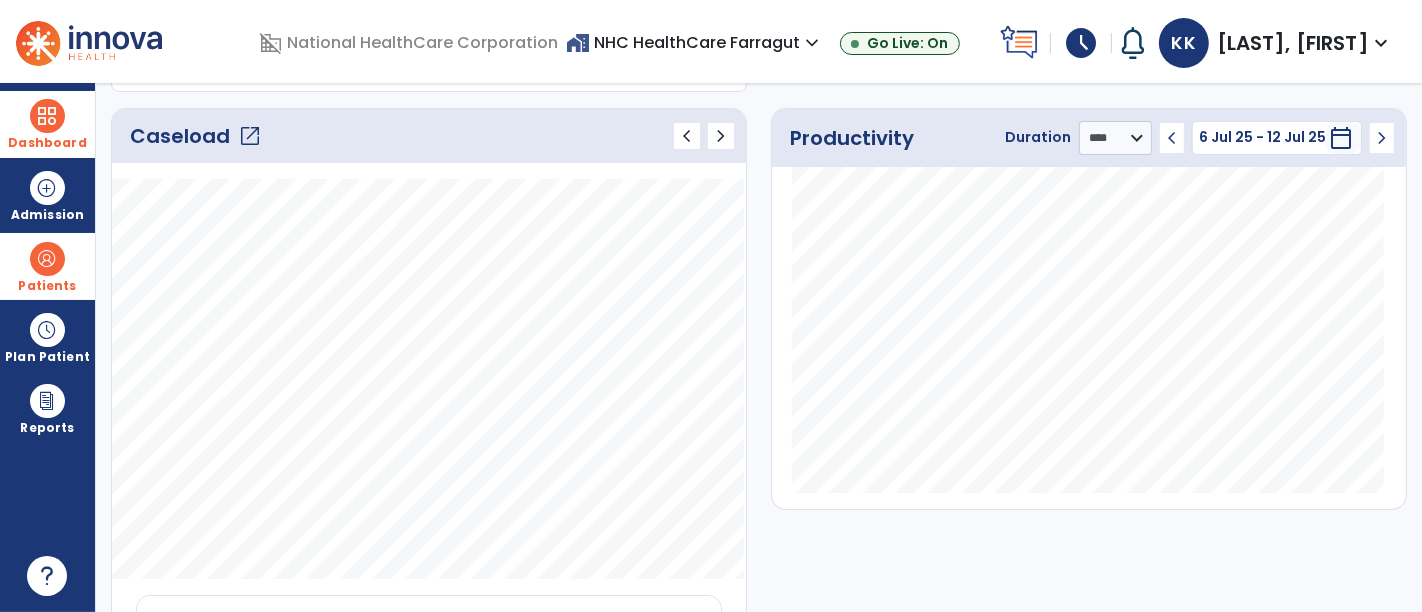click on "open_in_new" 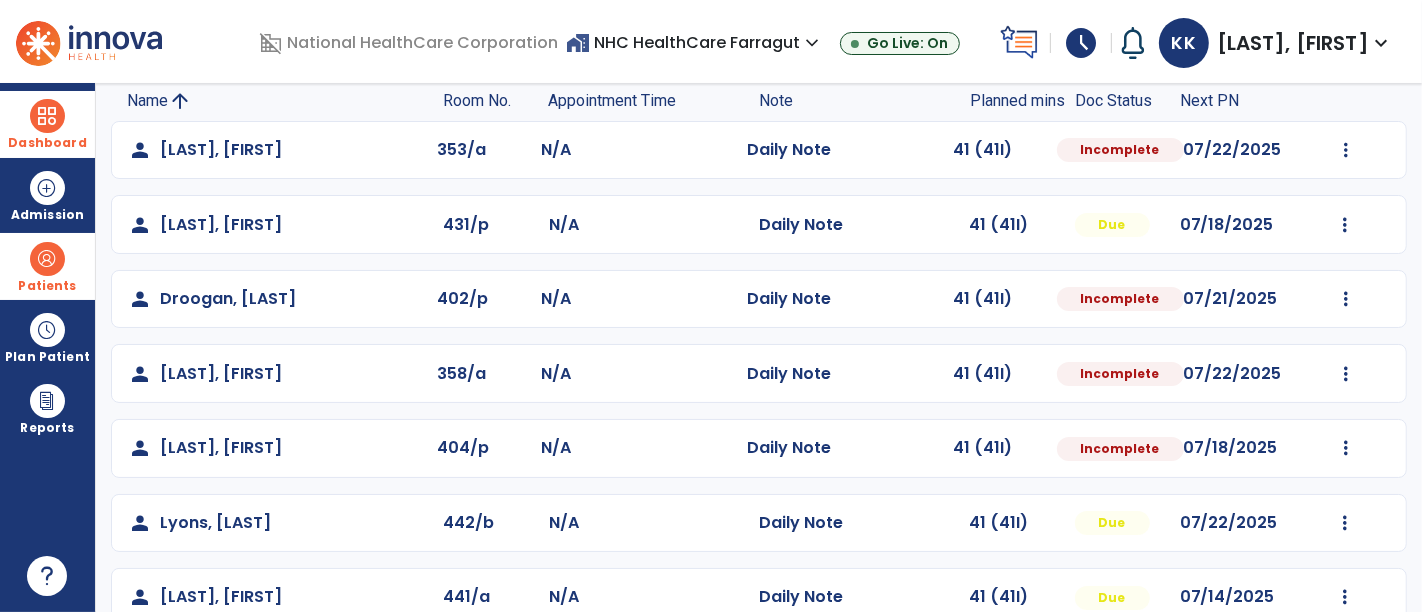 scroll, scrollTop: 246, scrollLeft: 0, axis: vertical 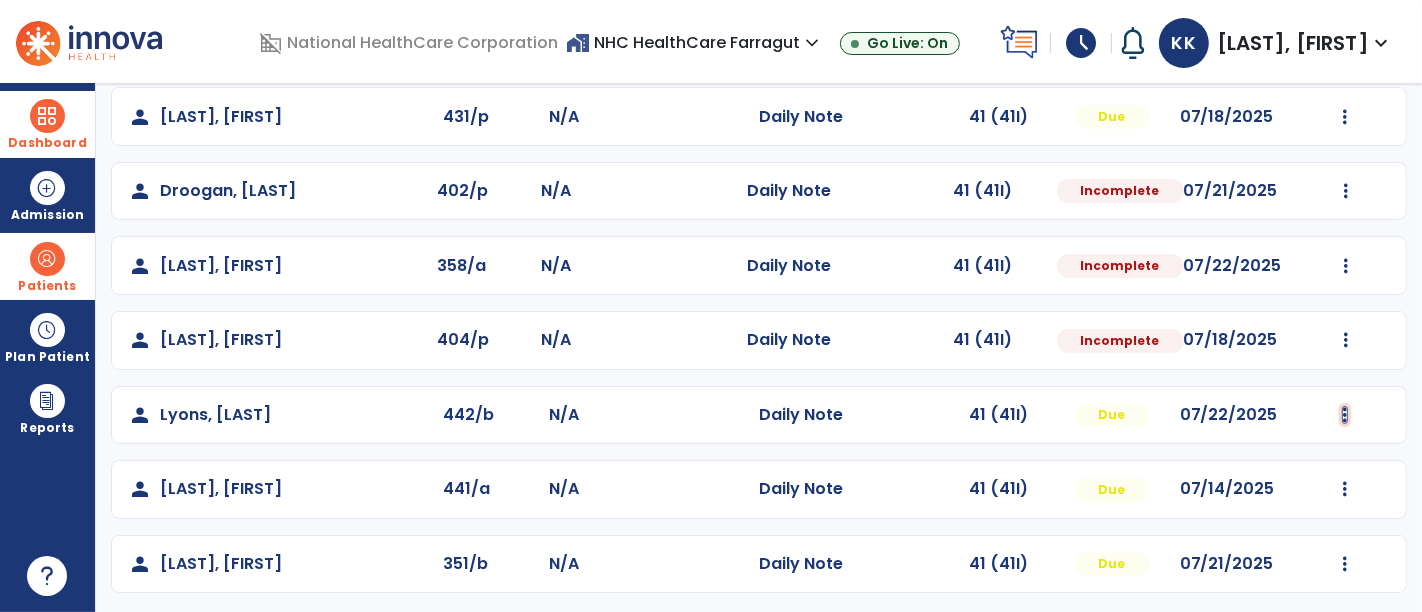 click at bounding box center [1346, 42] 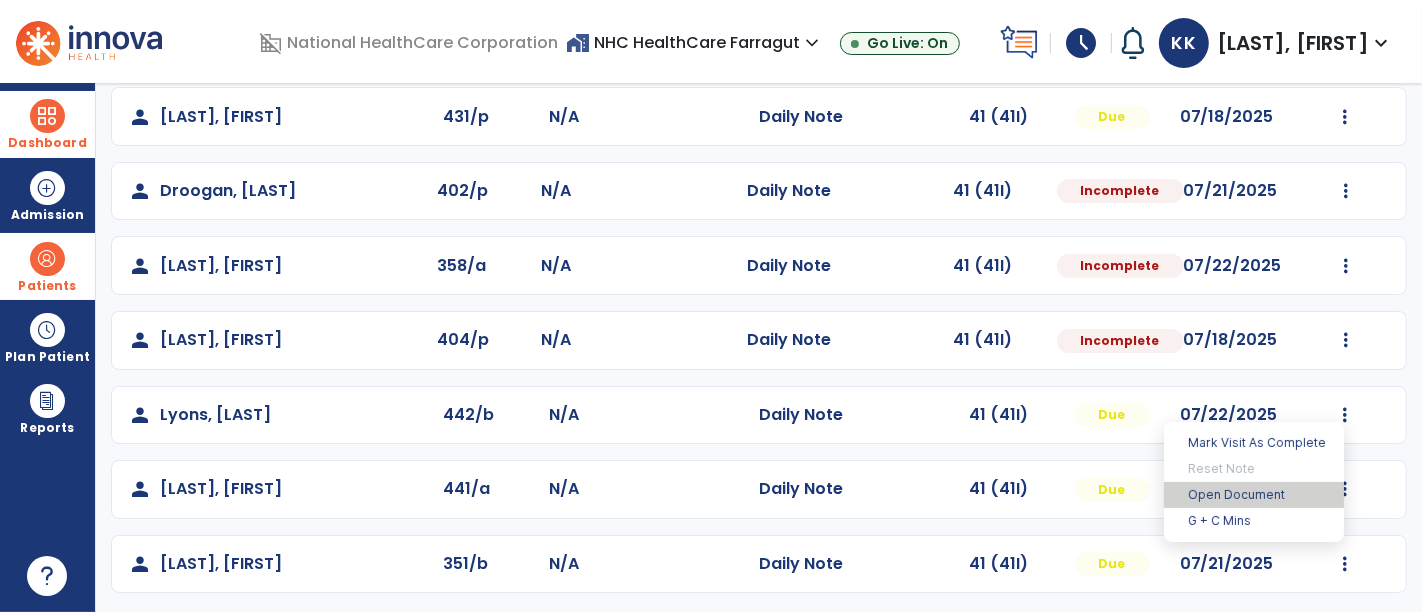 click on "Open Document" at bounding box center (1254, 495) 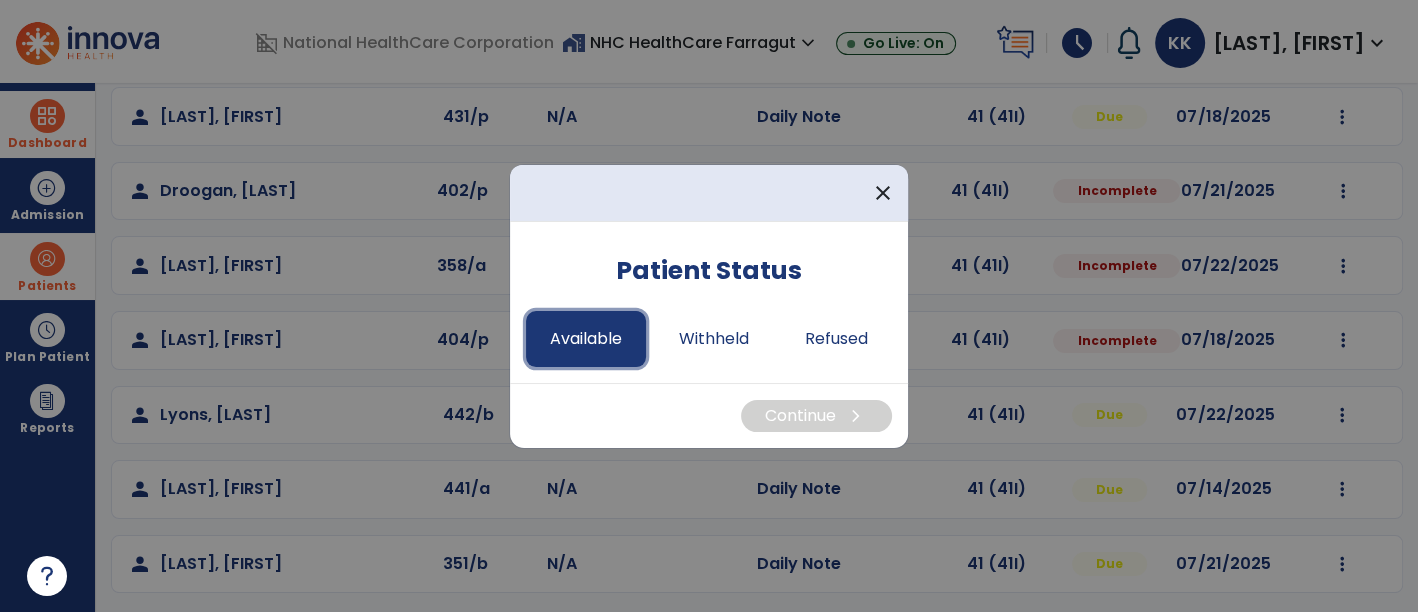 click on "Available" at bounding box center (586, 339) 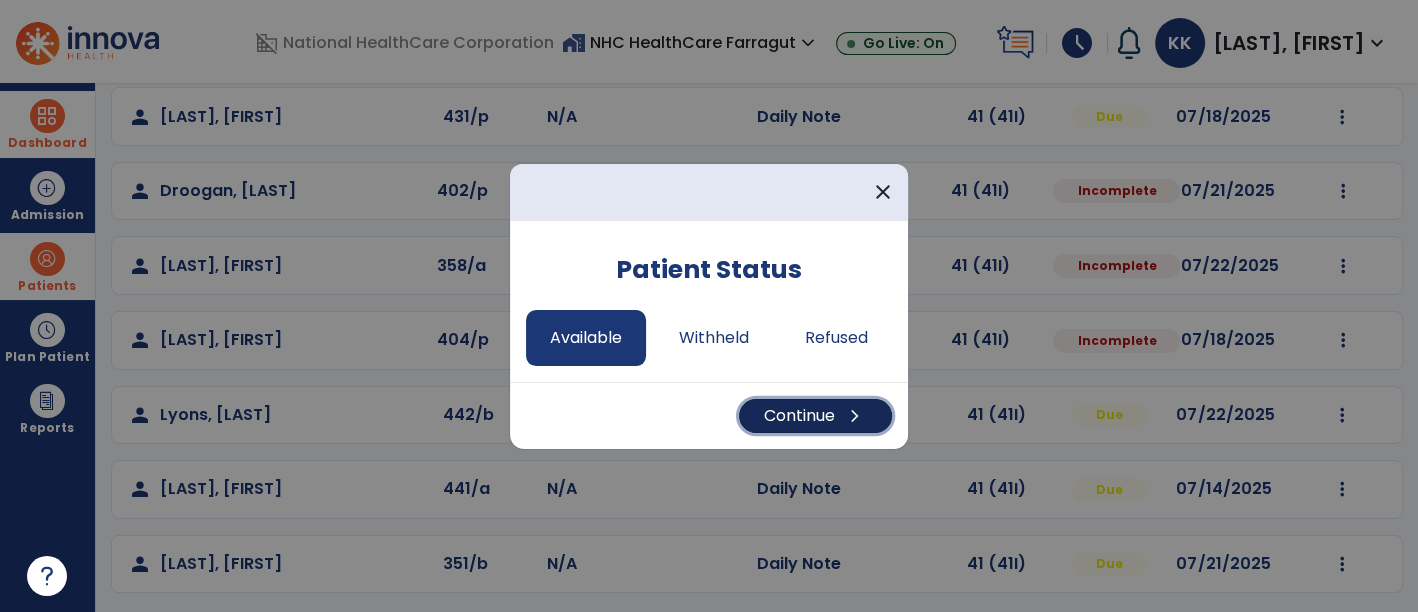click on "Continue   chevron_right" at bounding box center (815, 416) 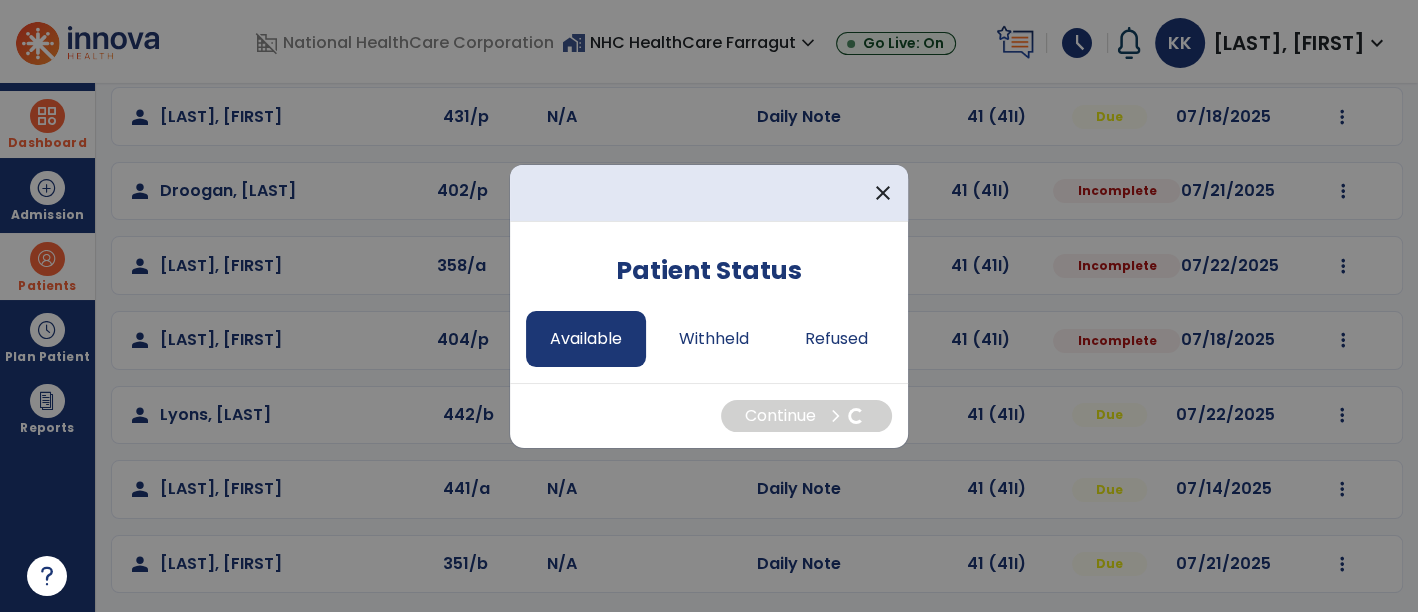 select on "*" 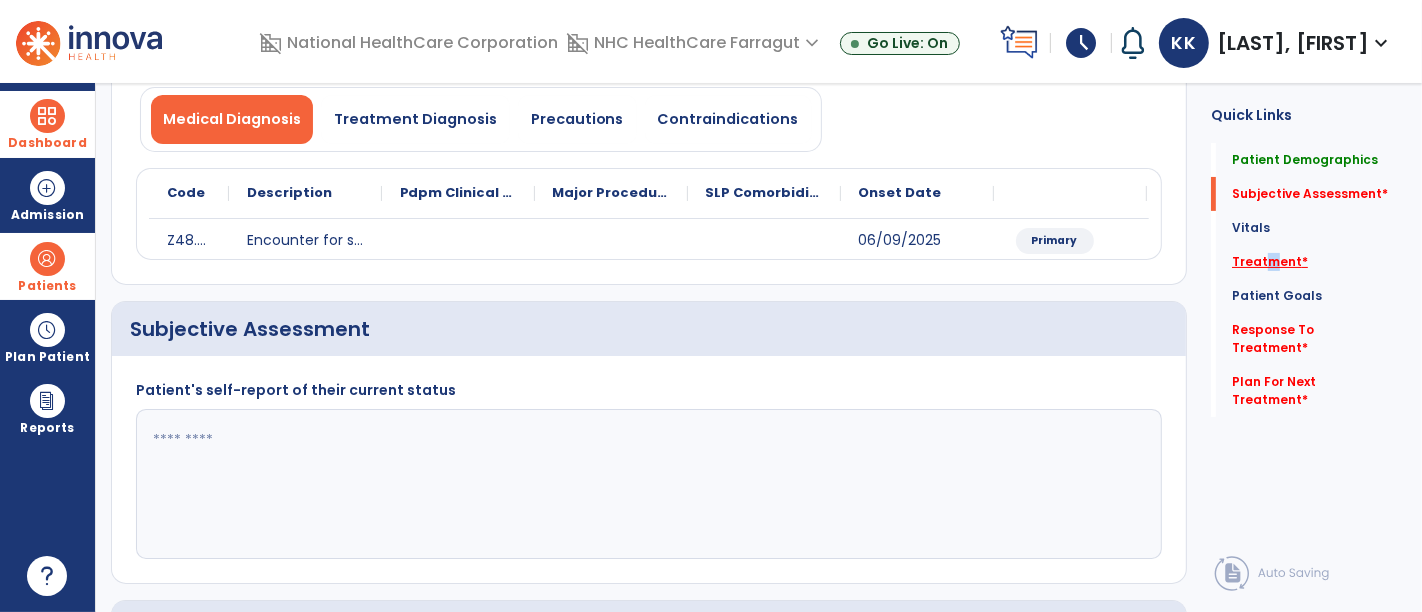 click on "Treatment   *" 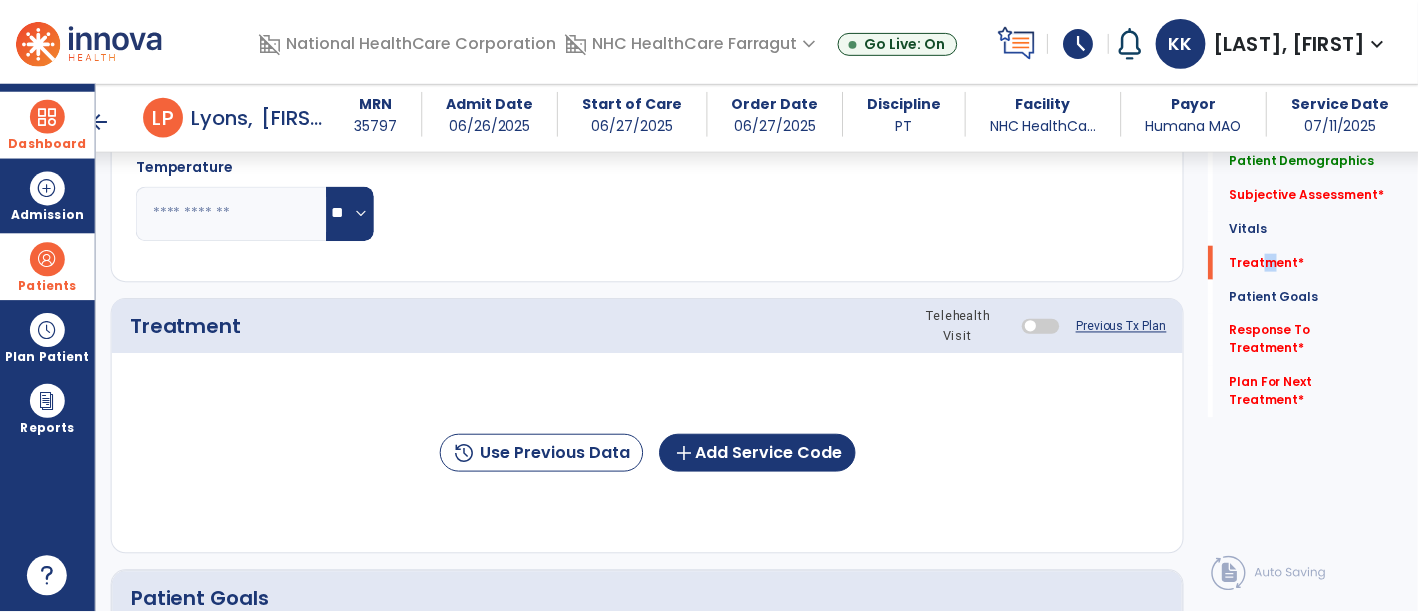 scroll, scrollTop: 1046, scrollLeft: 0, axis: vertical 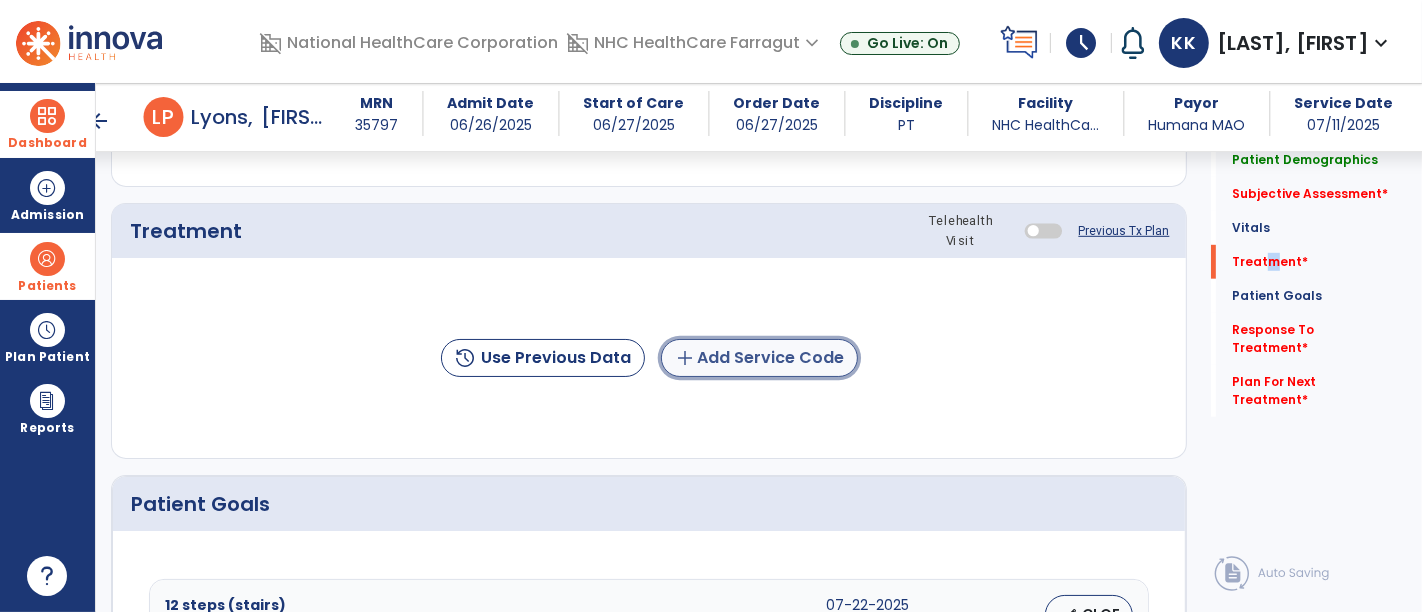 click on "add  Add Service Code" 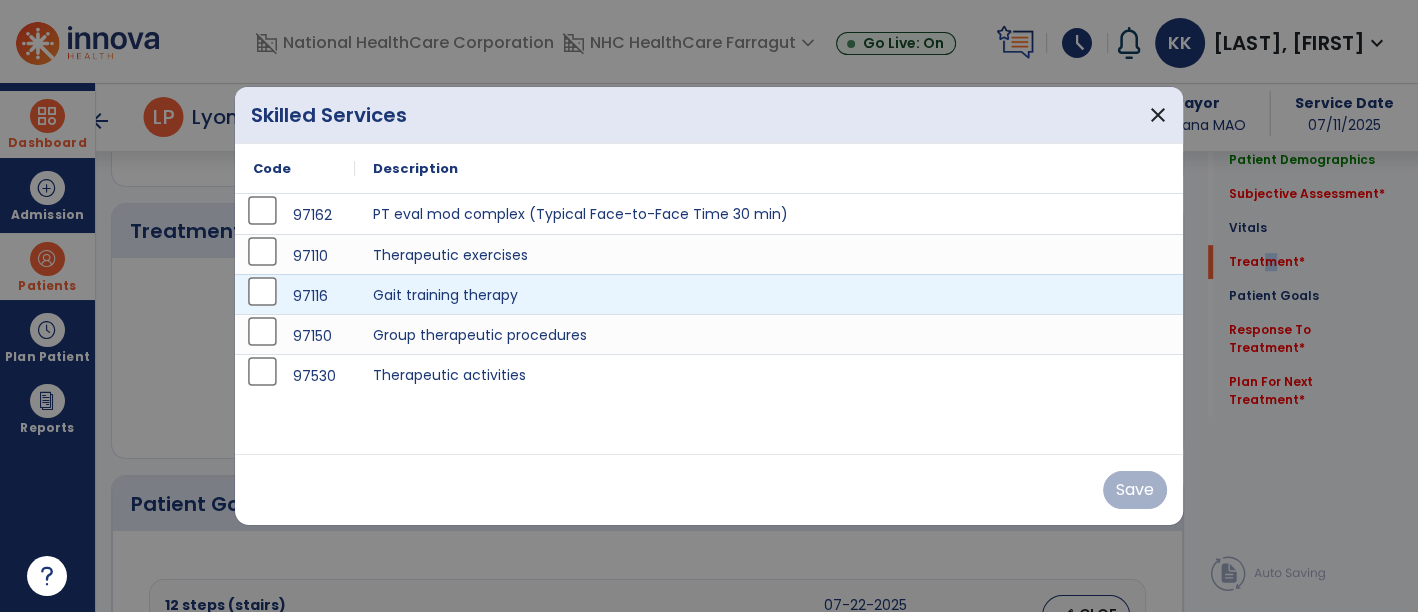 scroll, scrollTop: 1046, scrollLeft: 0, axis: vertical 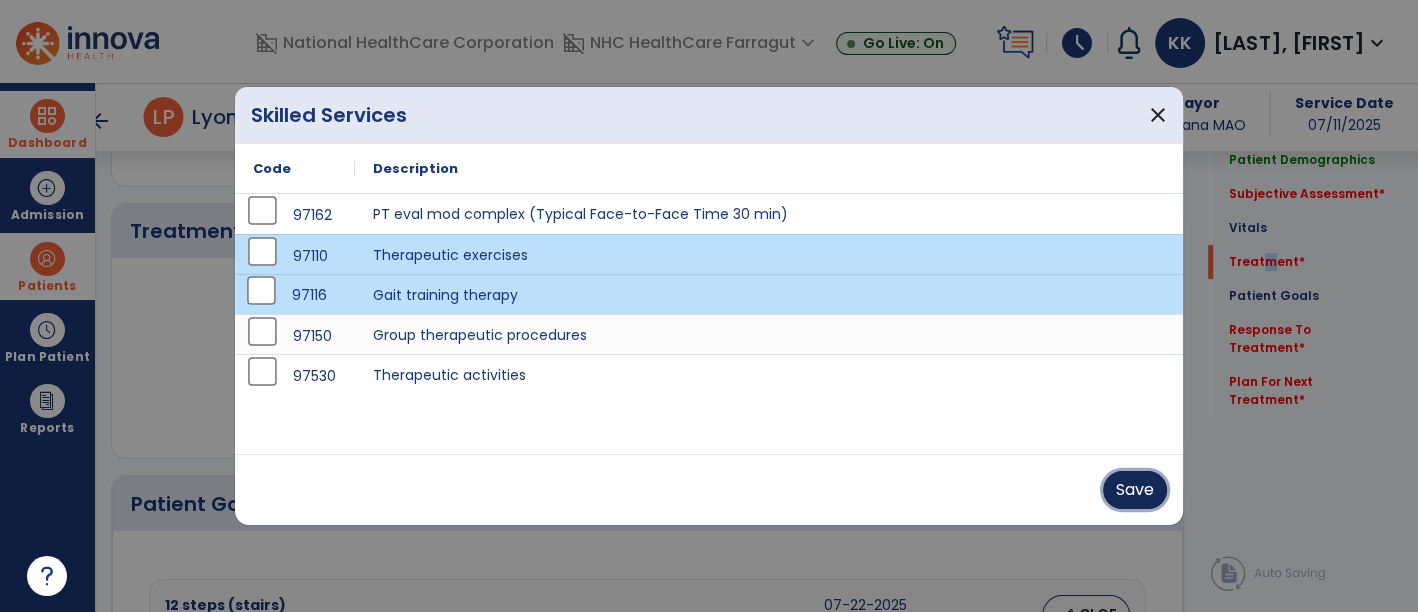 click on "Save" at bounding box center (1135, 490) 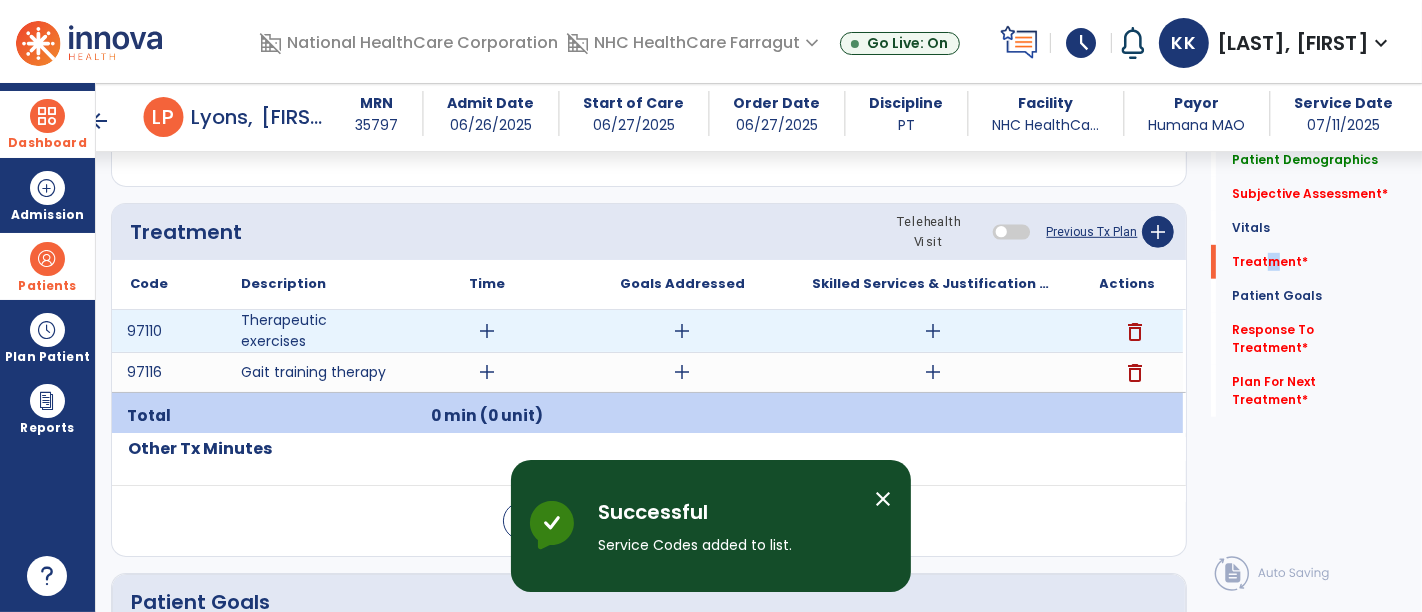 click on "add" at bounding box center [933, 331] 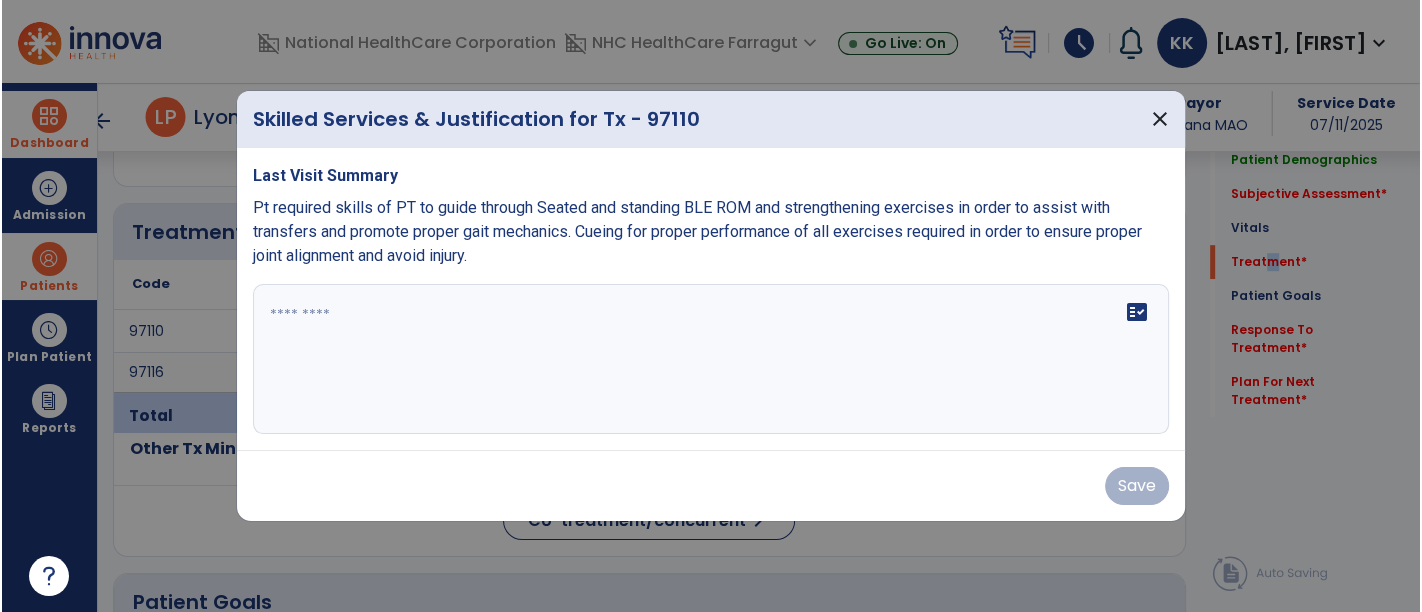 scroll, scrollTop: 1046, scrollLeft: 0, axis: vertical 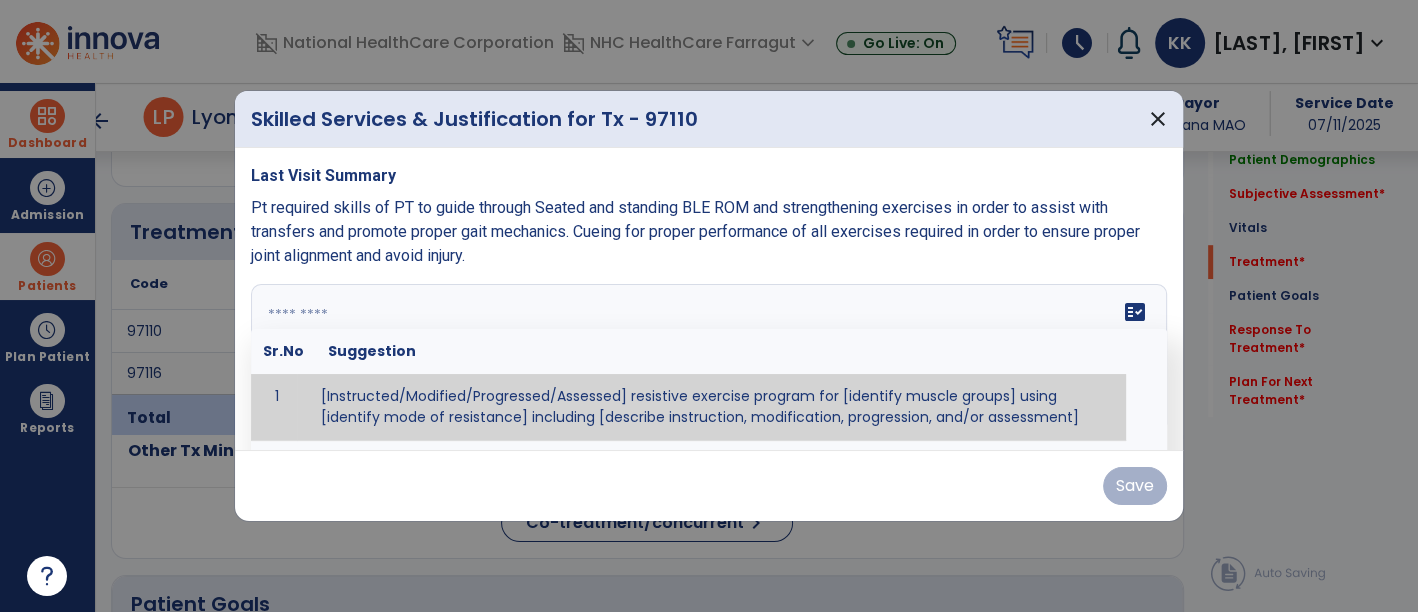 click at bounding box center [709, 359] 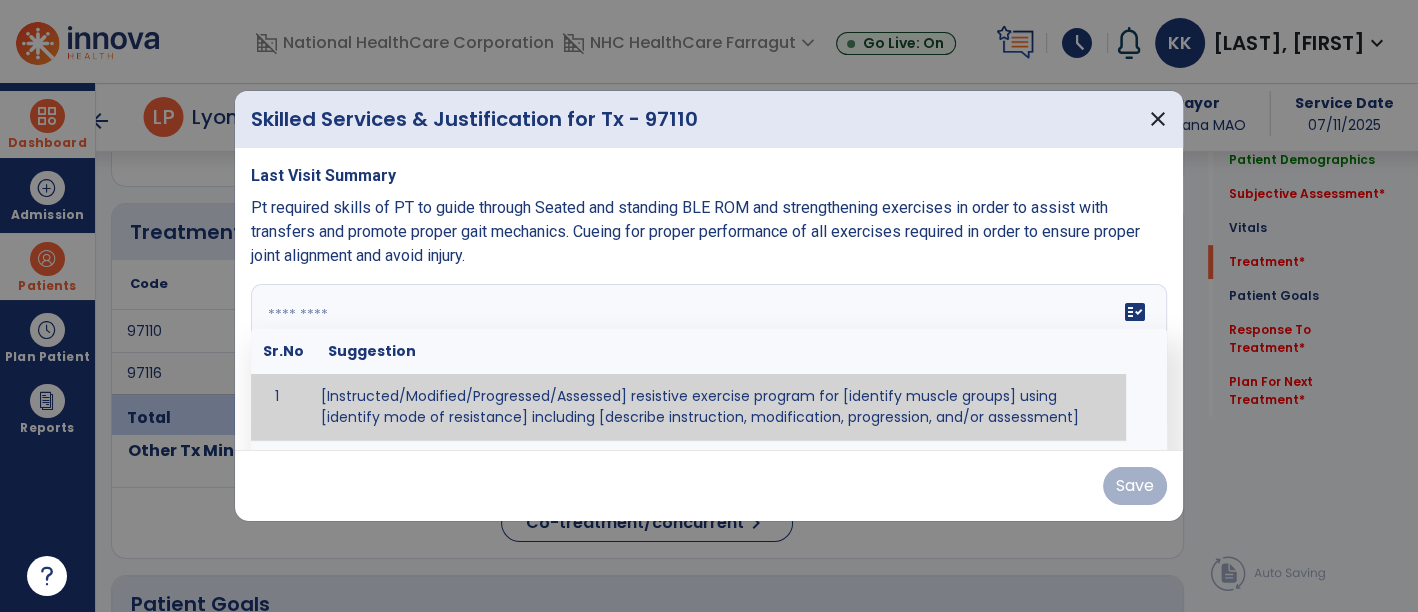 paste on "**********" 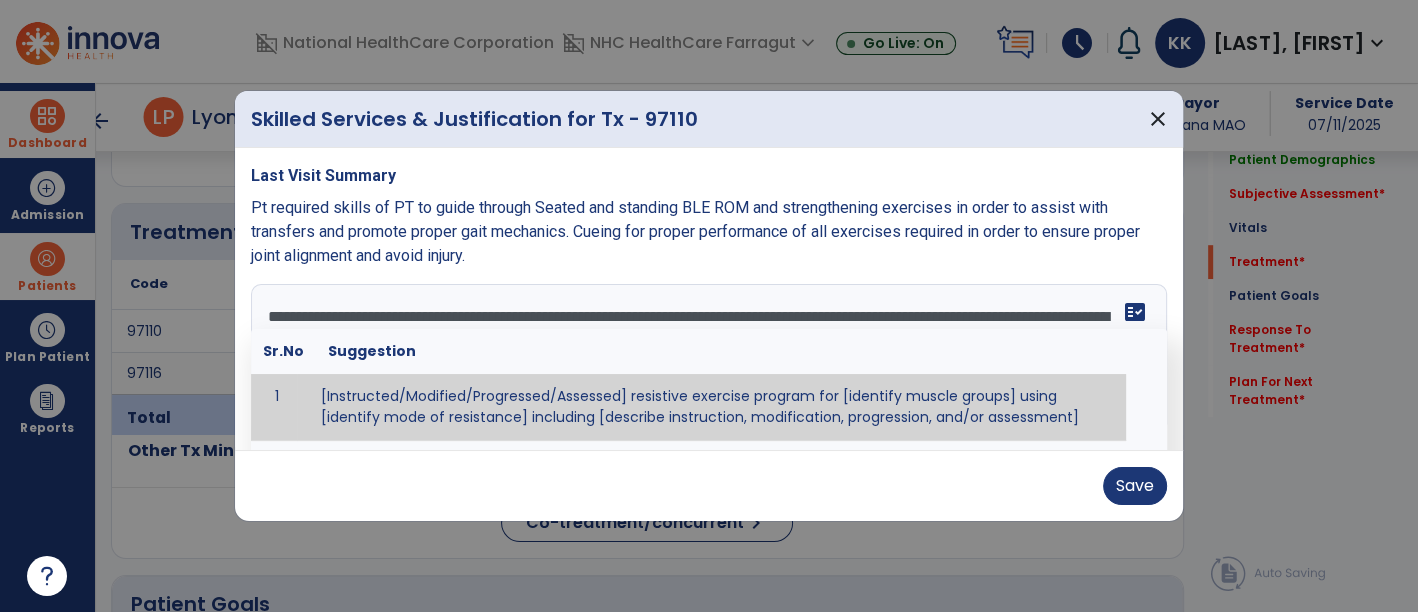 type on "**********" 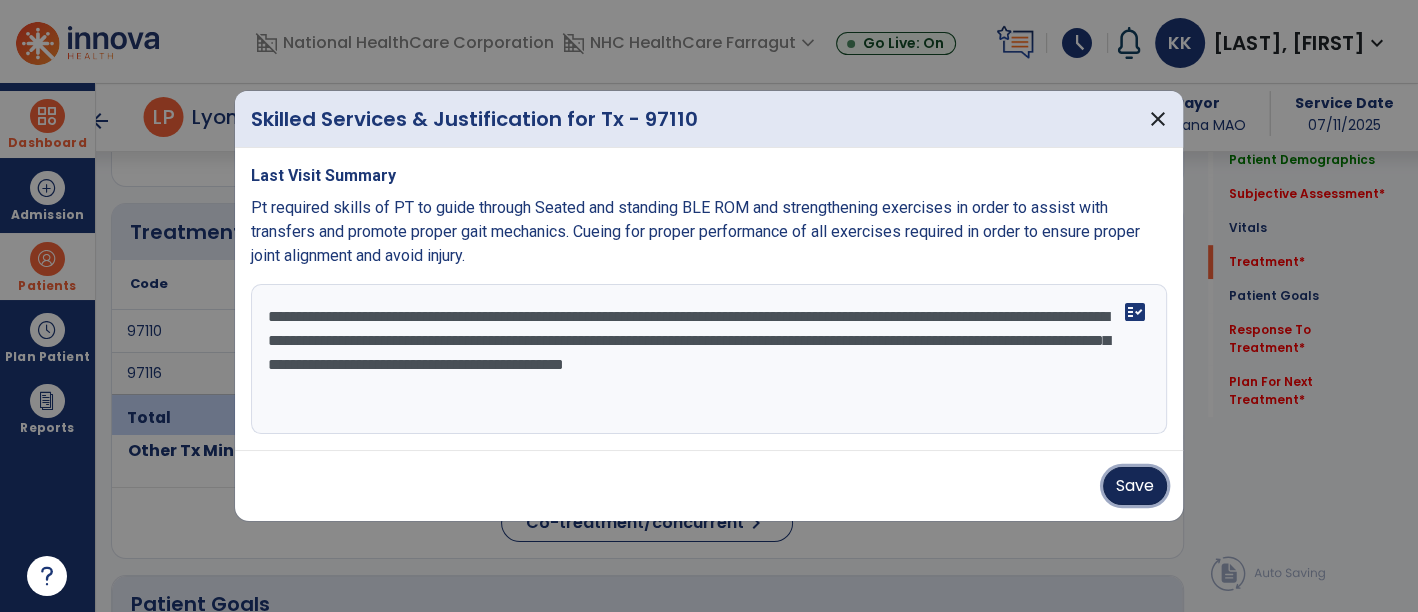 click on "Save" at bounding box center (1135, 486) 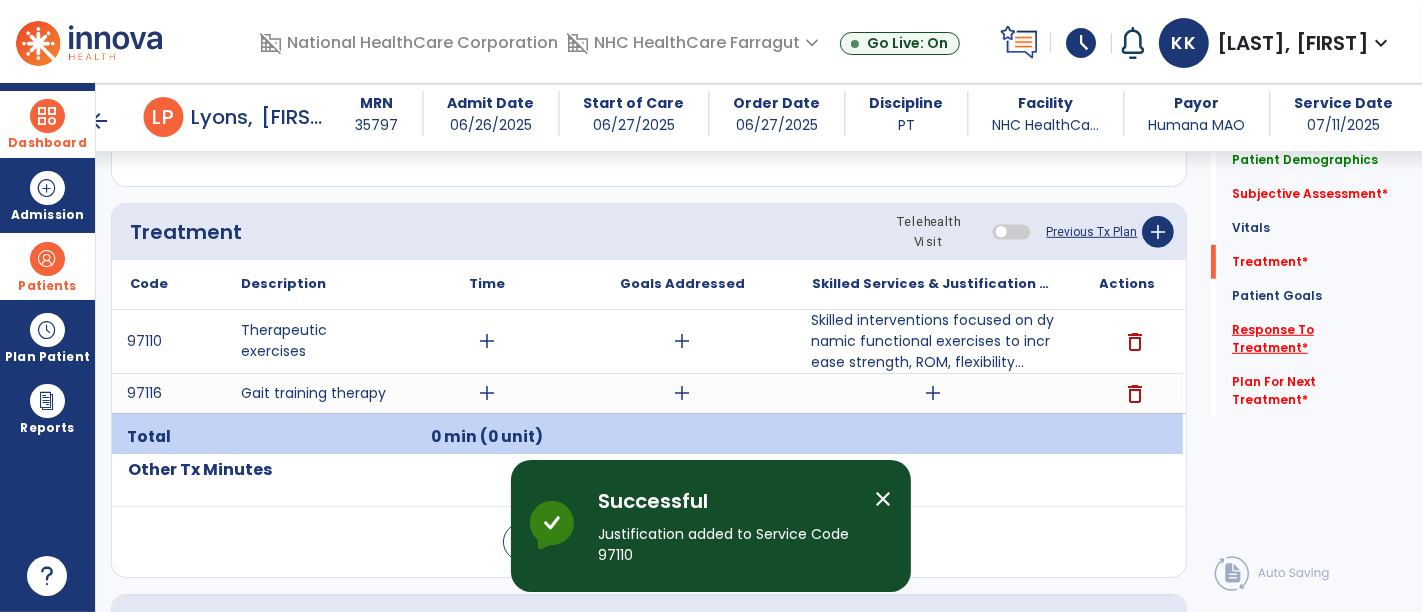 click on "Response To Treatment   *" 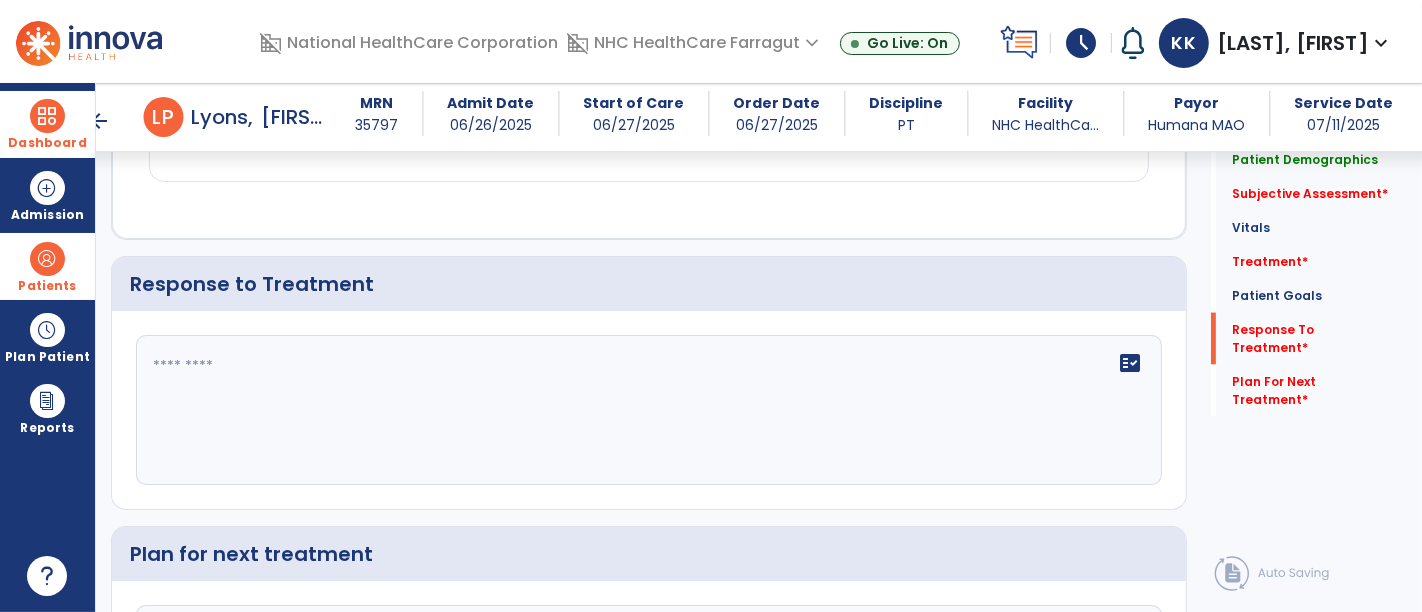 scroll, scrollTop: 2598, scrollLeft: 0, axis: vertical 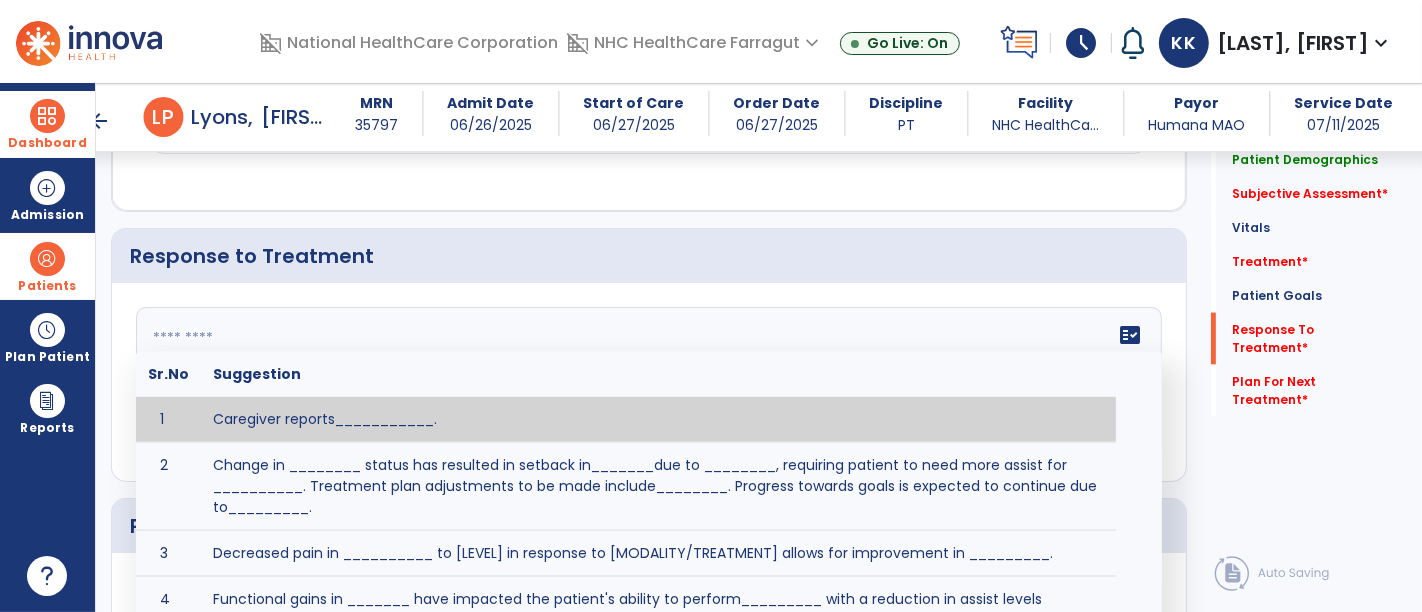 click 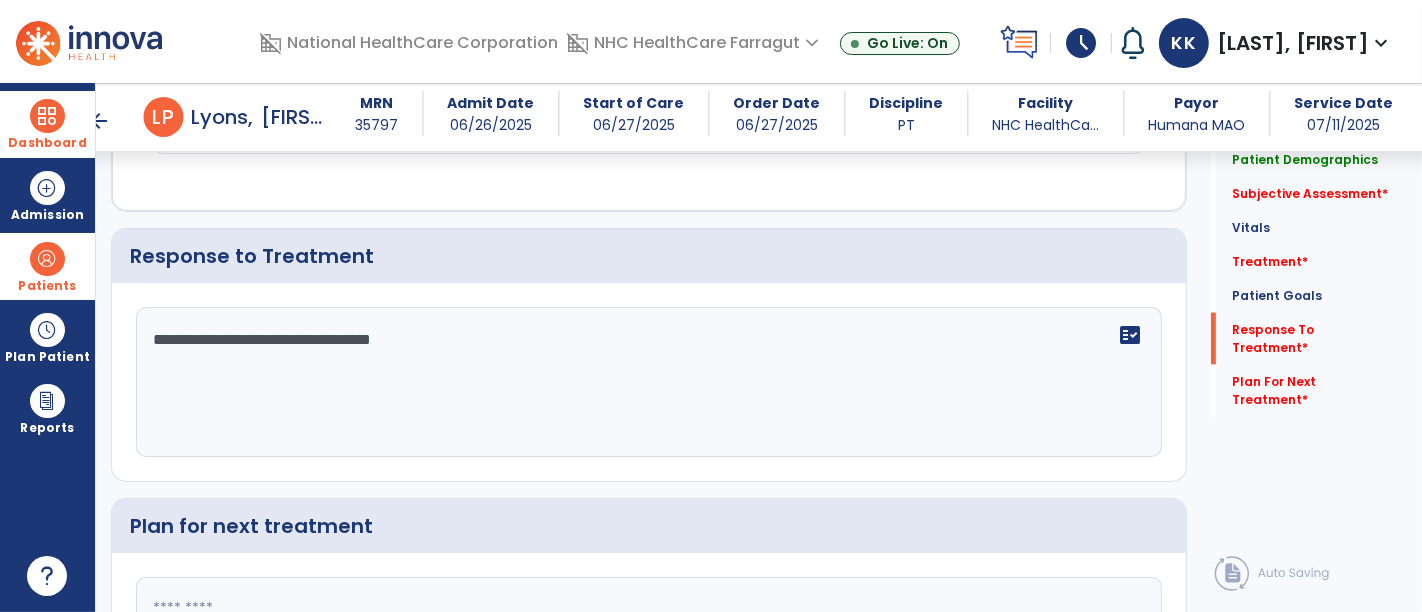 type on "**********" 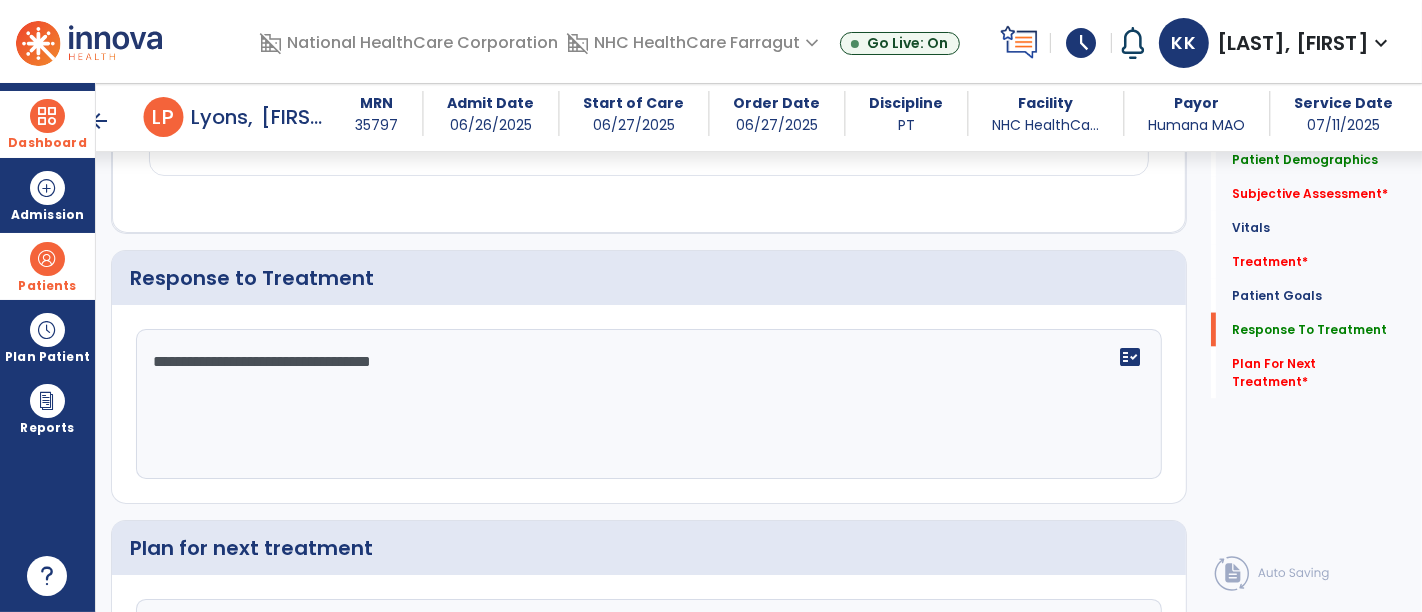 scroll, scrollTop: 2599, scrollLeft: 0, axis: vertical 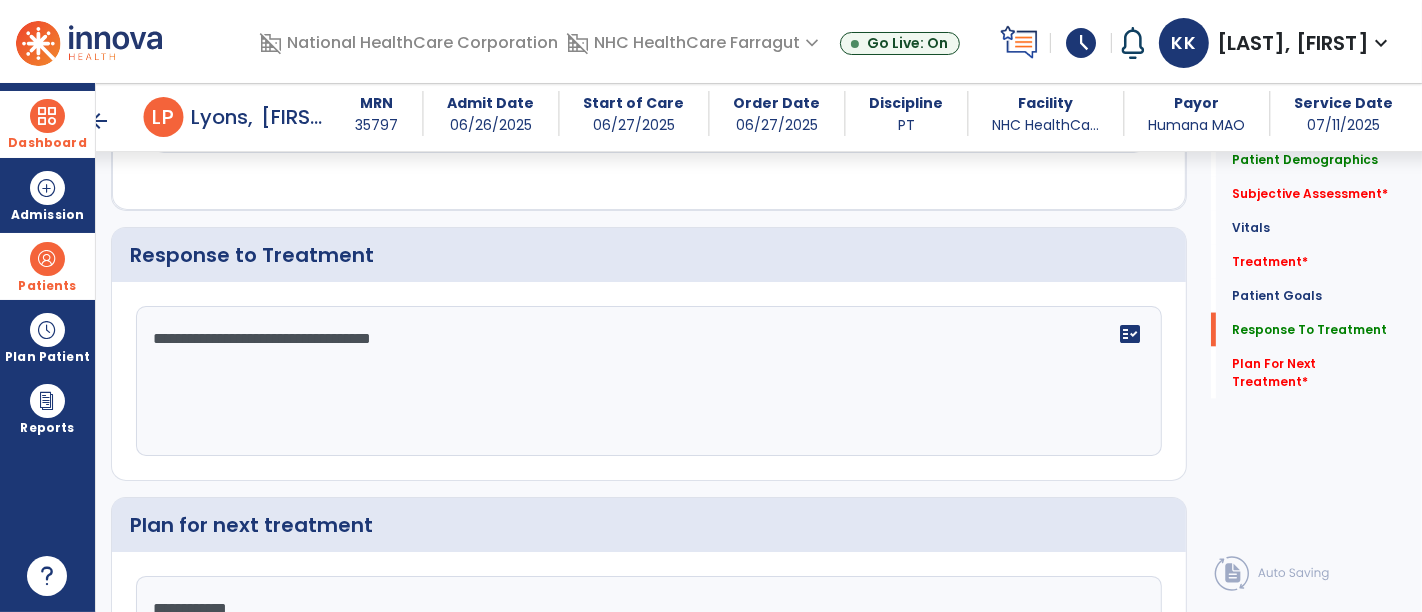 type on "**********" 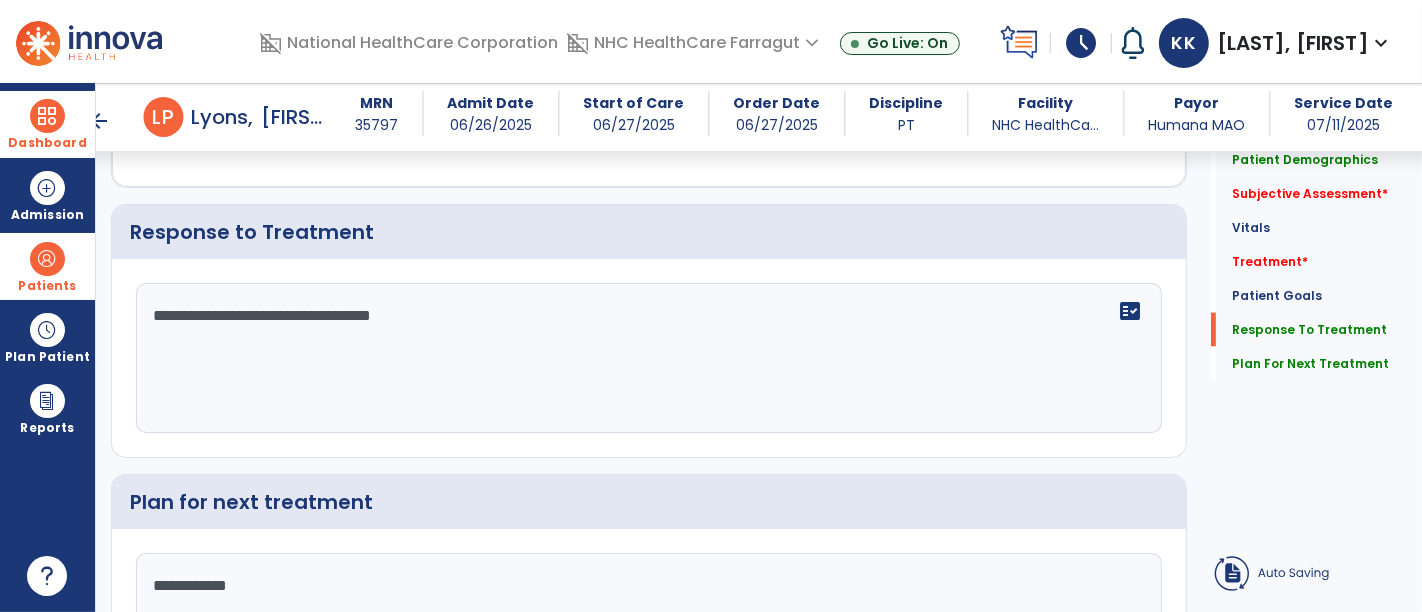 click at bounding box center (47, 116) 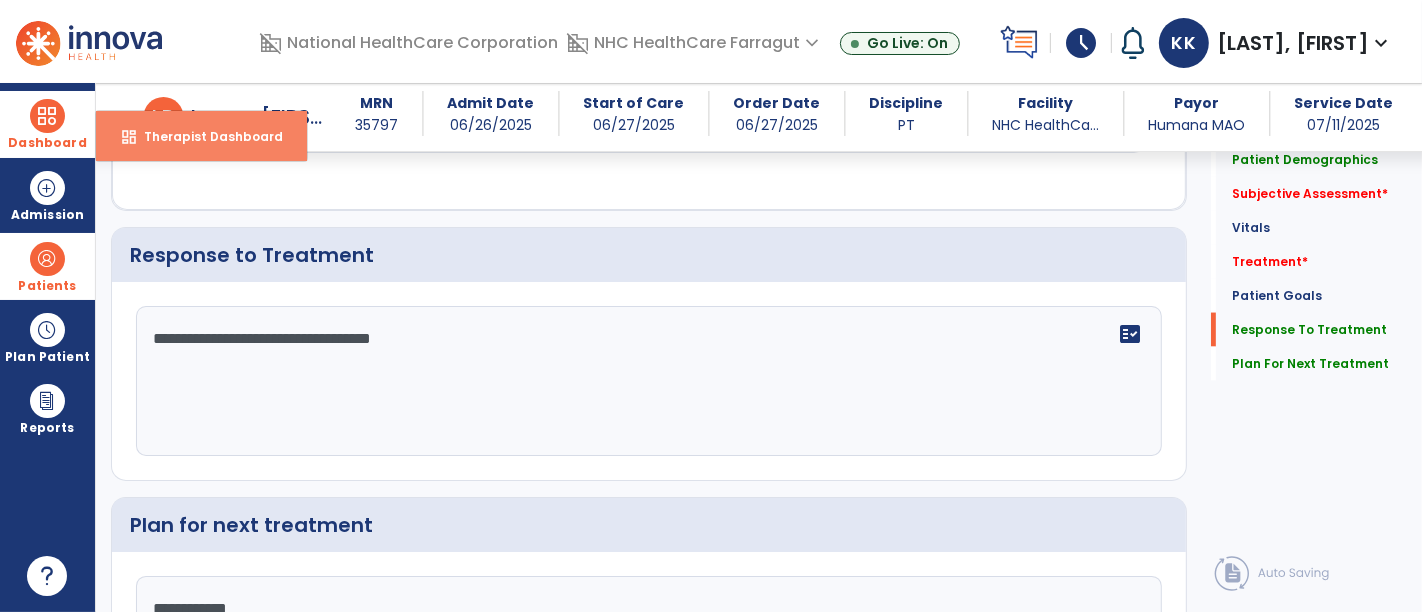 click on "Therapist Dashboard" at bounding box center [205, 136] 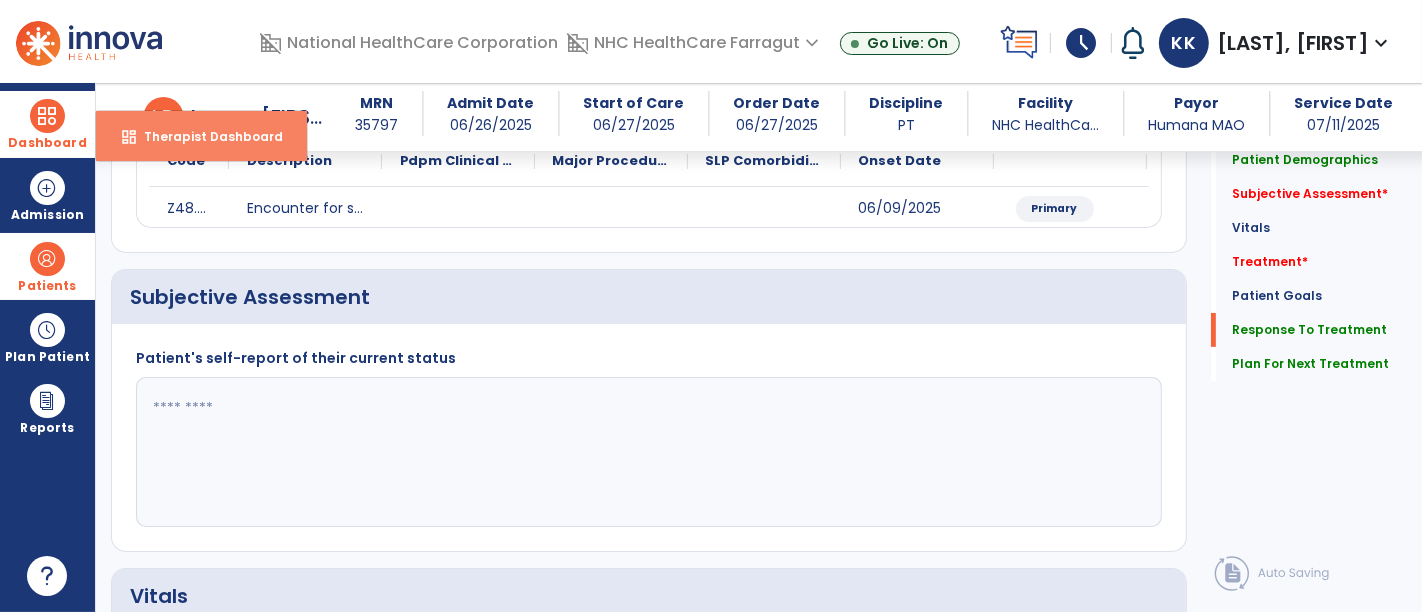 select on "****" 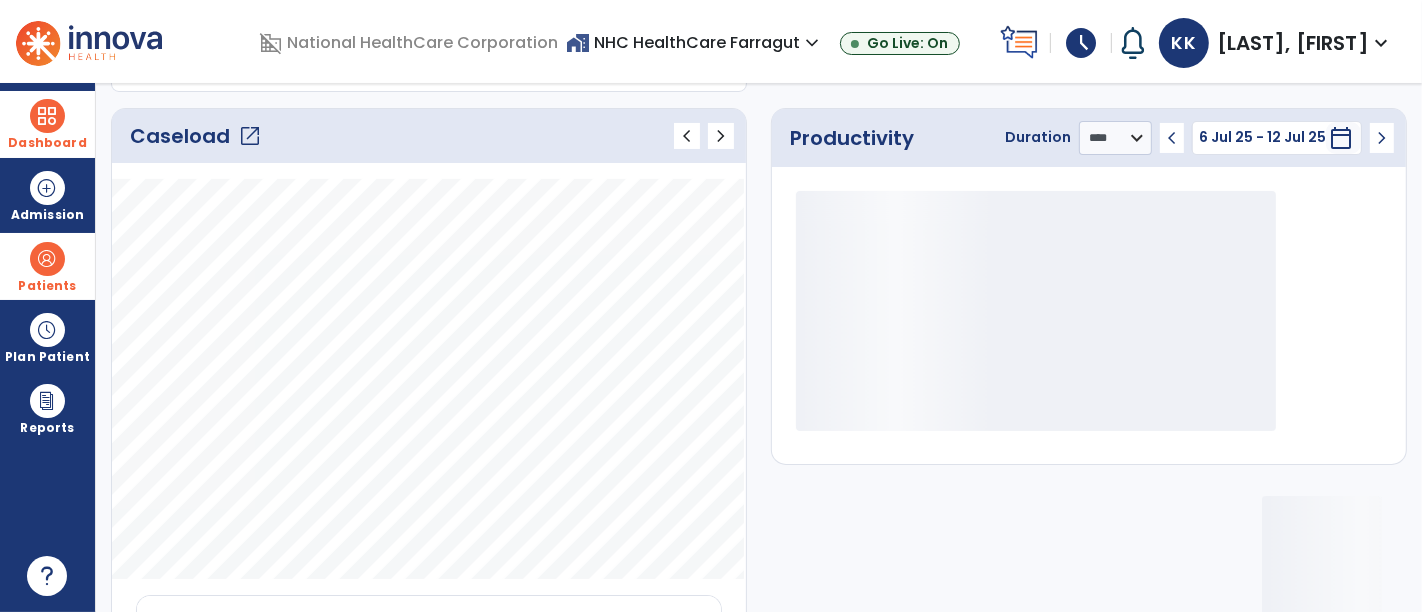 click on "open_in_new" 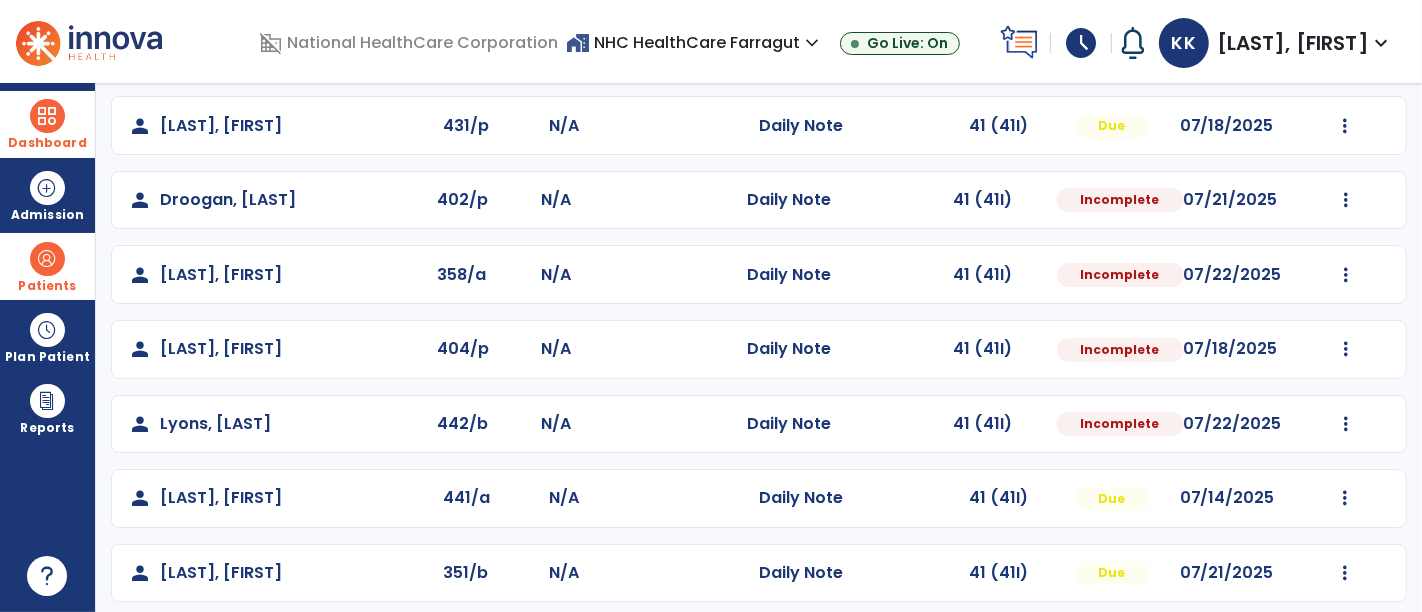 scroll, scrollTop: 246, scrollLeft: 0, axis: vertical 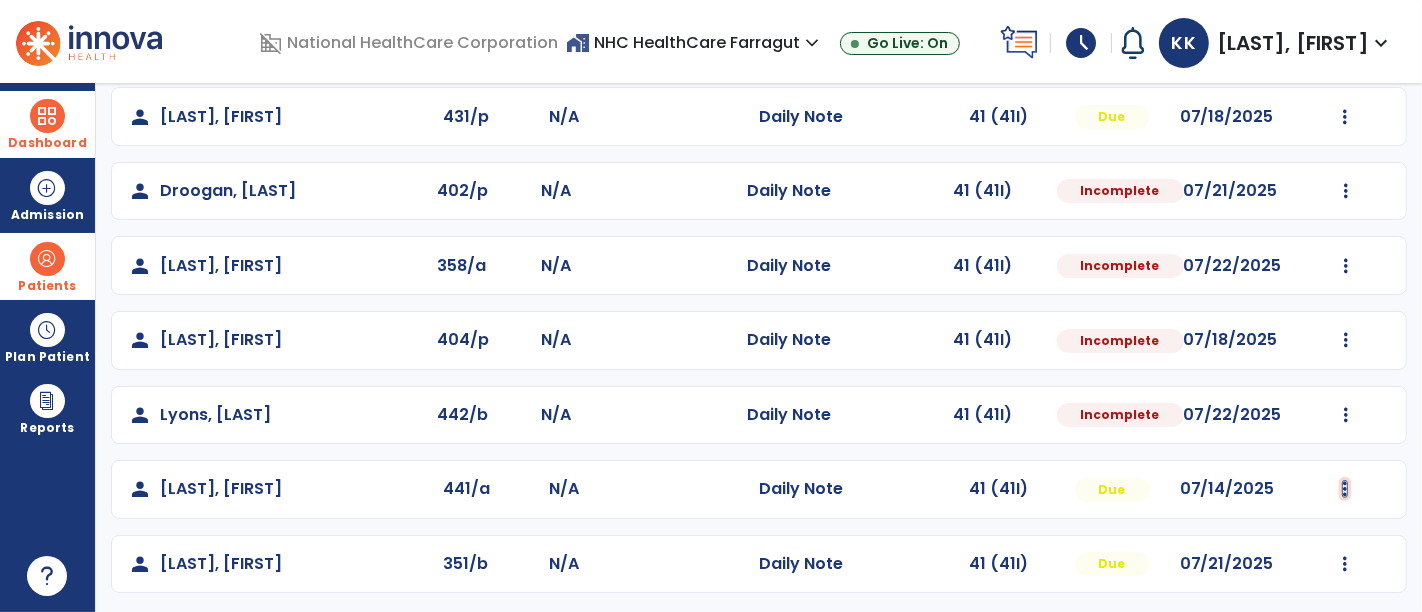 click at bounding box center (1346, 42) 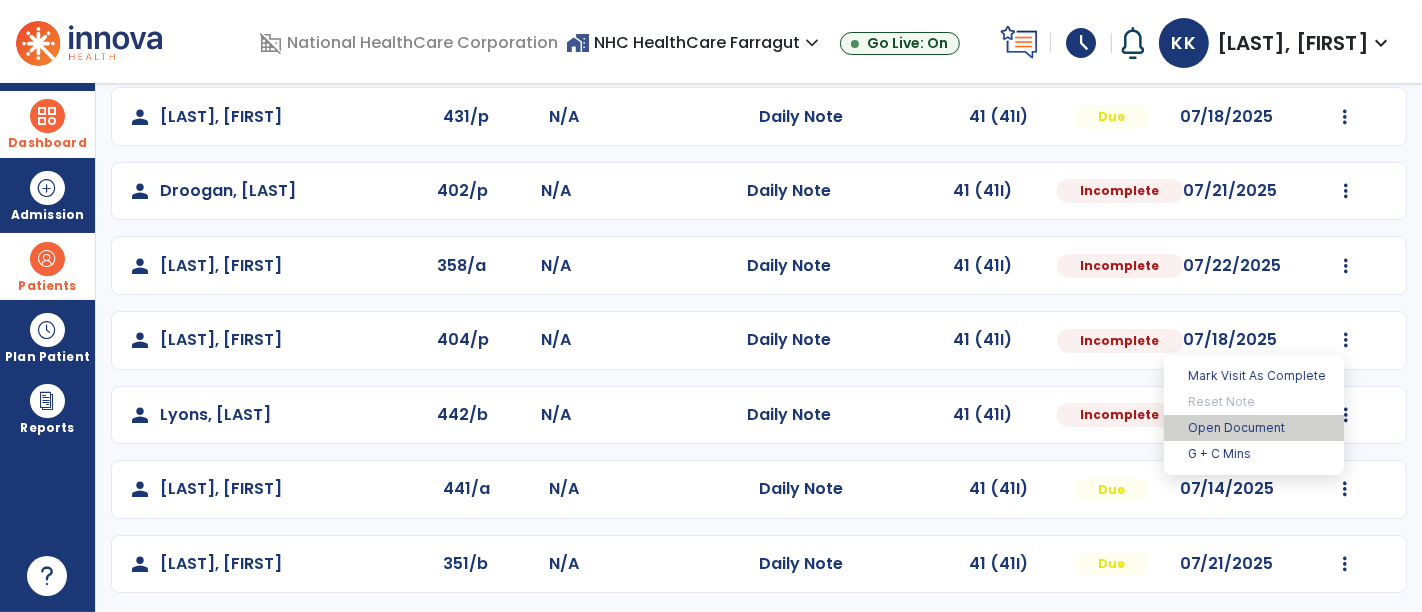 click on "Open Document" at bounding box center [1254, 428] 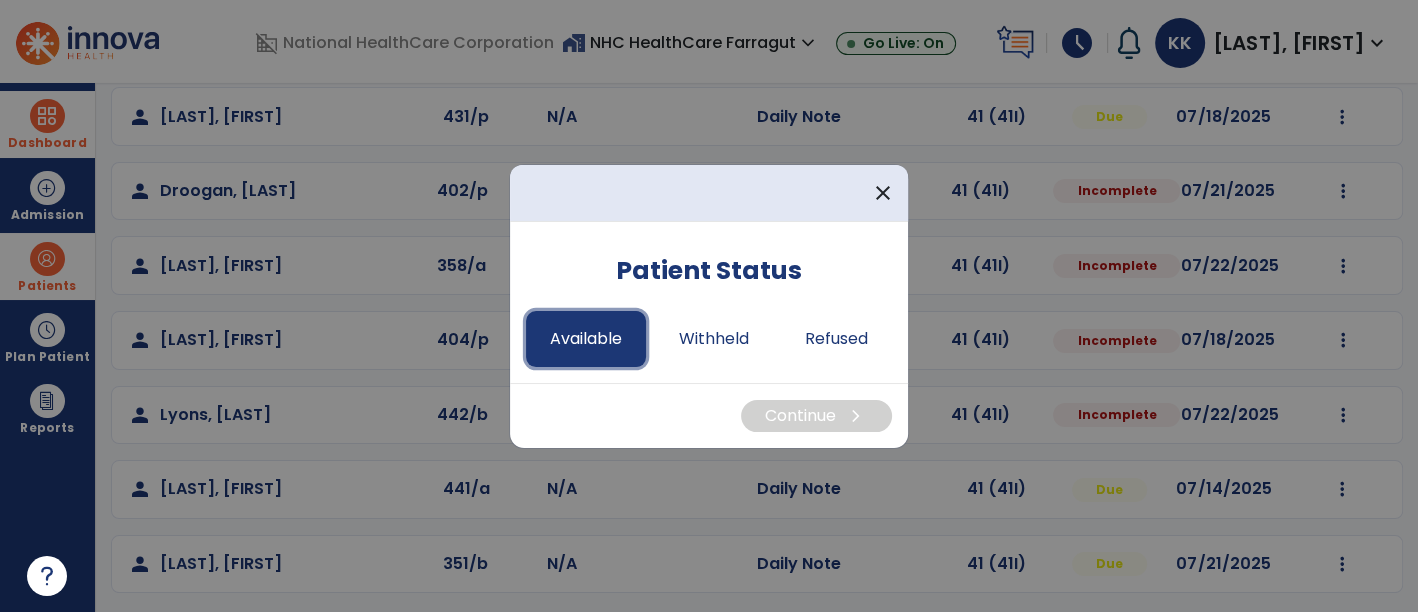 click on "Available" at bounding box center [586, 339] 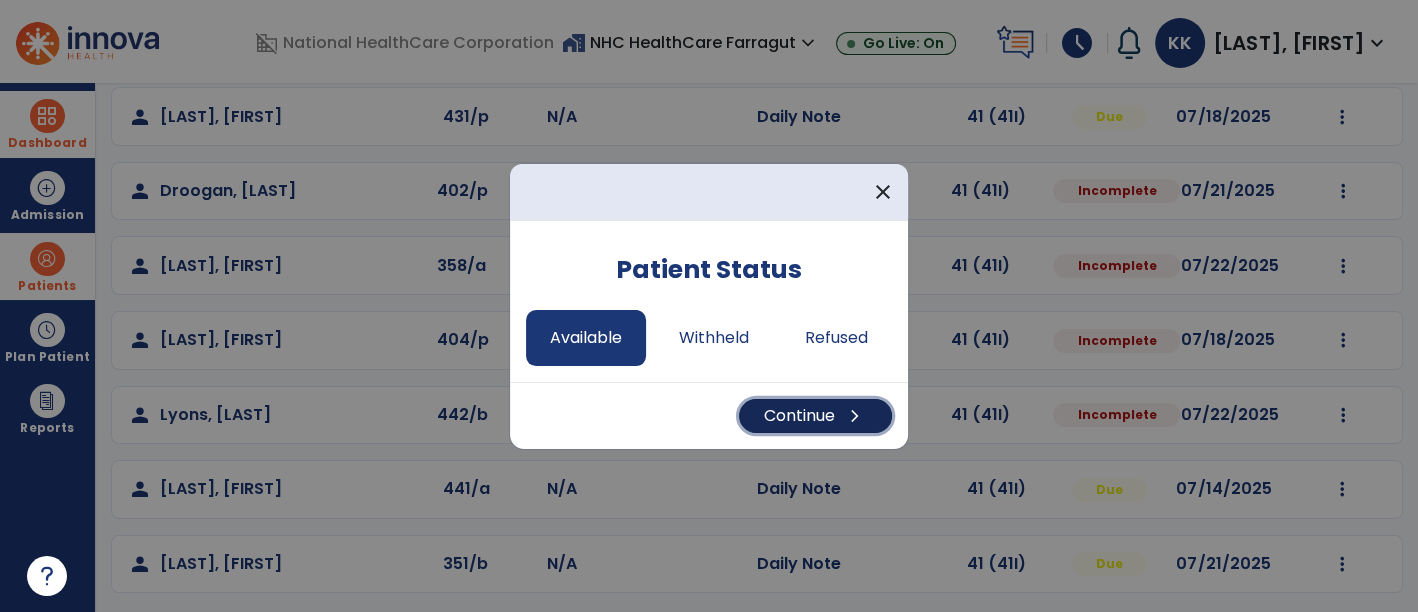 click on "Continue   chevron_right" at bounding box center [815, 416] 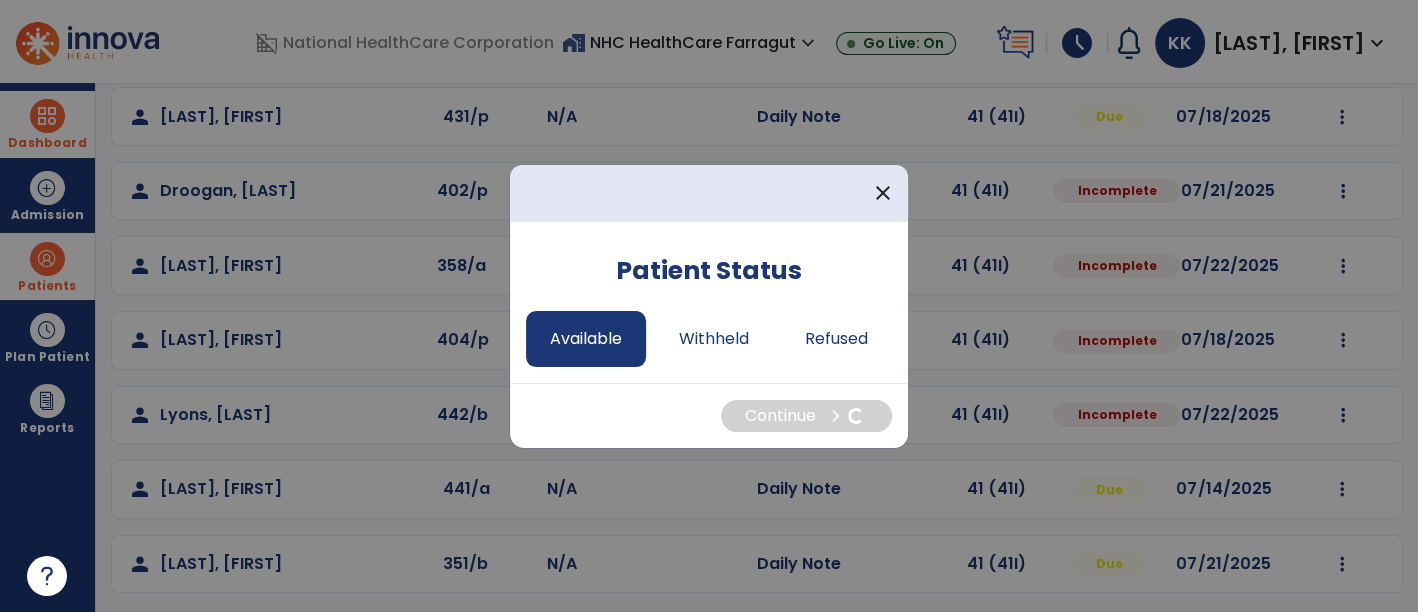 select on "*" 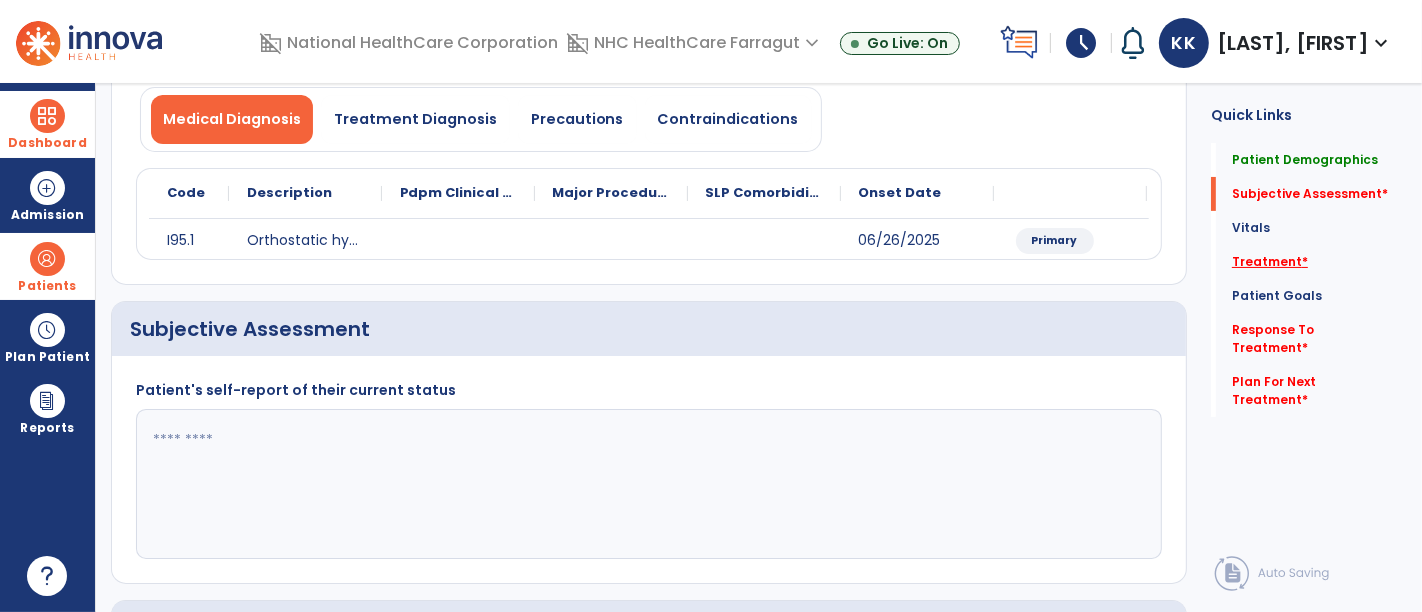 click on "Treatment   *" 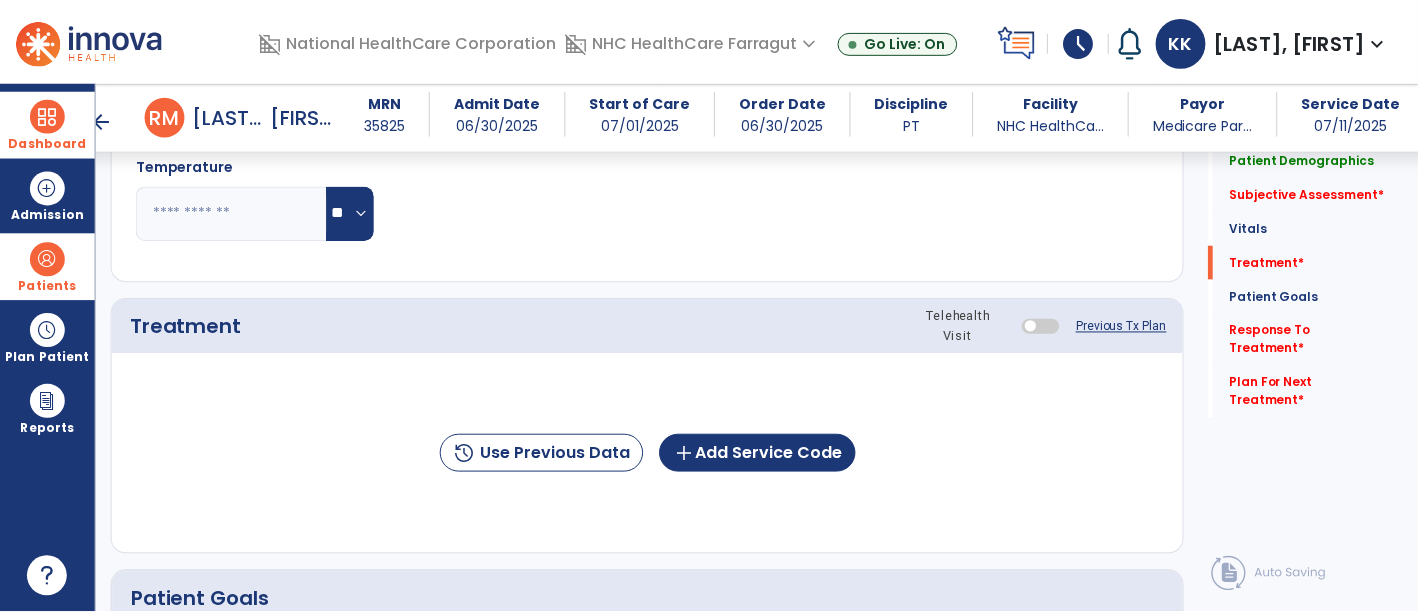 scroll, scrollTop: 1046, scrollLeft: 0, axis: vertical 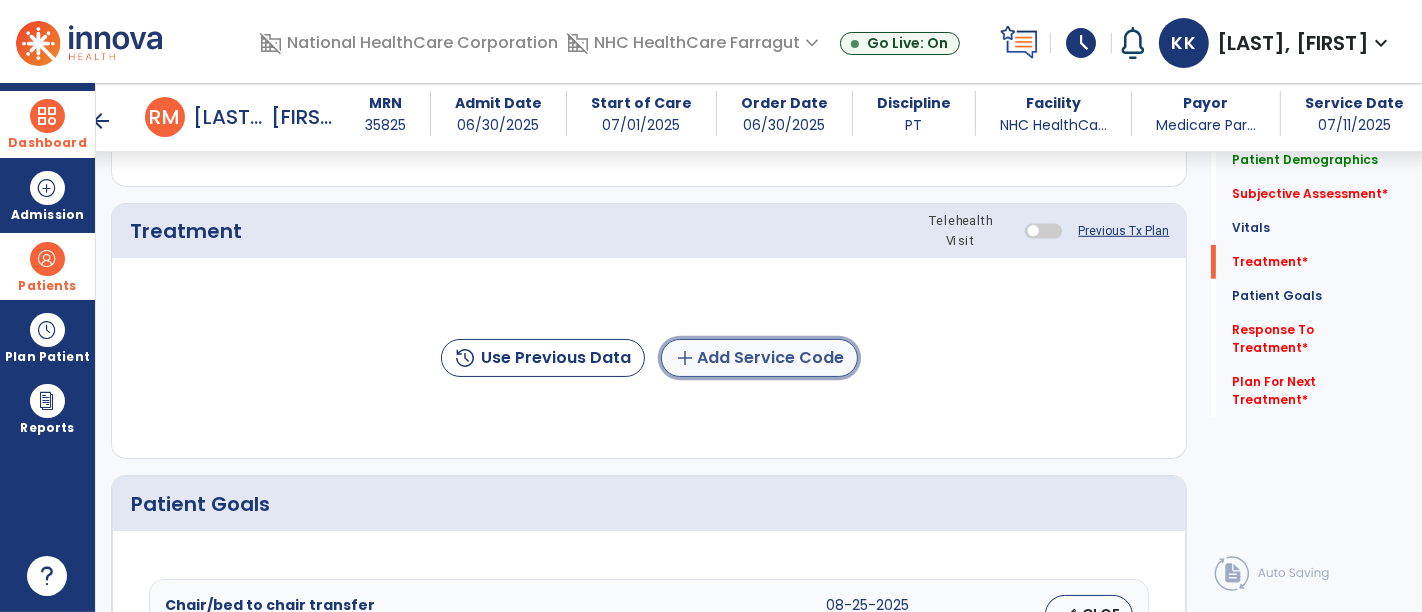 click on "add  Add Service Code" 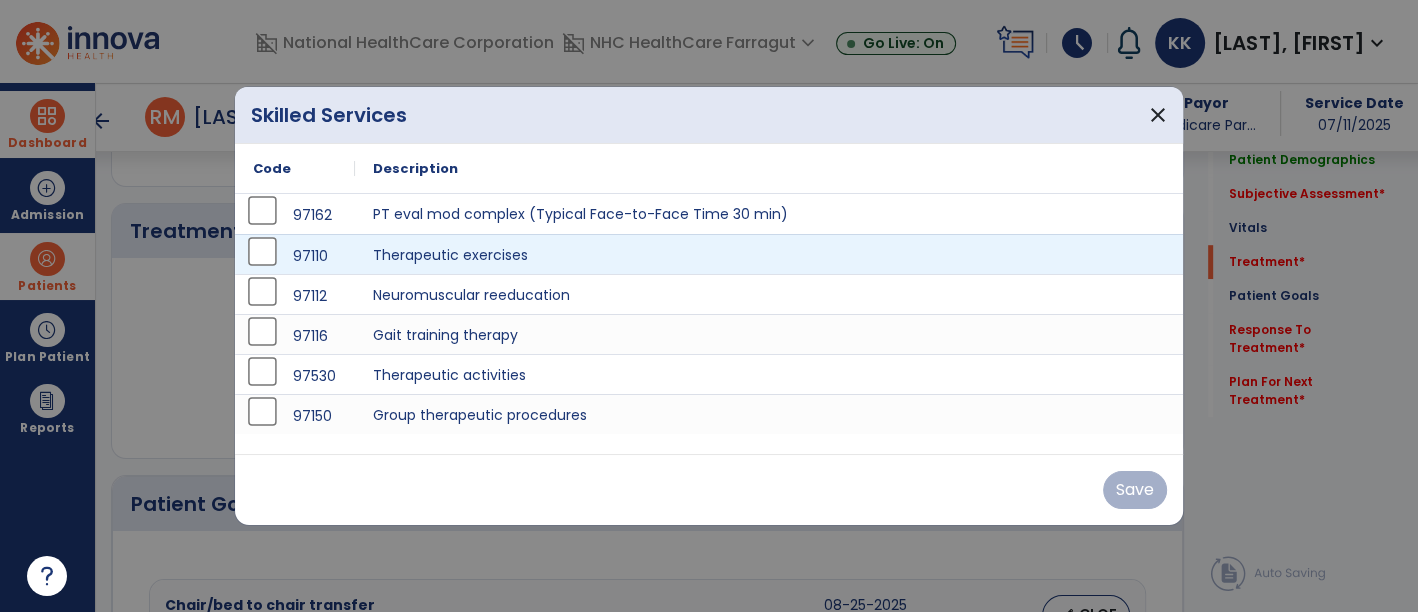 scroll, scrollTop: 1046, scrollLeft: 0, axis: vertical 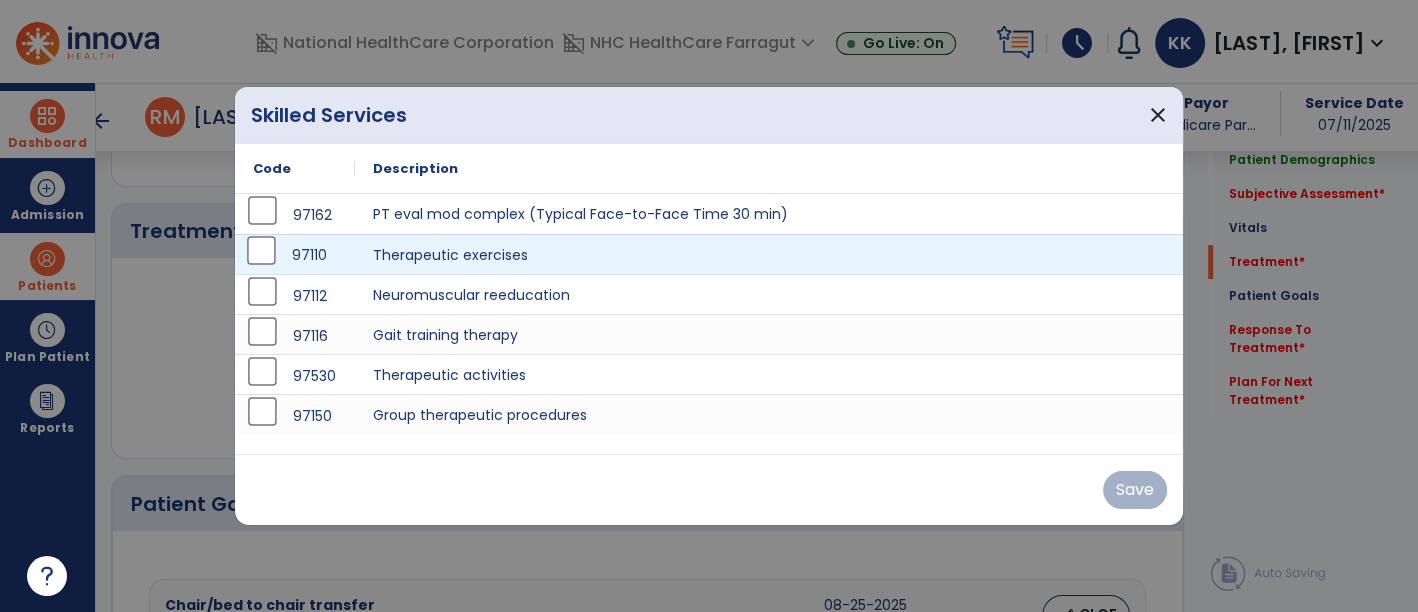 click on "97110" at bounding box center [295, 254] 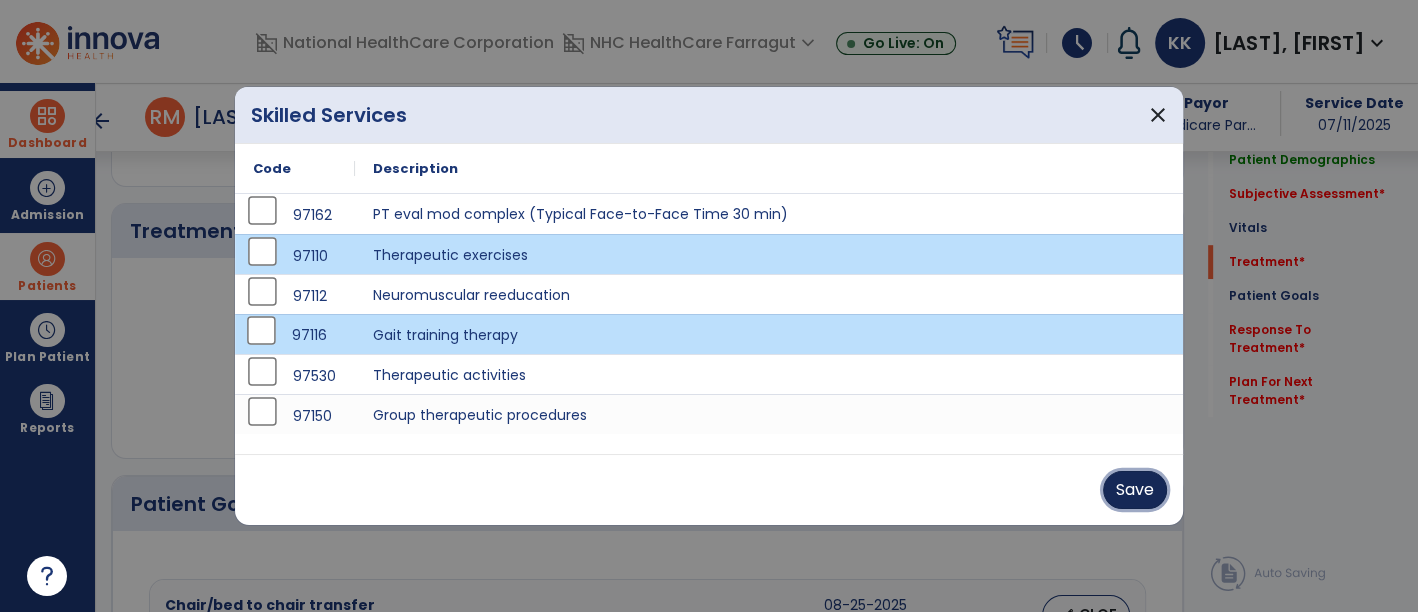 click on "Save" at bounding box center (1135, 490) 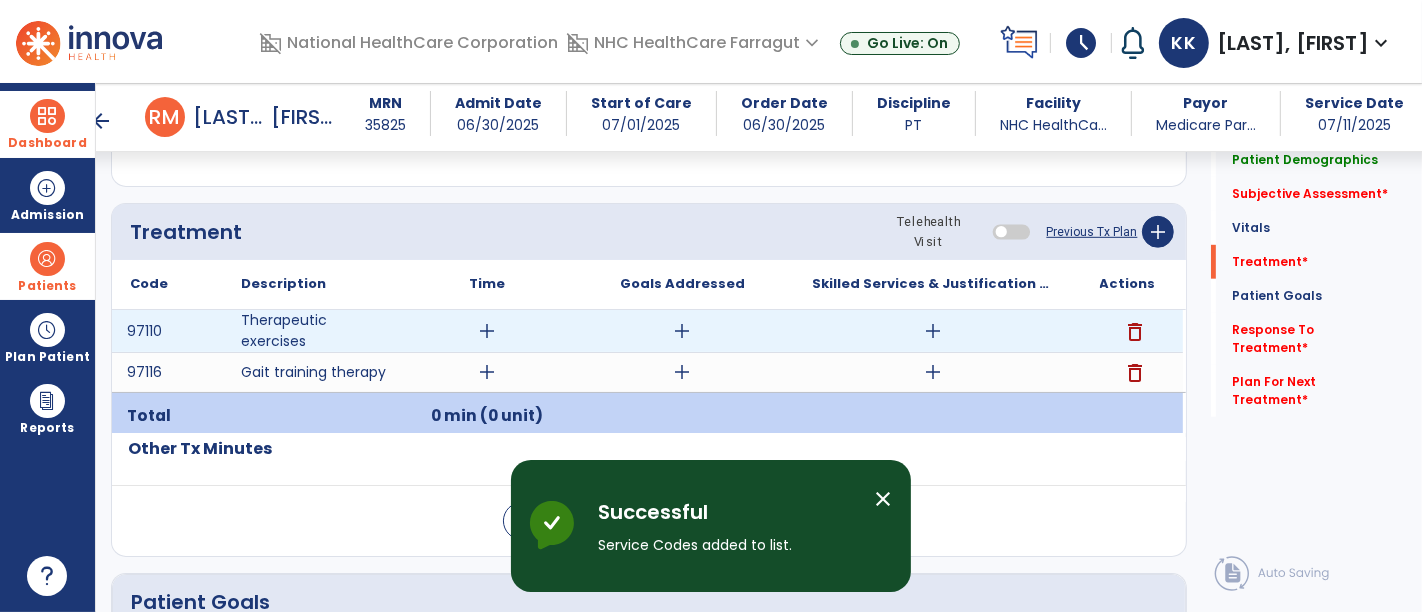 click on "add" at bounding box center (933, 331) 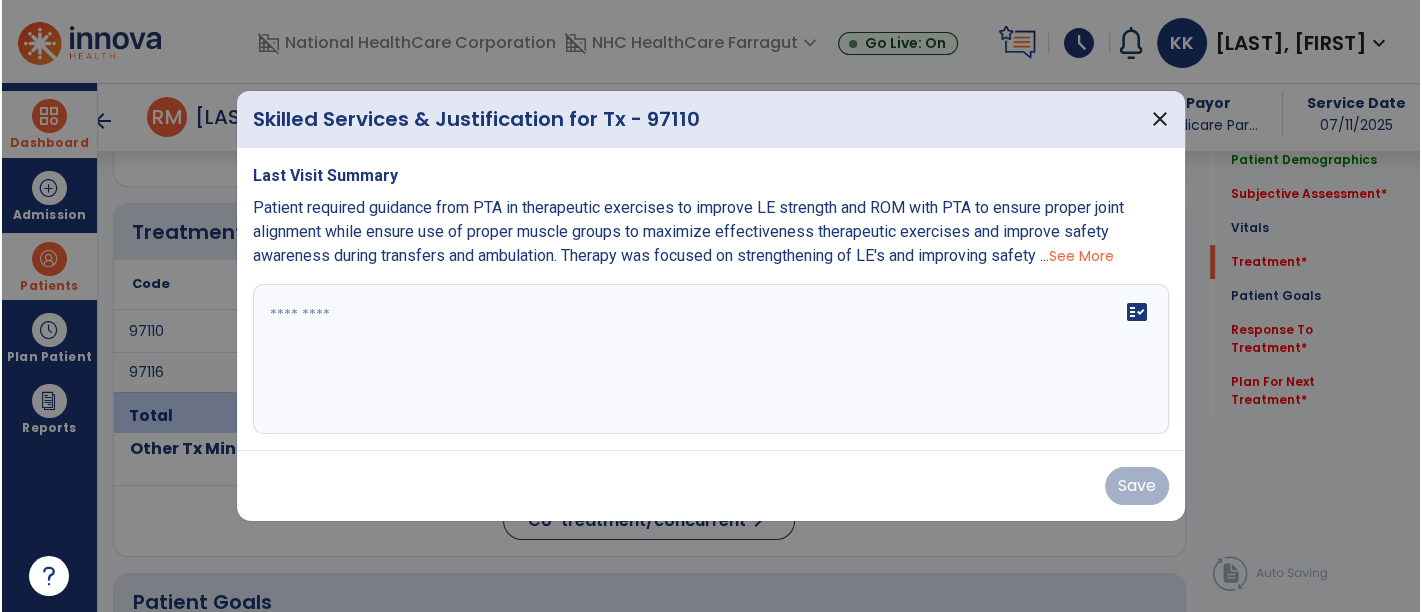 scroll, scrollTop: 1046, scrollLeft: 0, axis: vertical 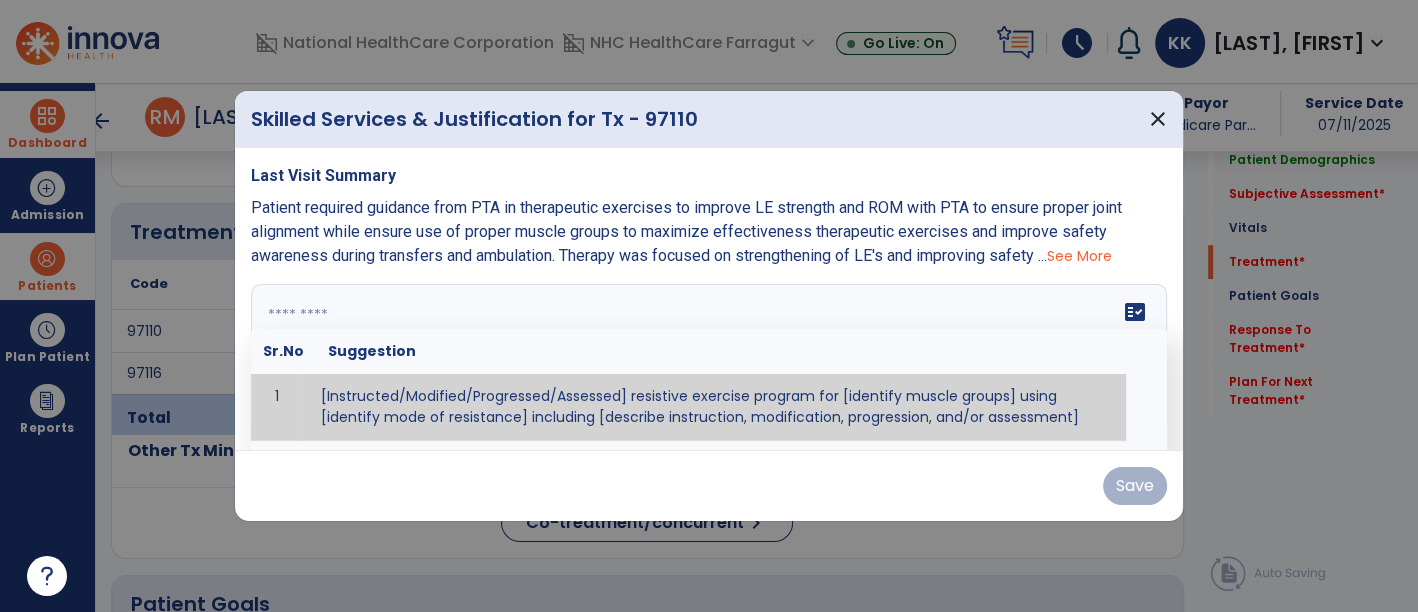 click at bounding box center [707, 359] 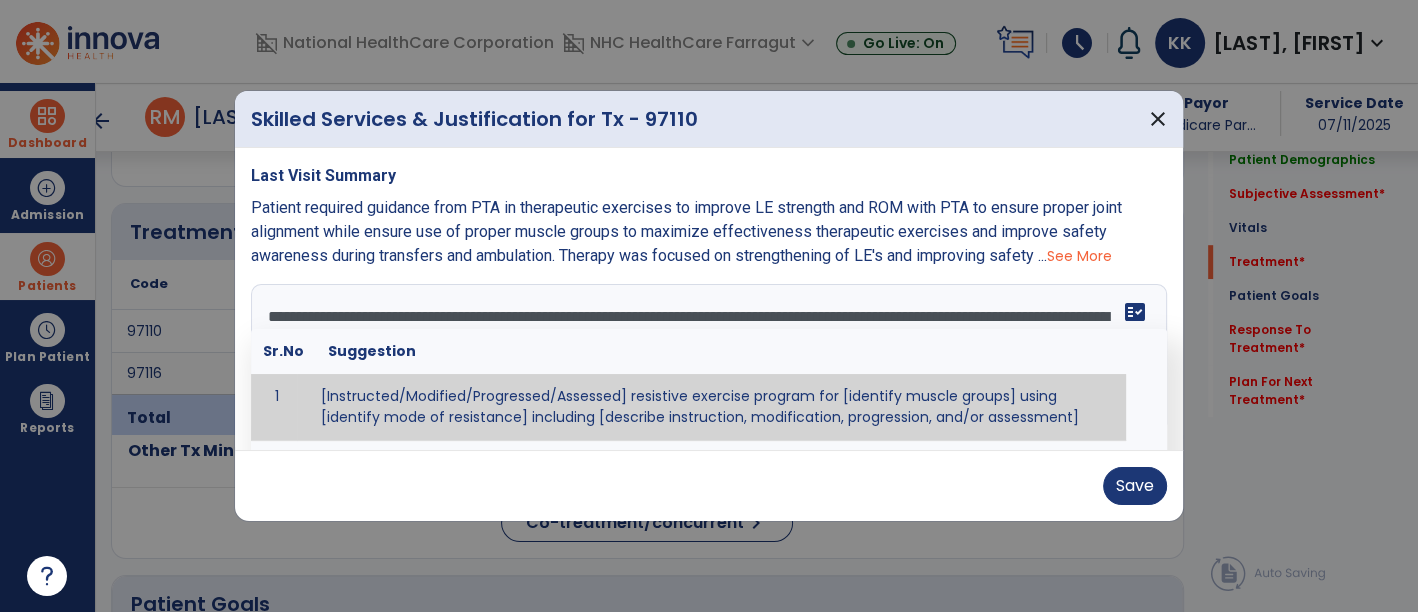 type on "**********" 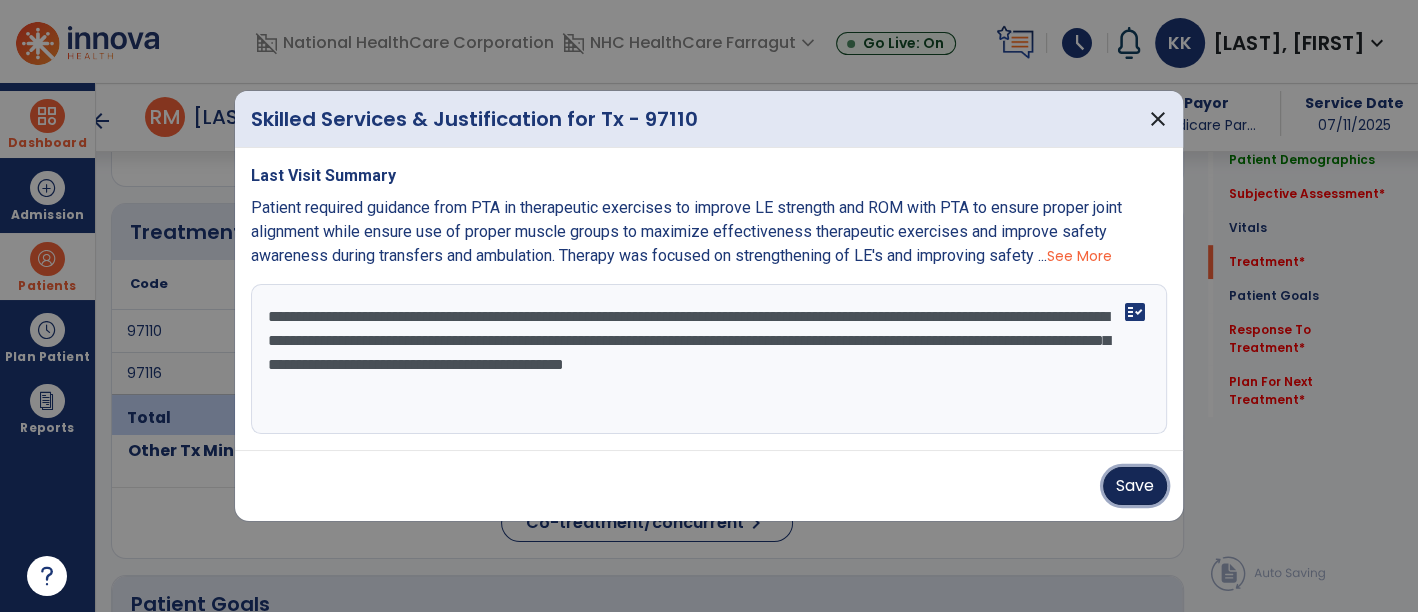 click on "Save" at bounding box center (1135, 486) 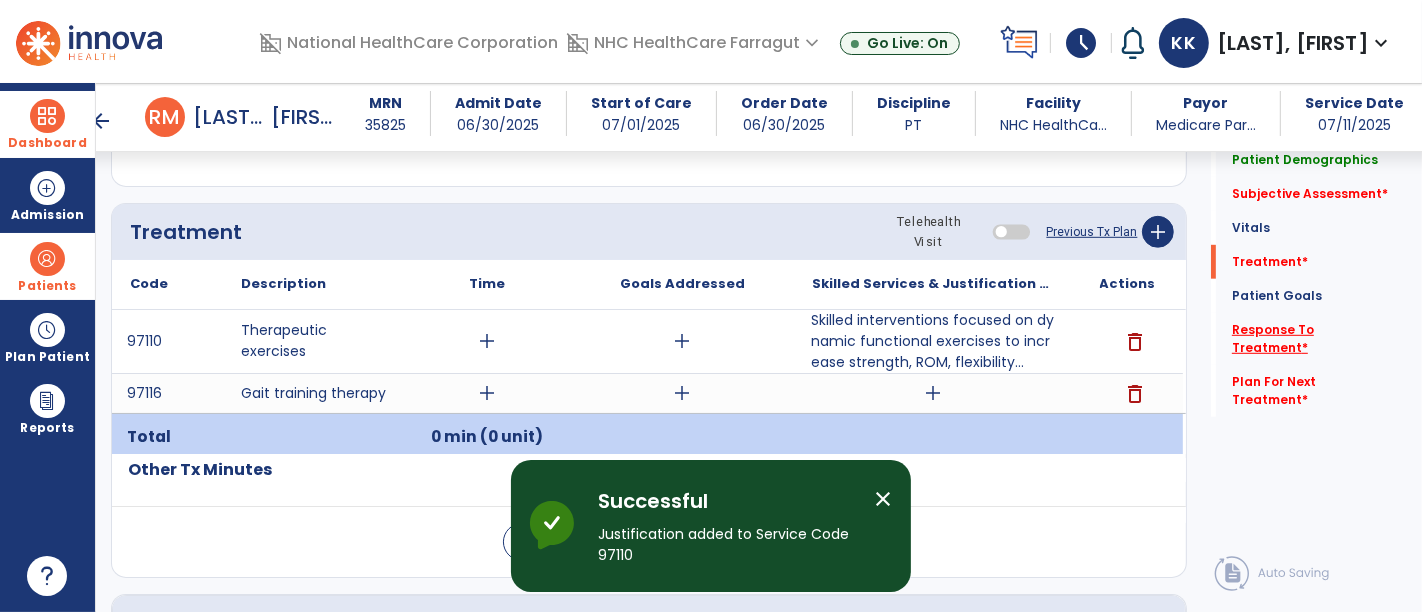 click on "Response To Treatment   *" 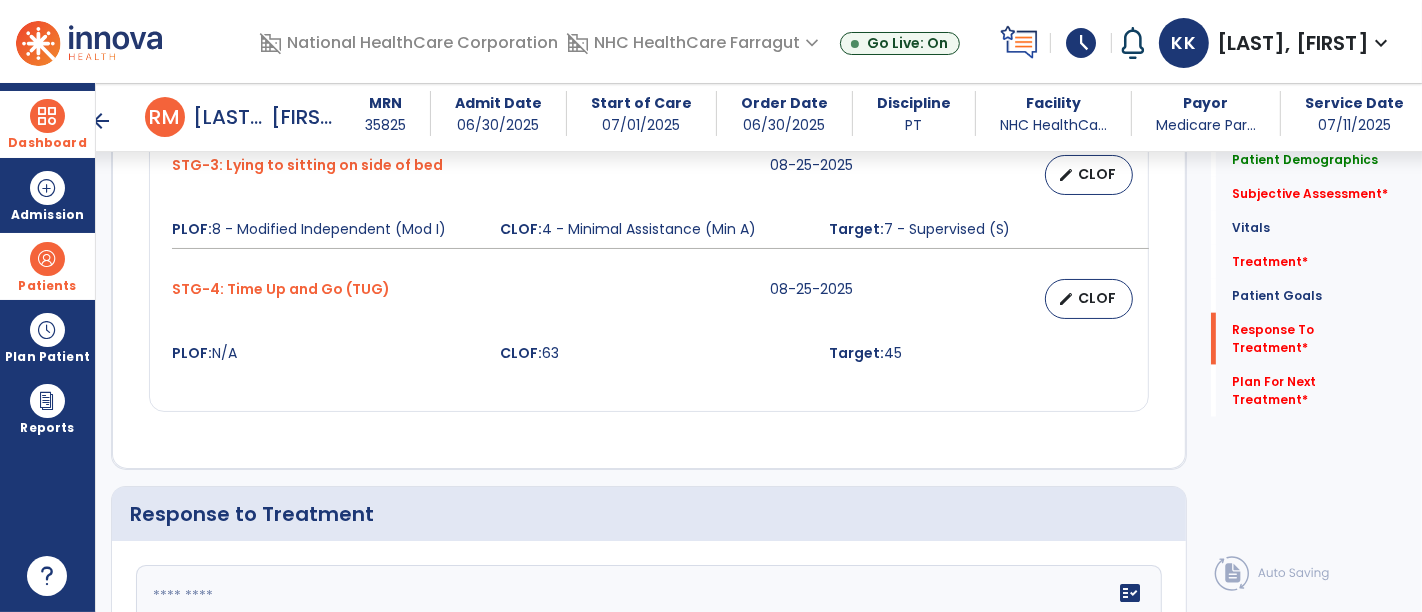 scroll, scrollTop: 2227, scrollLeft: 0, axis: vertical 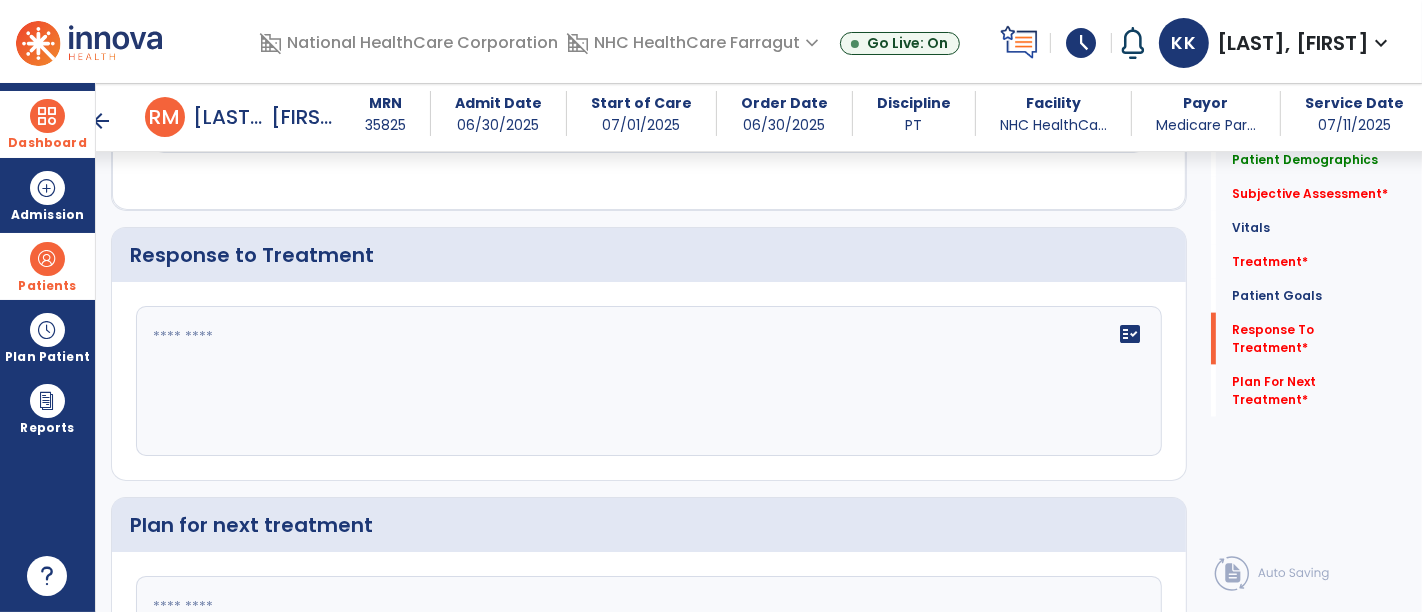 click on "fact_check" 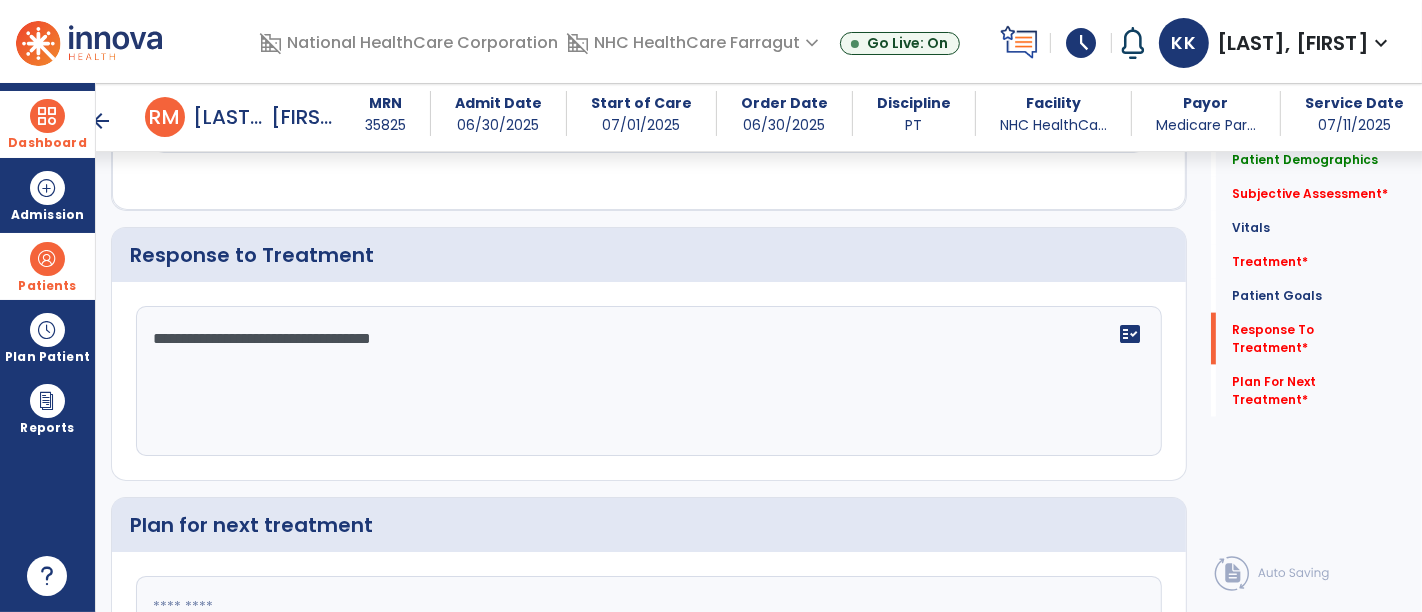 type on "**********" 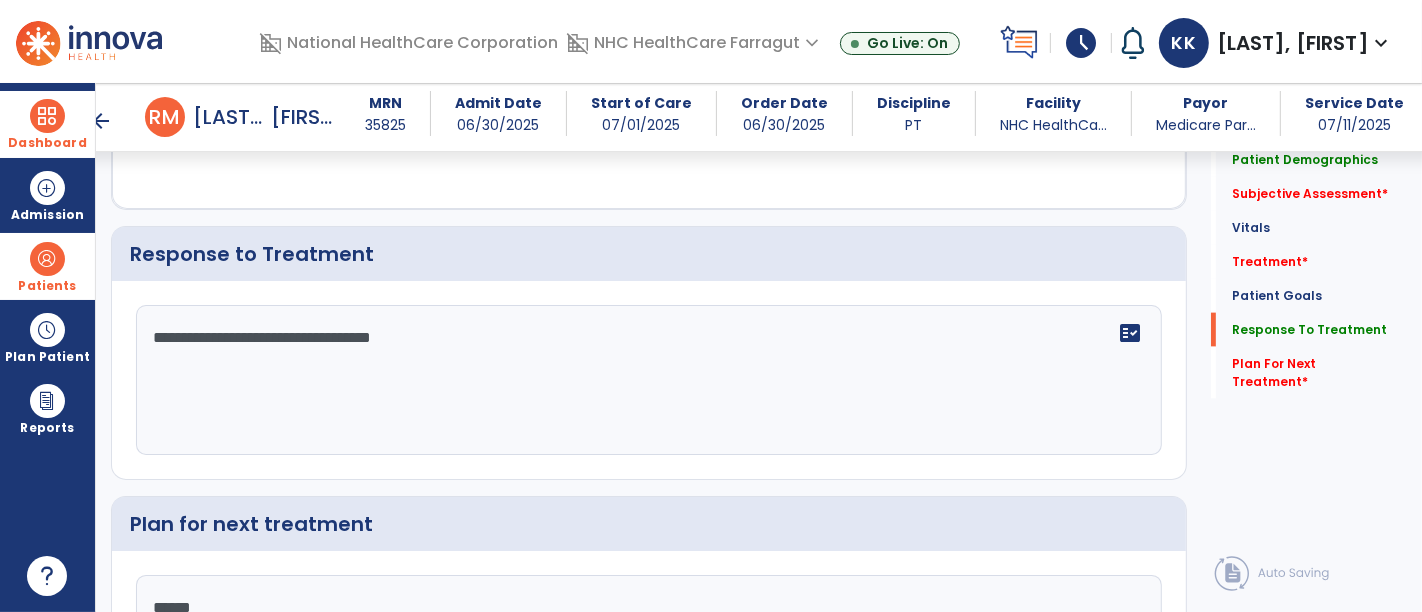 scroll, scrollTop: 2228, scrollLeft: 0, axis: vertical 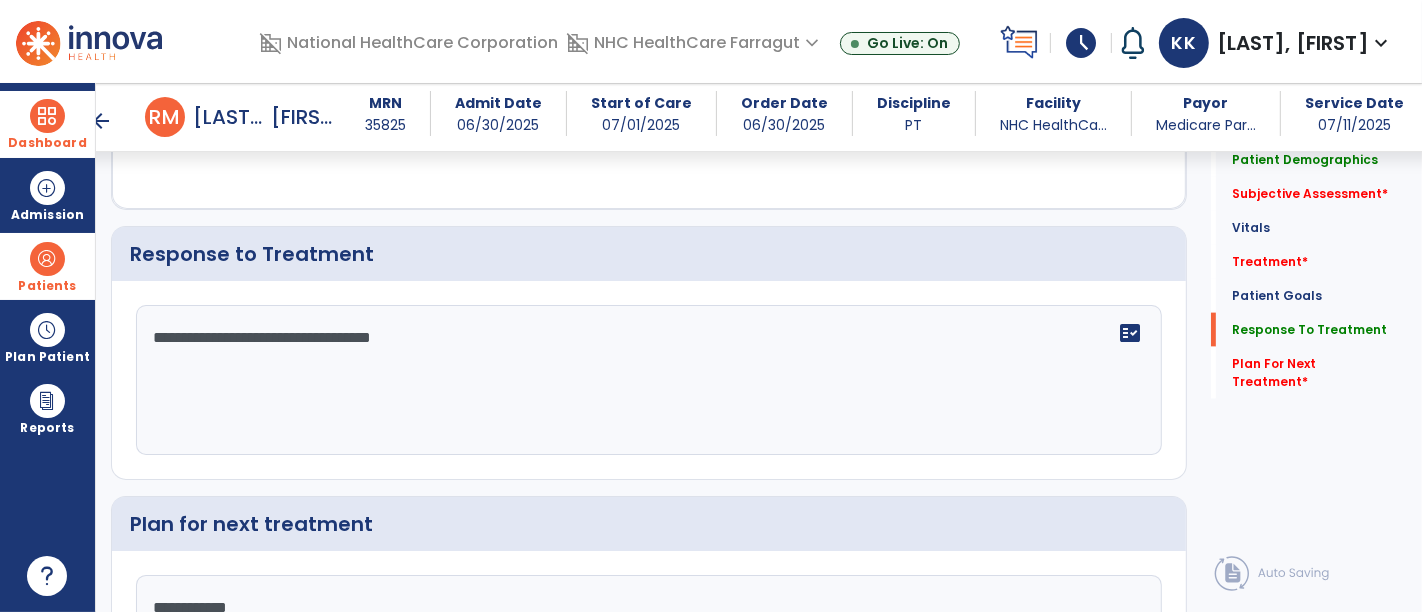 type on "**********" 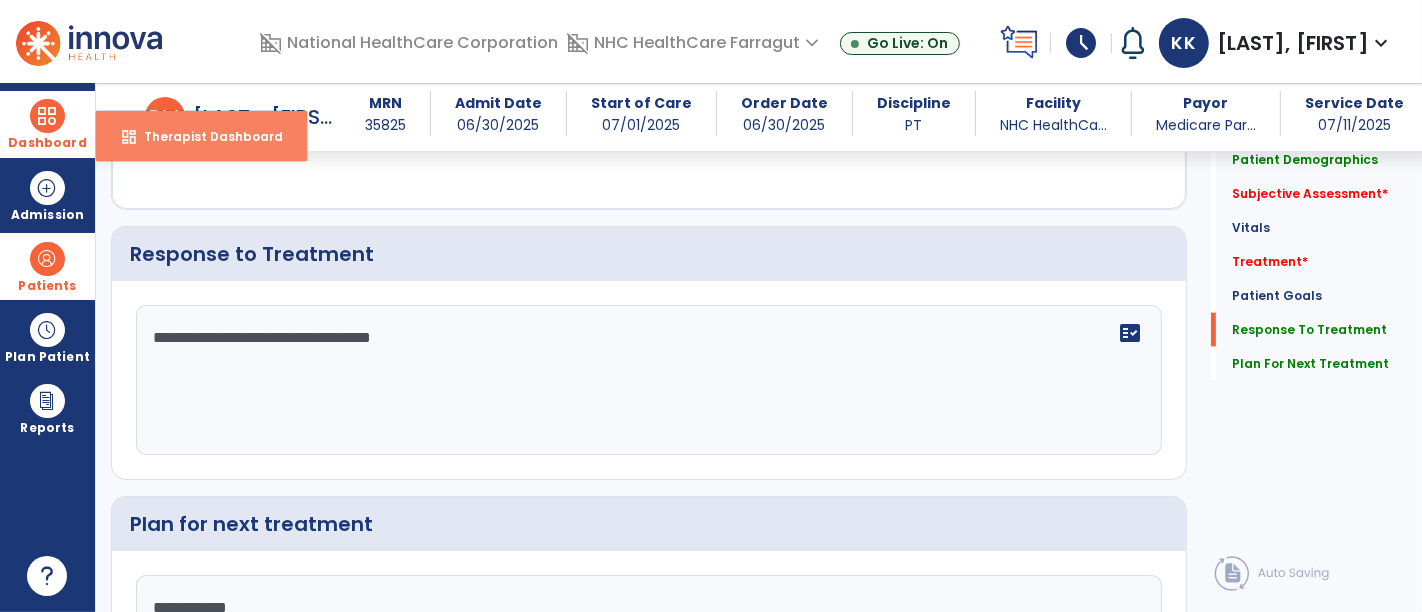 click on "Therapist Dashboard" at bounding box center [205, 136] 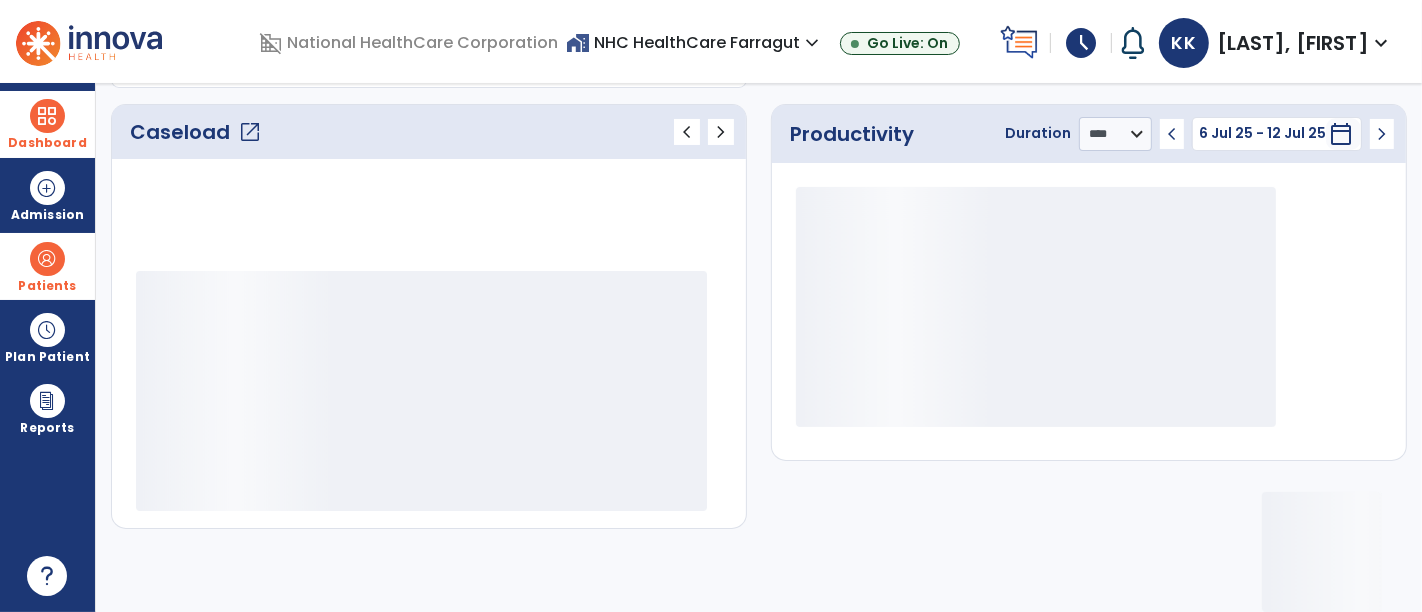scroll, scrollTop: 259, scrollLeft: 0, axis: vertical 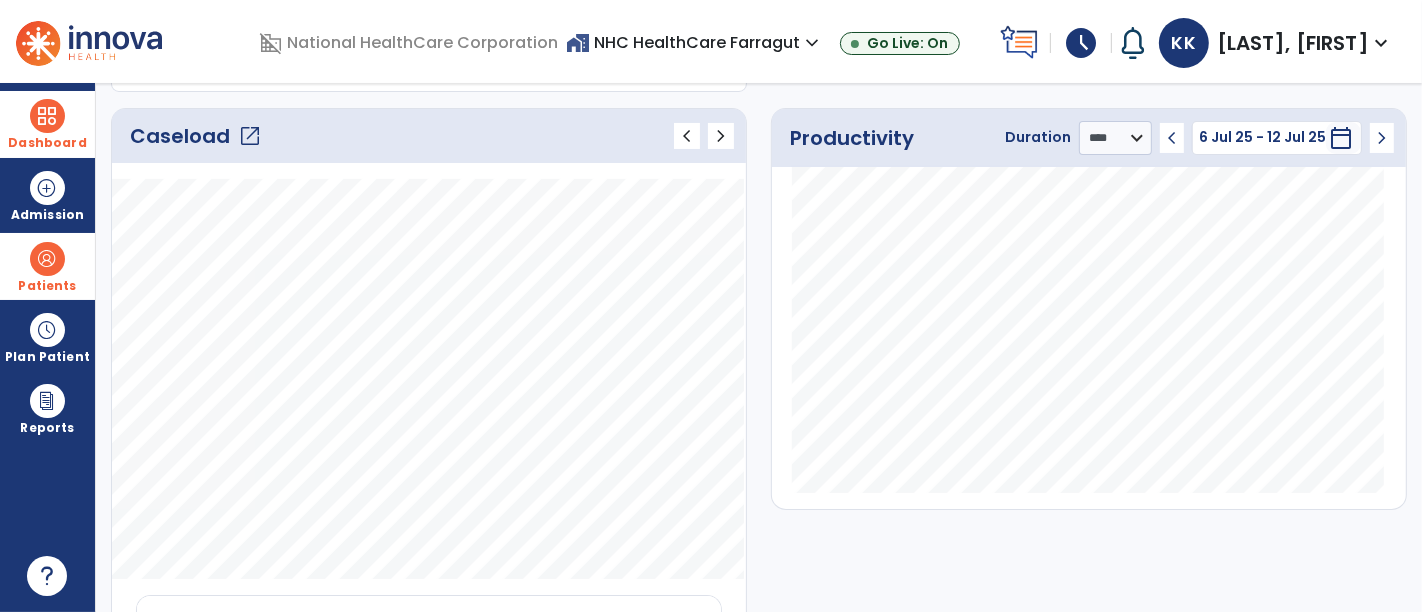click on "open_in_new" 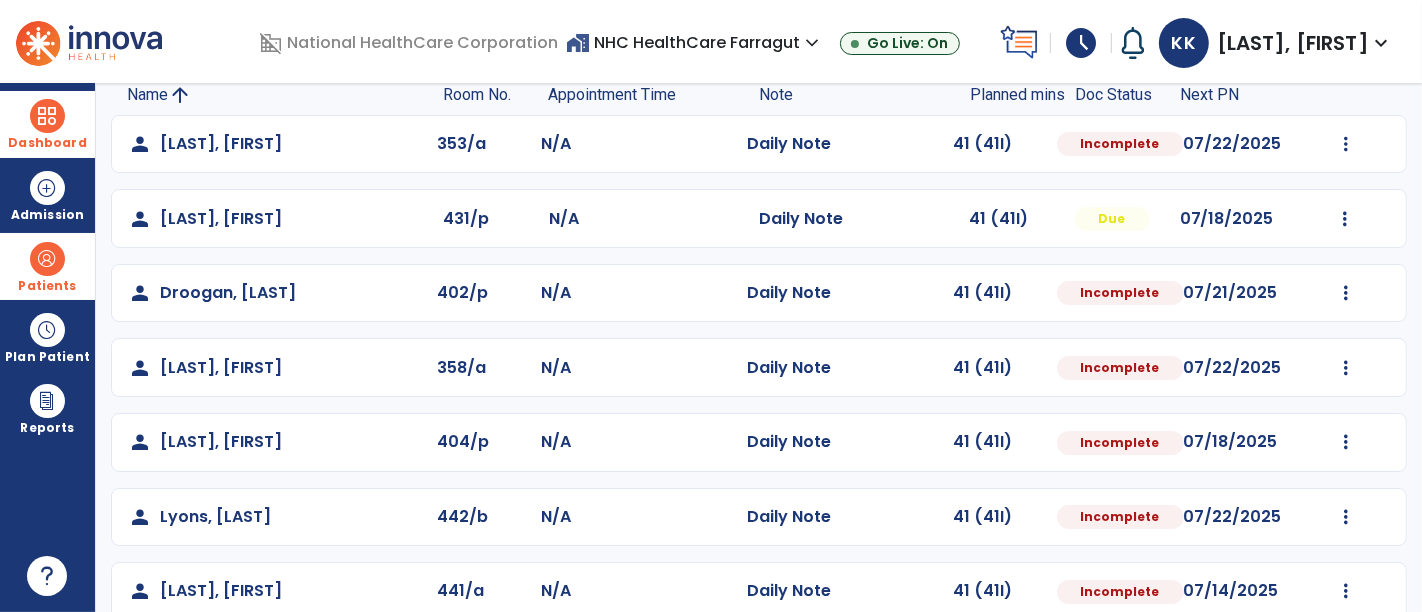 scroll, scrollTop: 246, scrollLeft: 0, axis: vertical 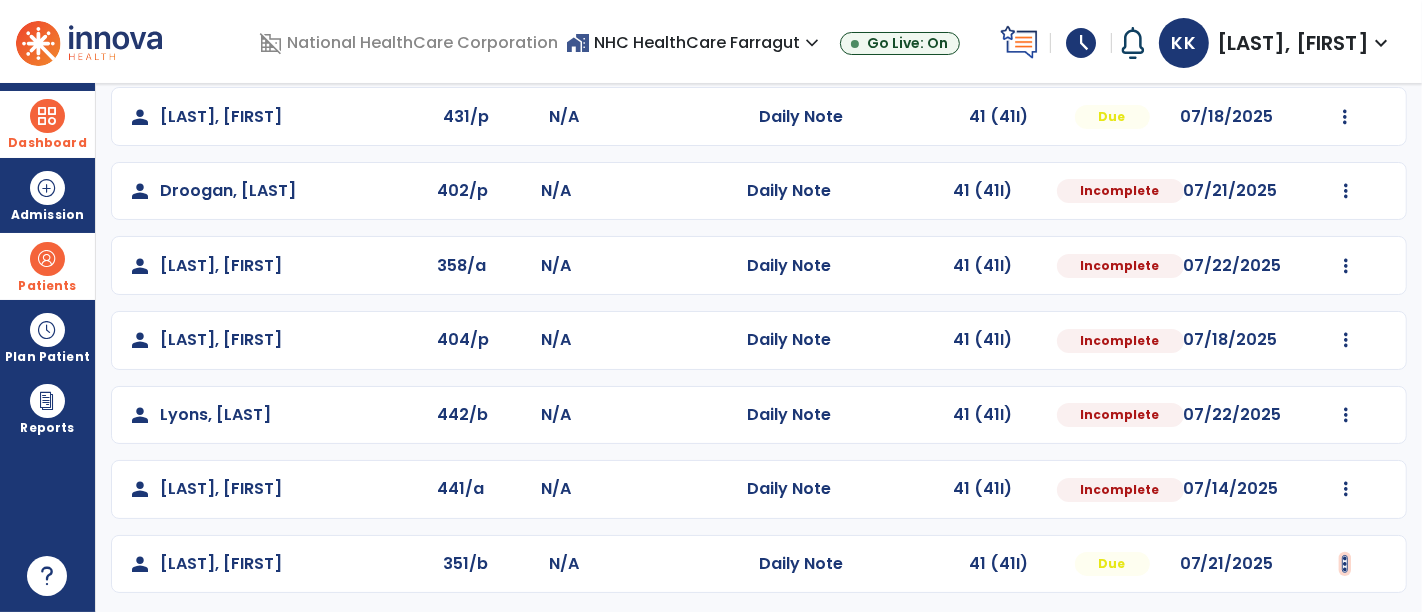 click at bounding box center [1346, 42] 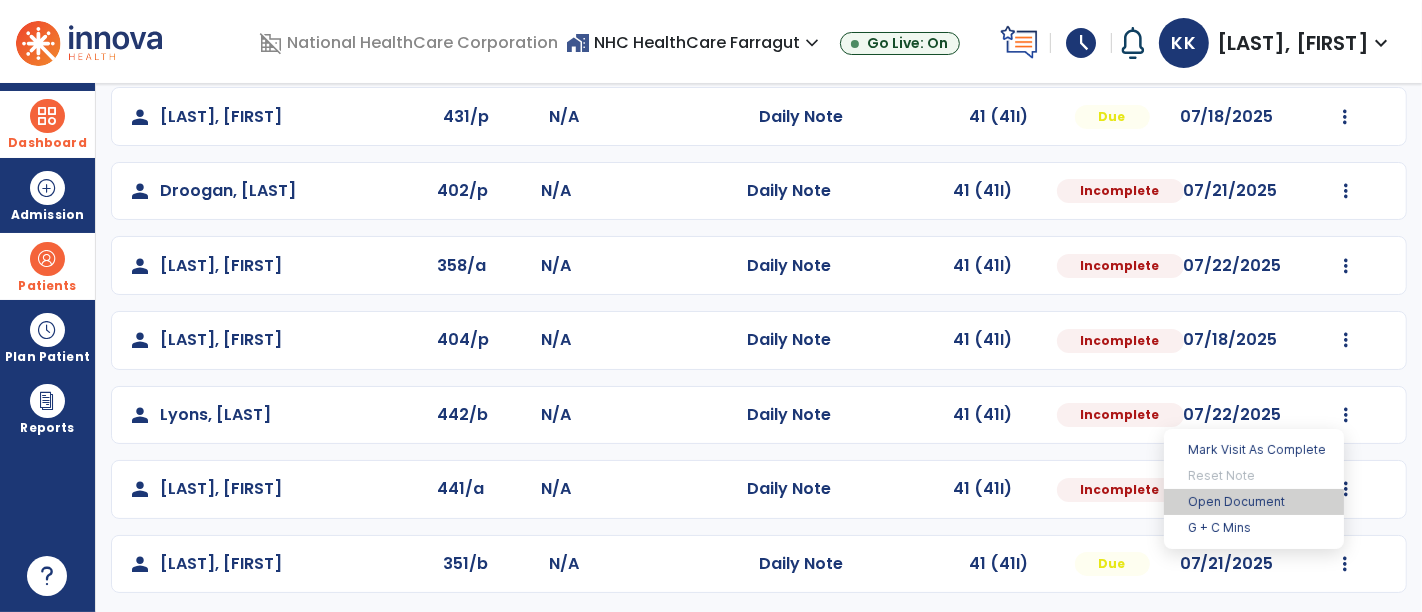 click on "Open Document" at bounding box center (1254, 502) 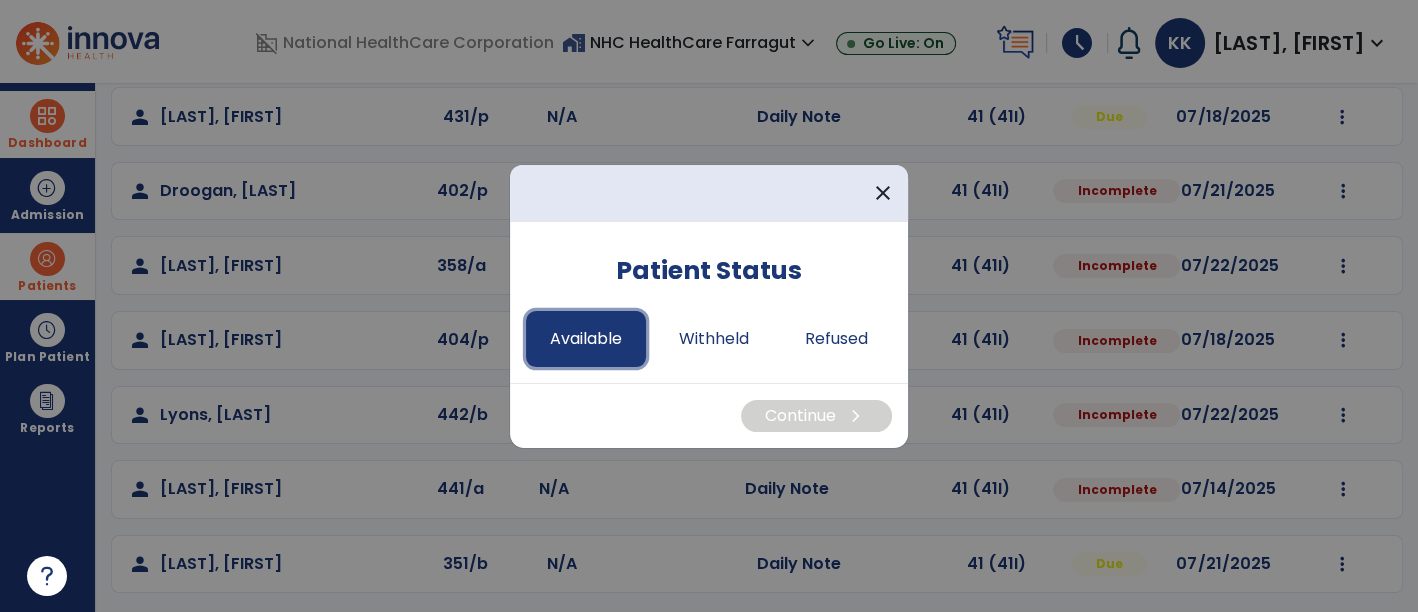 click on "Available" at bounding box center [586, 339] 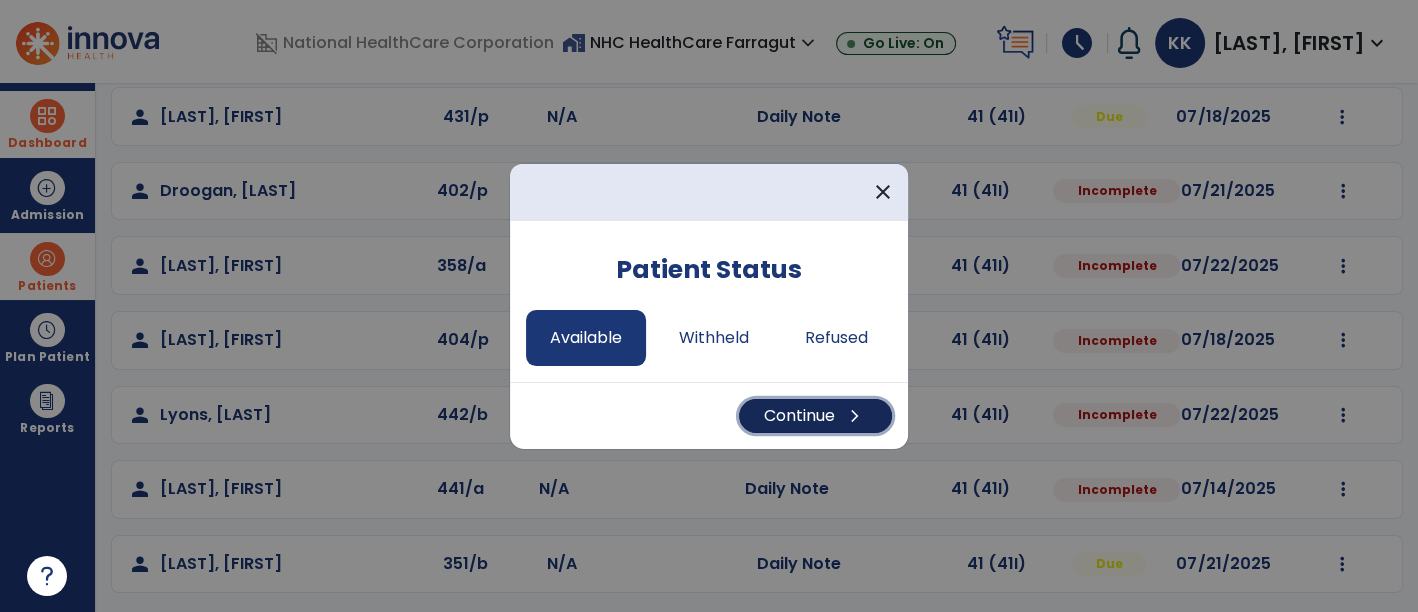 click on "Continue   chevron_right" at bounding box center (815, 416) 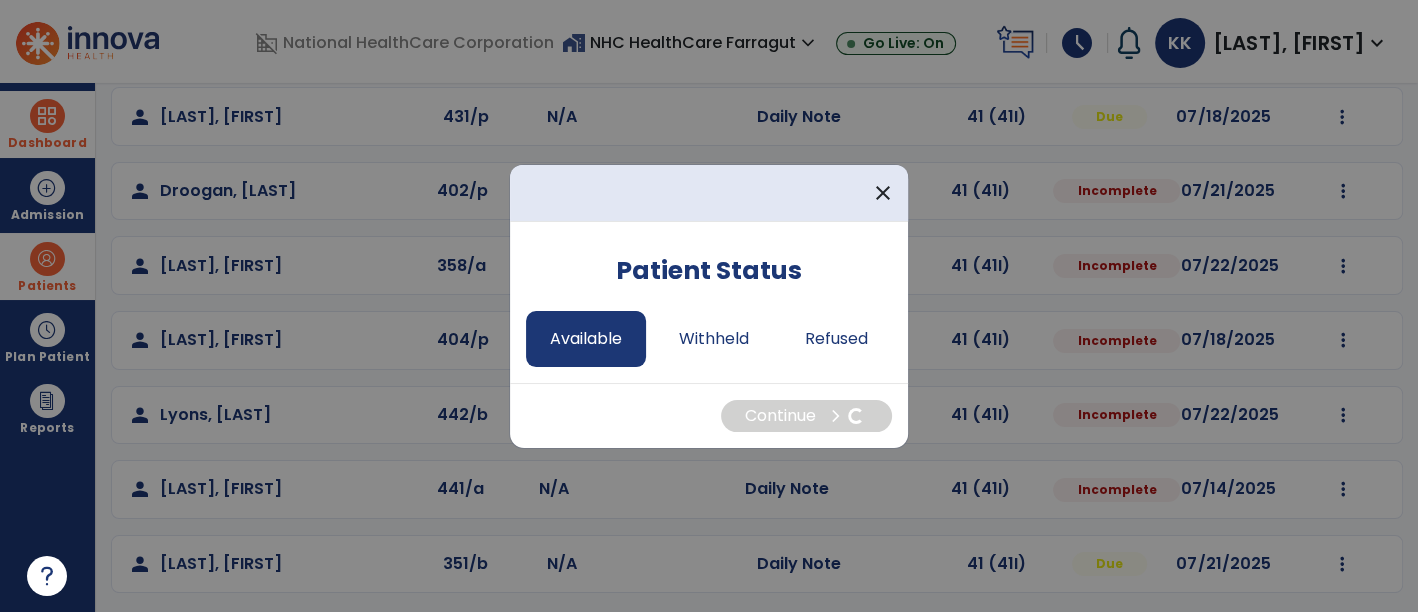 select on "*" 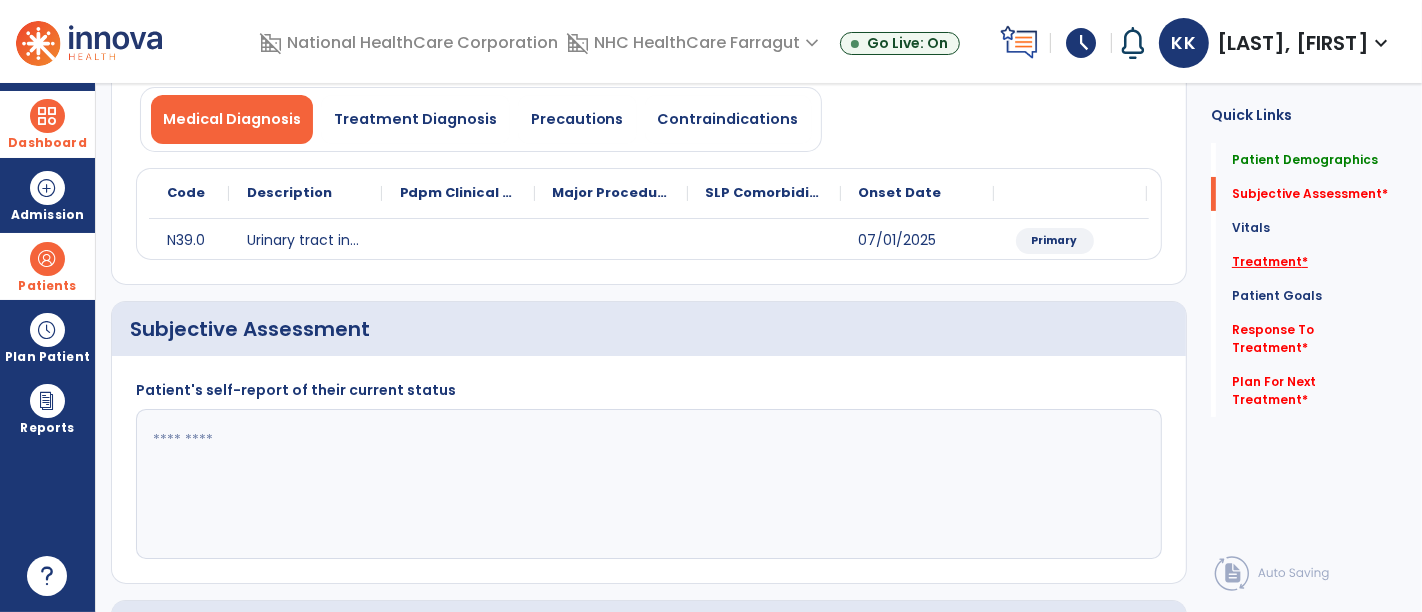 click on "Treatment   *" 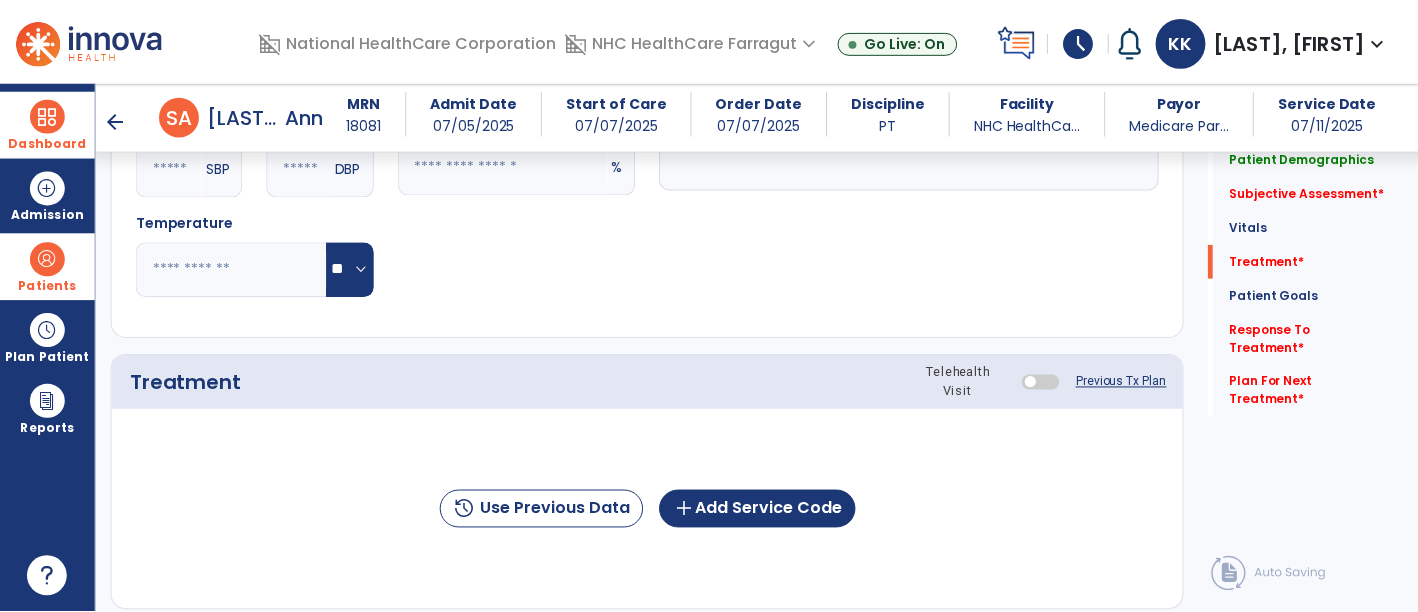 scroll, scrollTop: 1046, scrollLeft: 0, axis: vertical 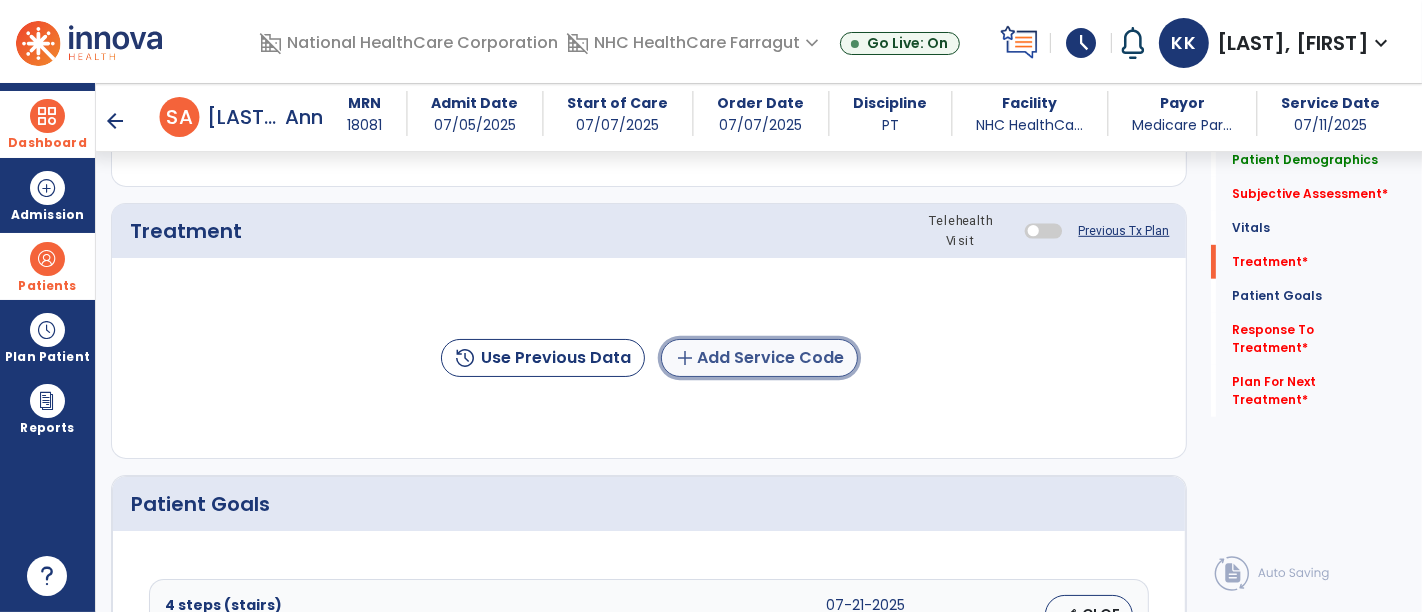 click on "add  Add Service Code" 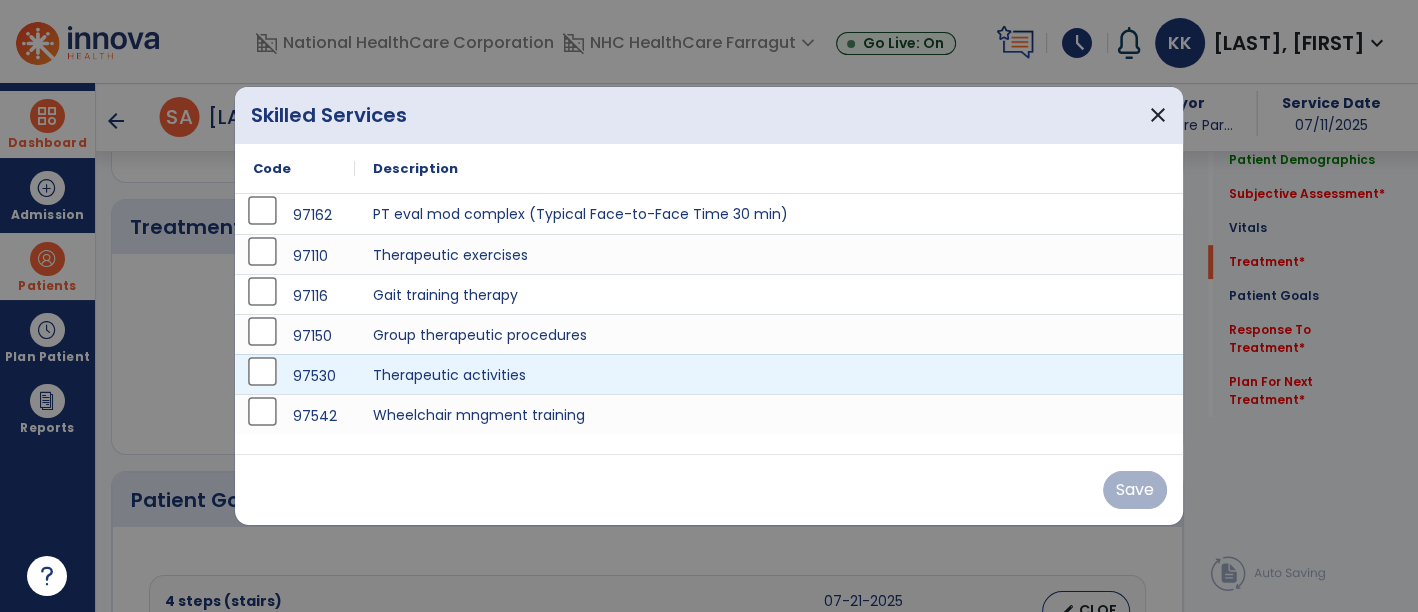 scroll, scrollTop: 1046, scrollLeft: 0, axis: vertical 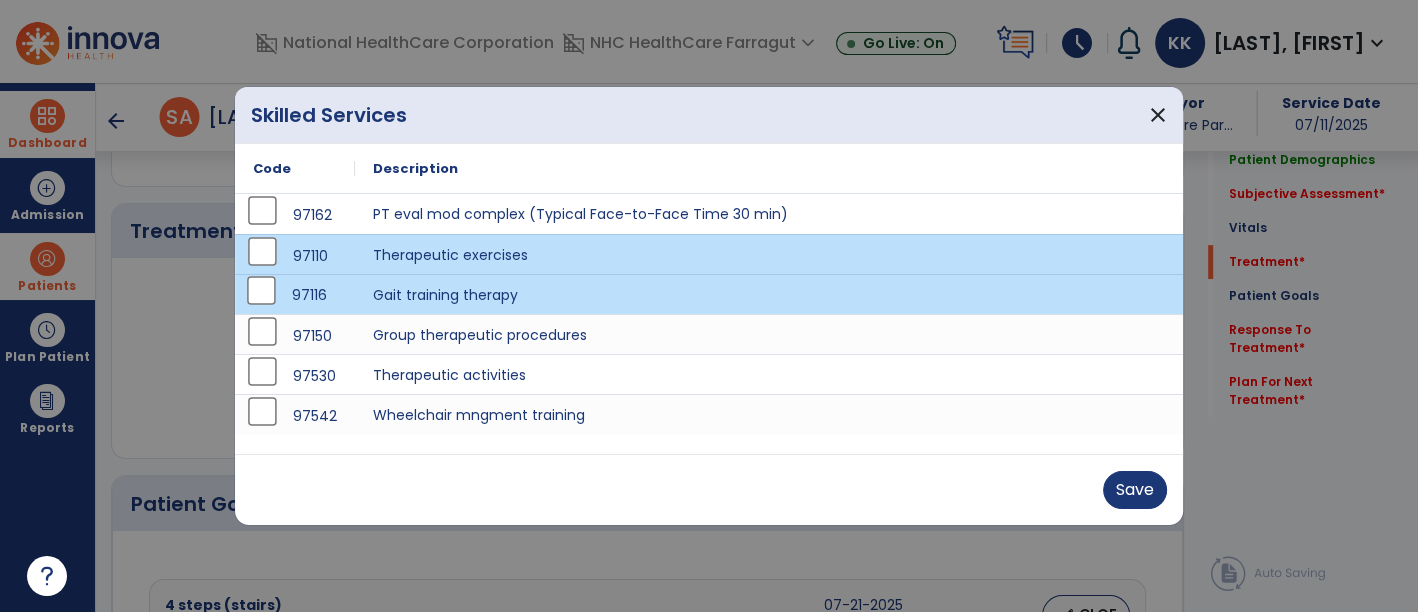 click on "Save" at bounding box center (709, 490) 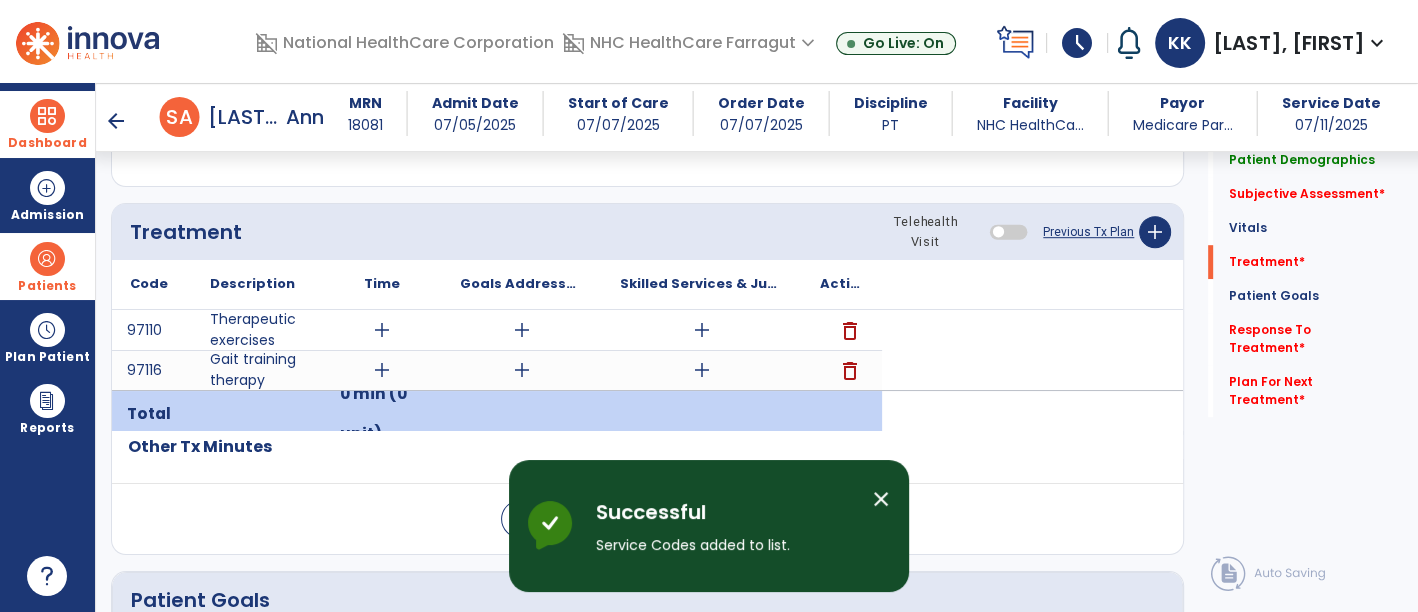 click on "Code
Description
Time" 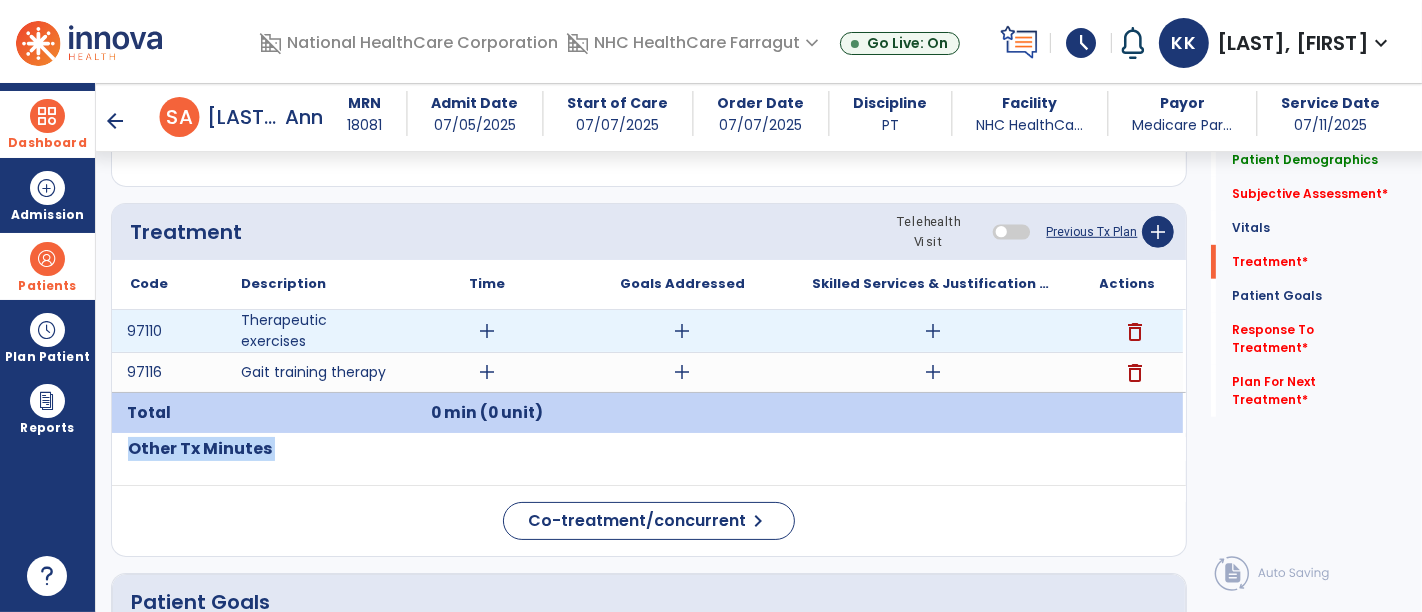 click on "add" at bounding box center [933, 331] 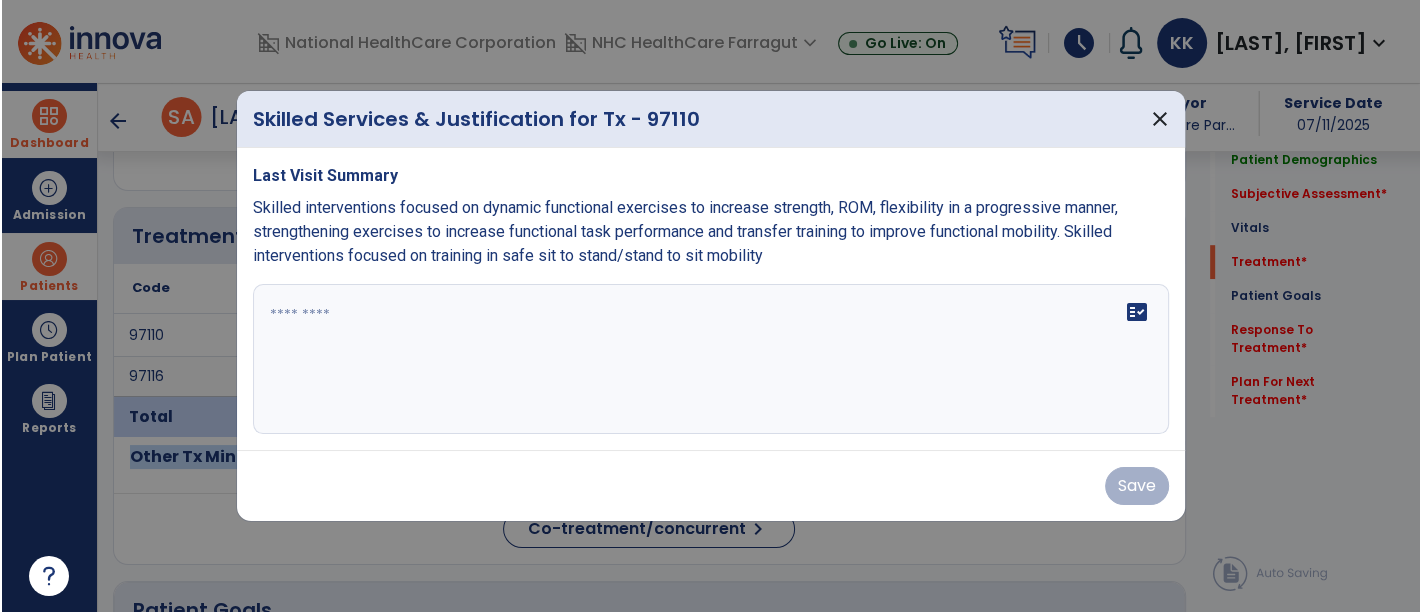 scroll, scrollTop: 1046, scrollLeft: 0, axis: vertical 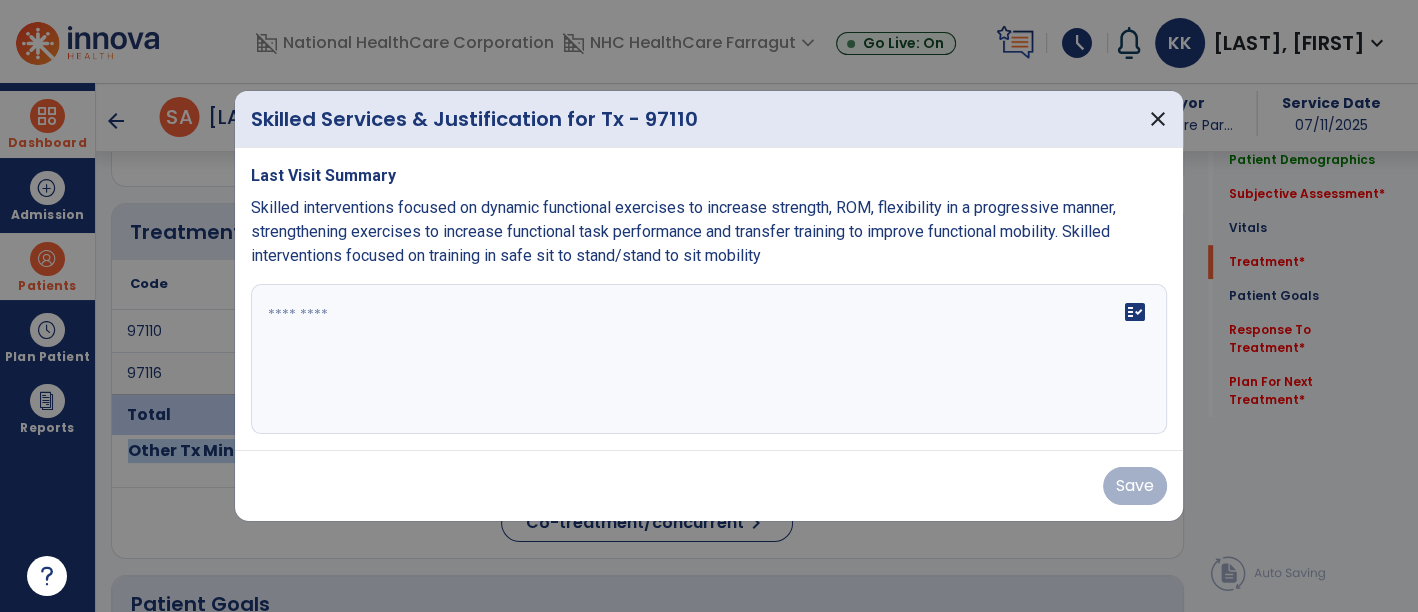 click at bounding box center (709, 359) 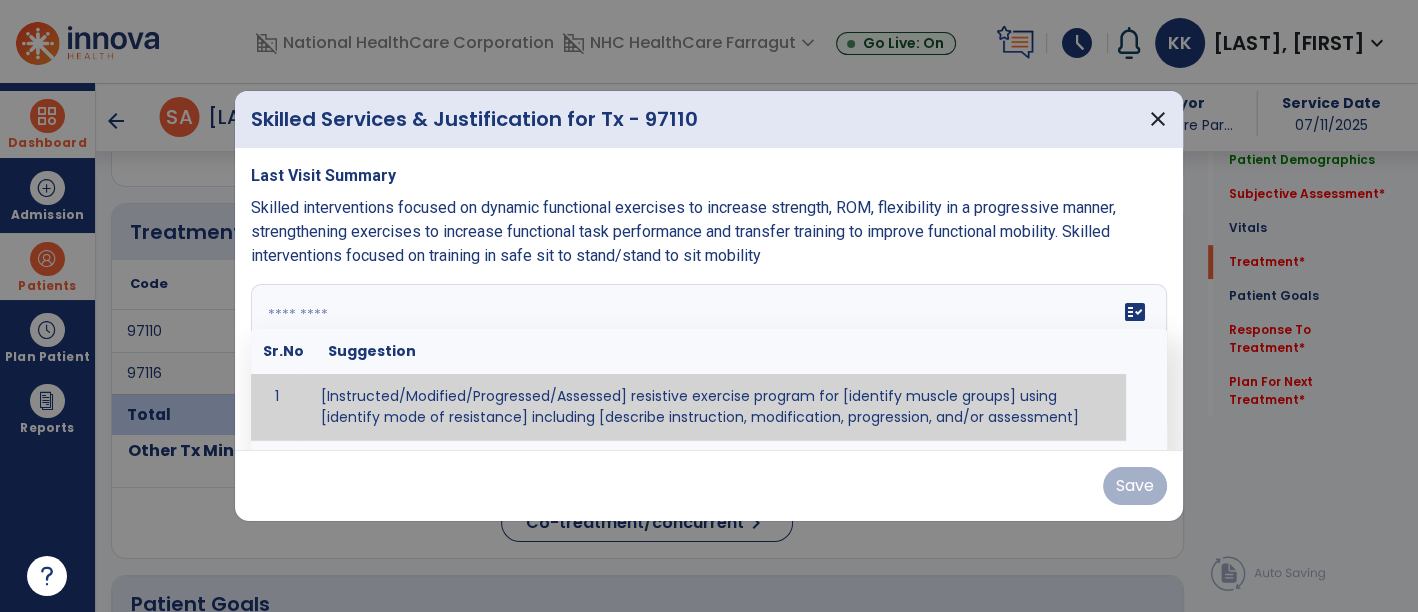 paste on "**********" 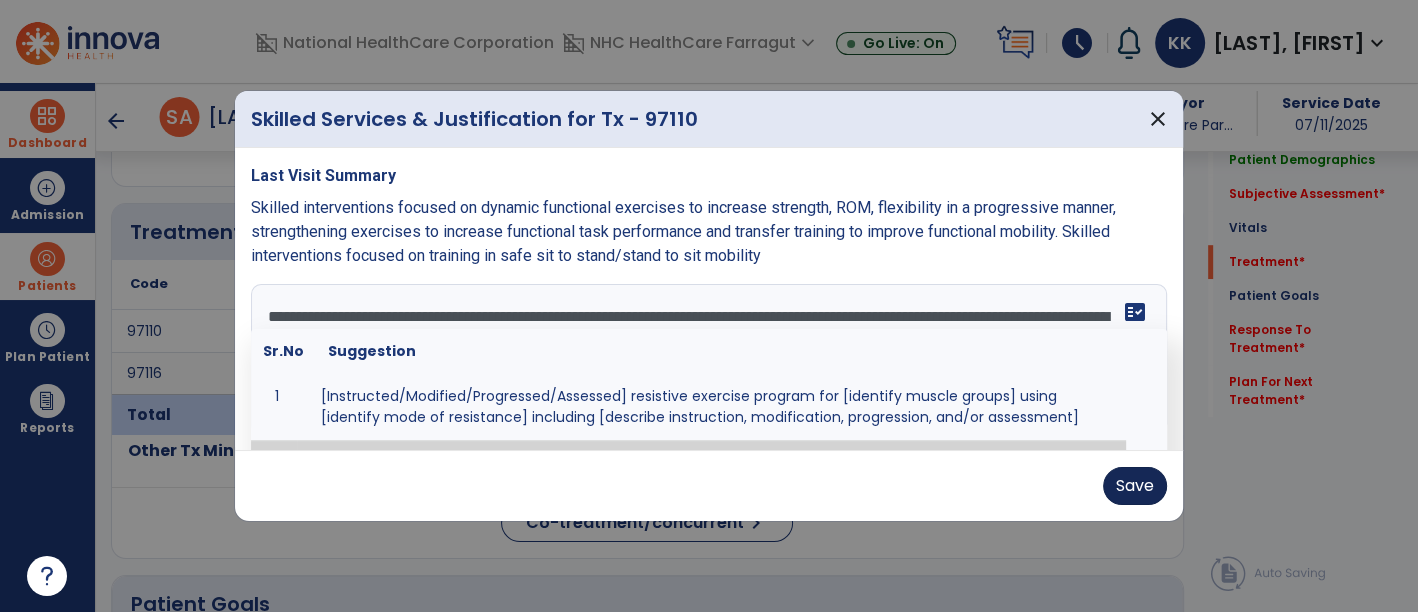 type on "**********" 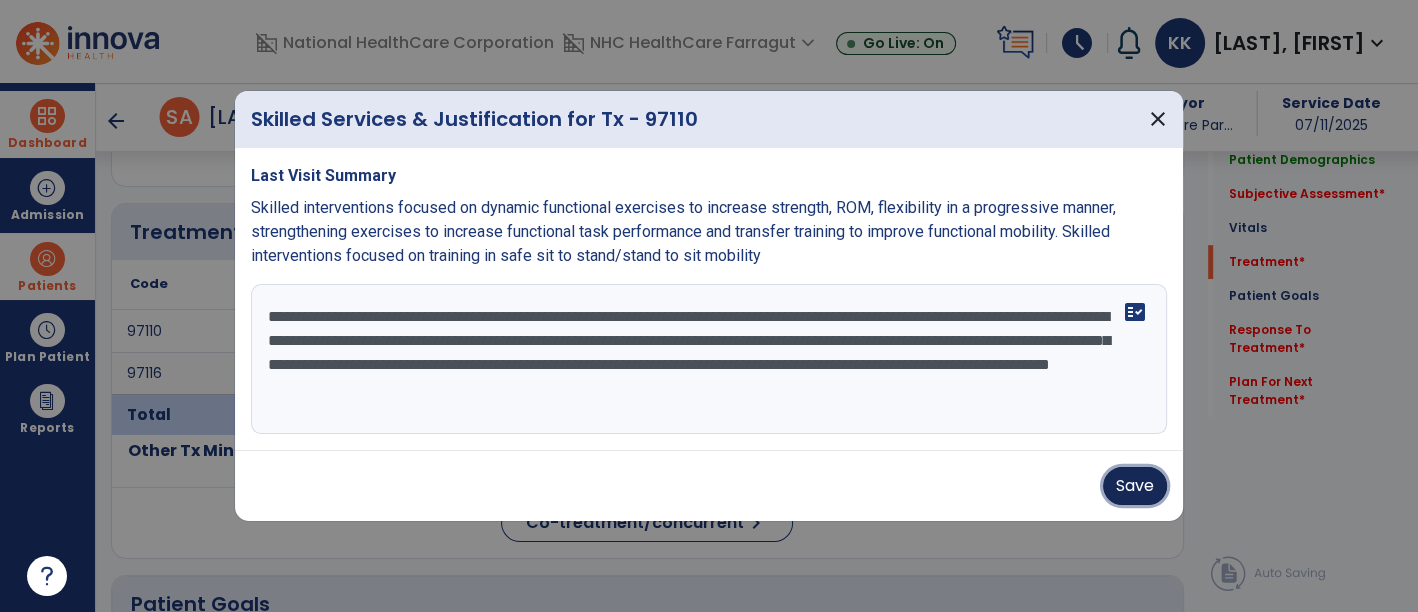 click on "Save" at bounding box center [1135, 486] 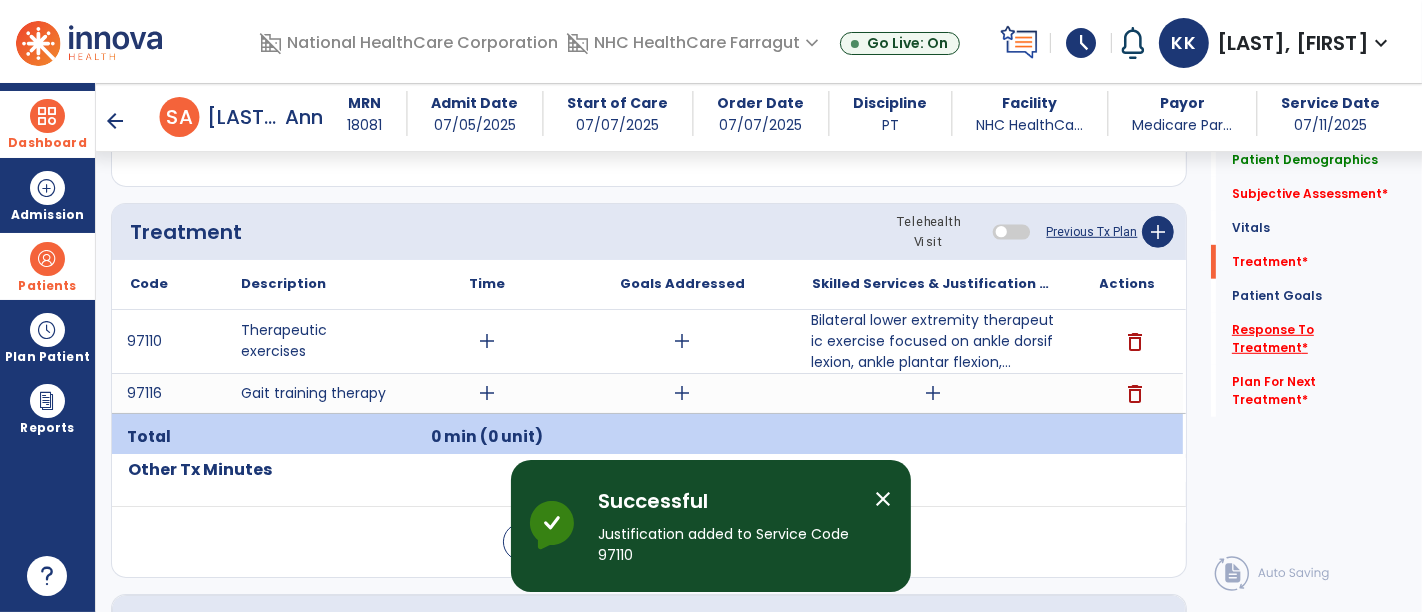 click on "Response To Treatment   *" 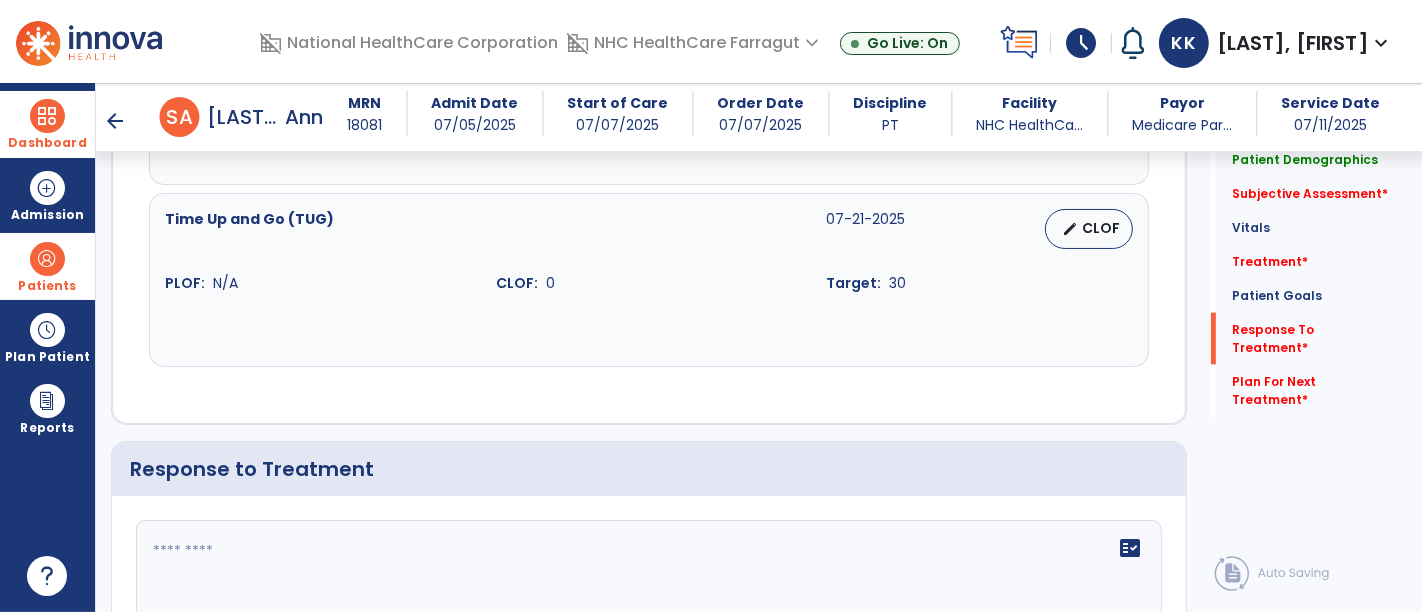 scroll, scrollTop: 2673, scrollLeft: 0, axis: vertical 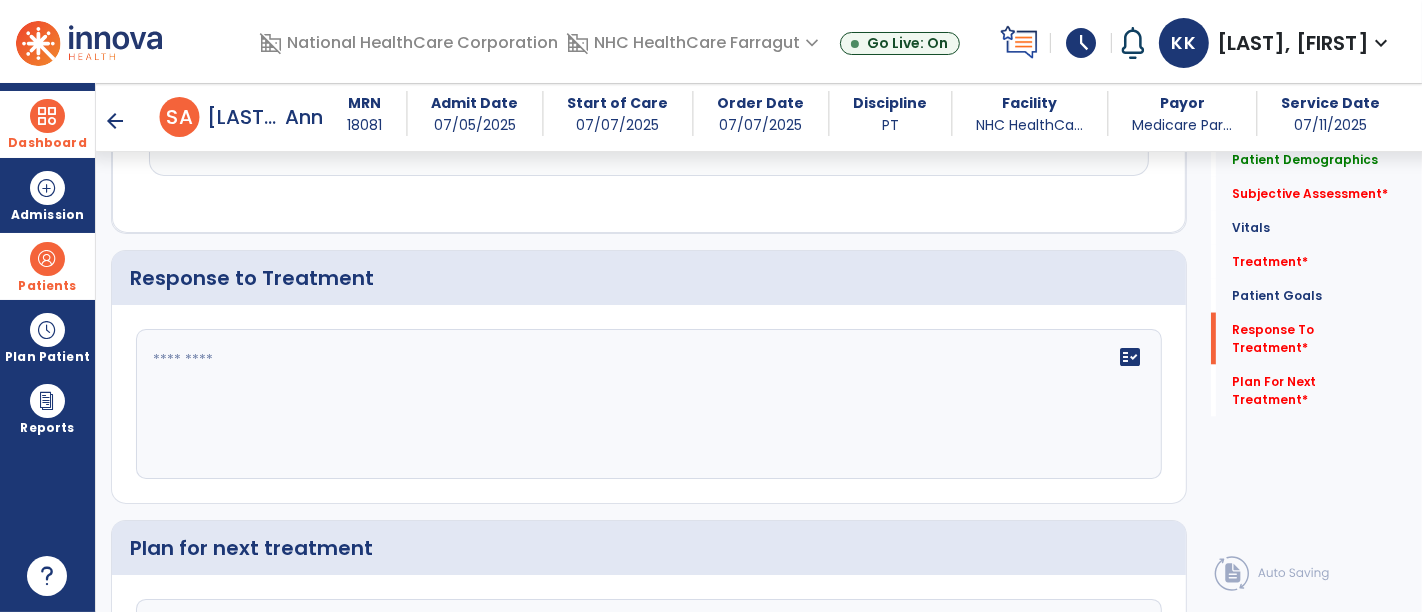 click on "fact_check" 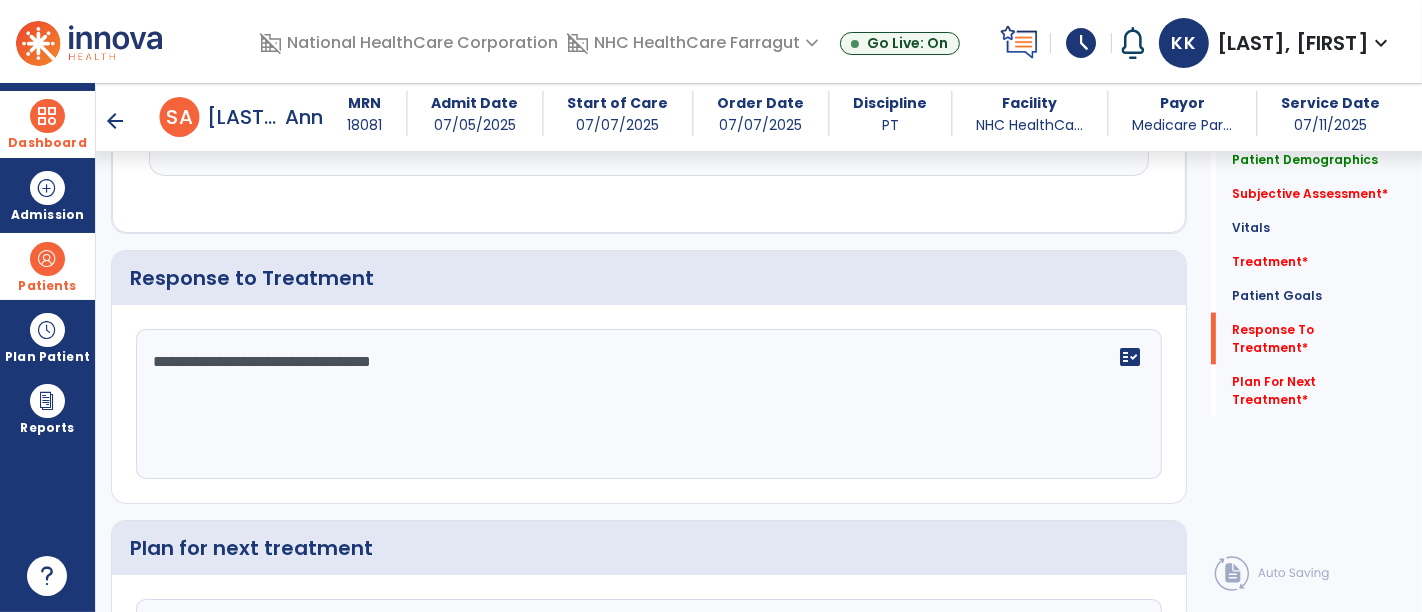 type on "**********" 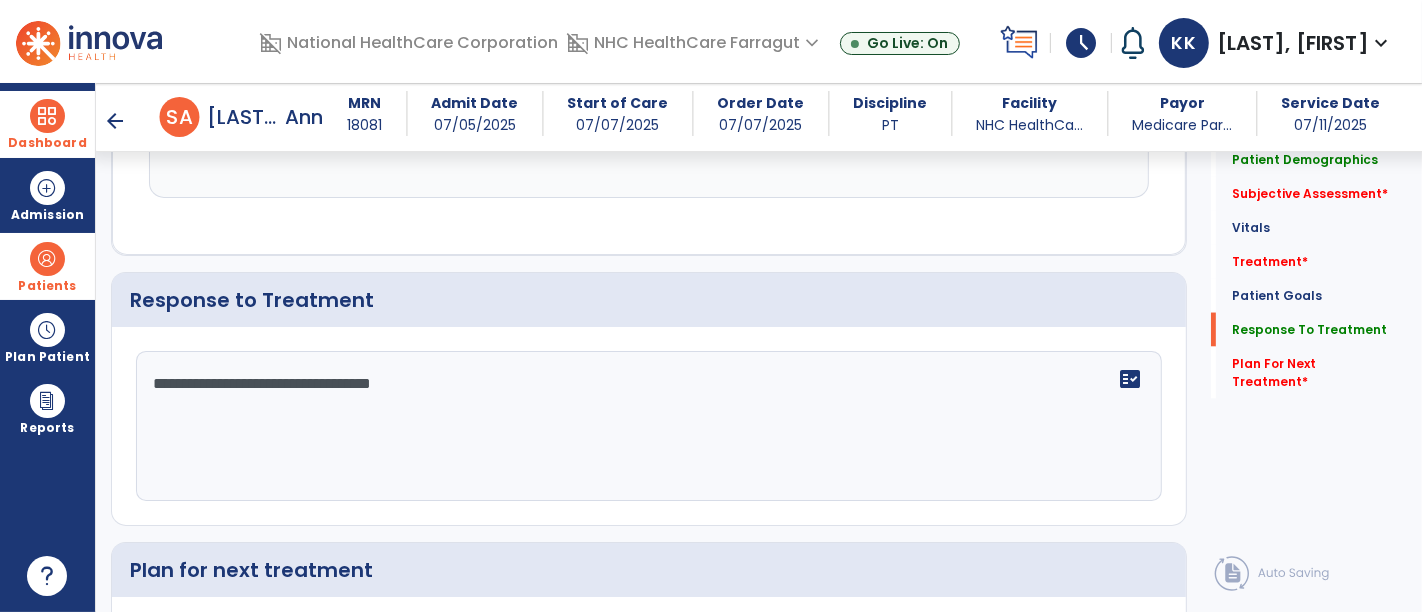 scroll, scrollTop: 2674, scrollLeft: 0, axis: vertical 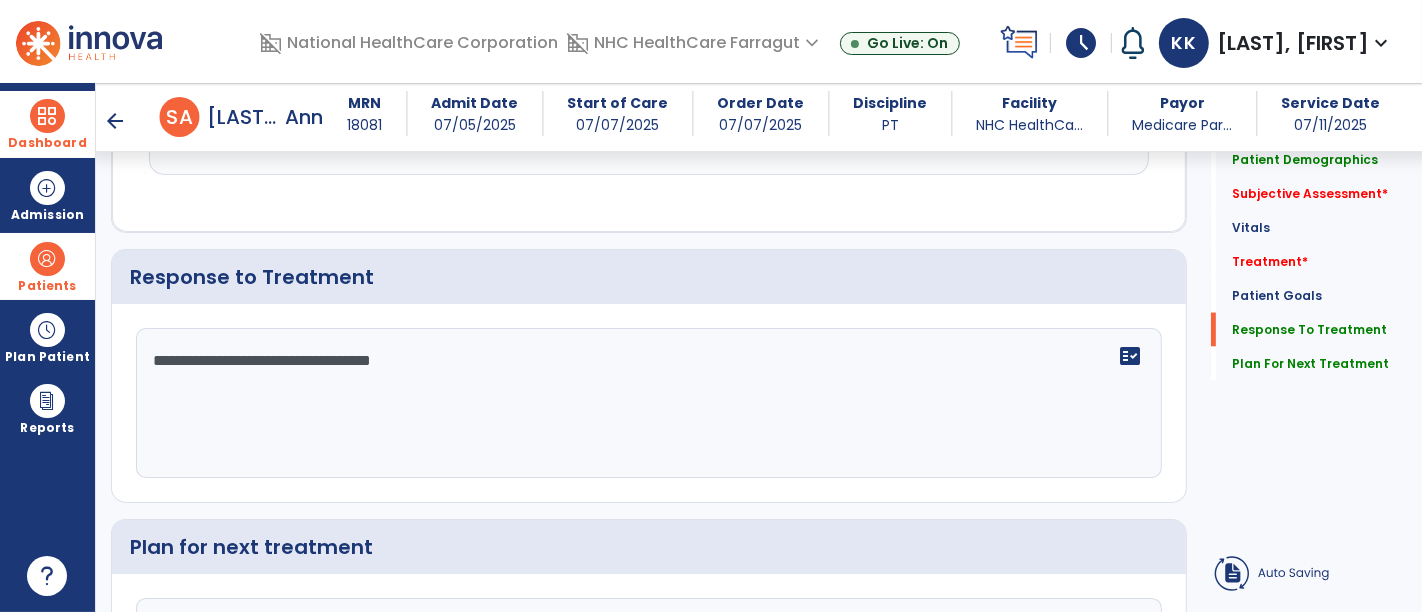 type on "**********" 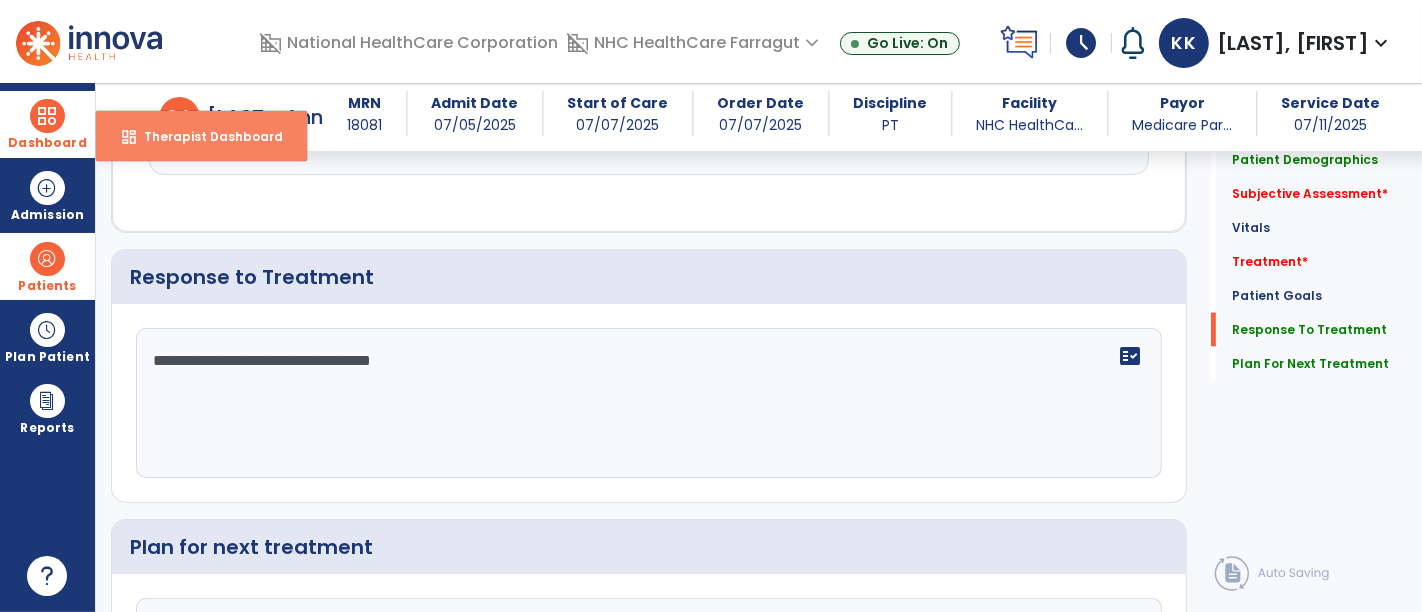 click on "dashboard  Therapist Dashboard" at bounding box center [201, 136] 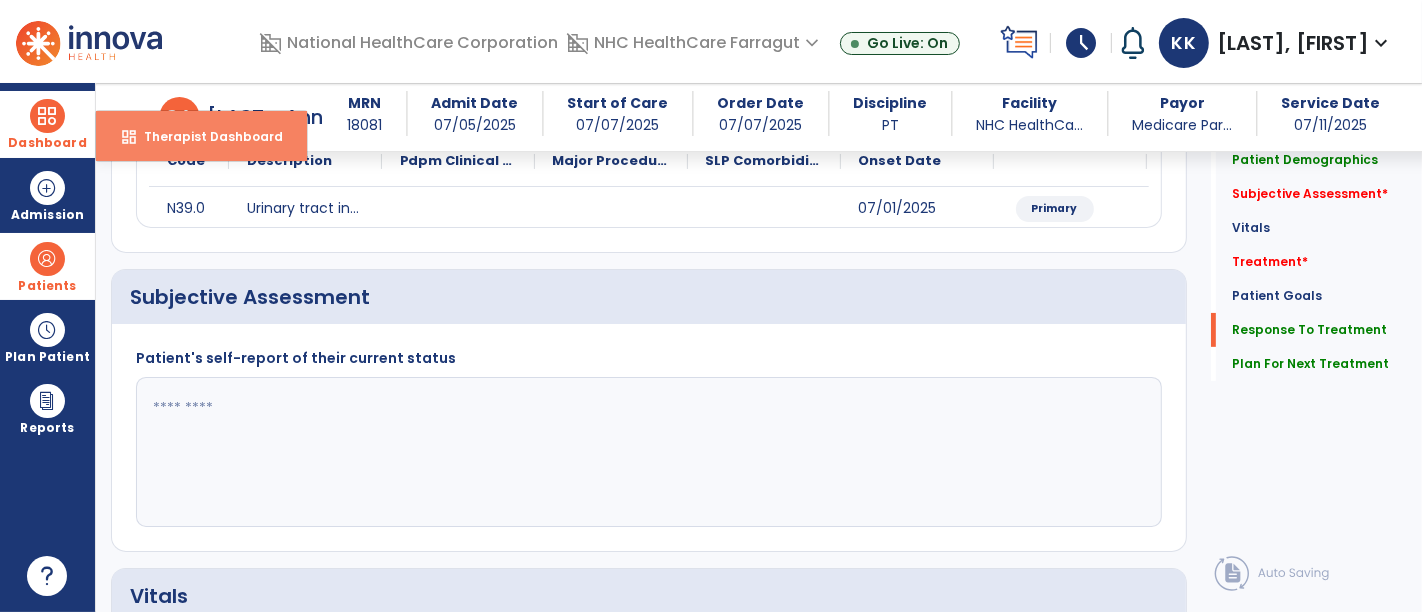 select on "****" 